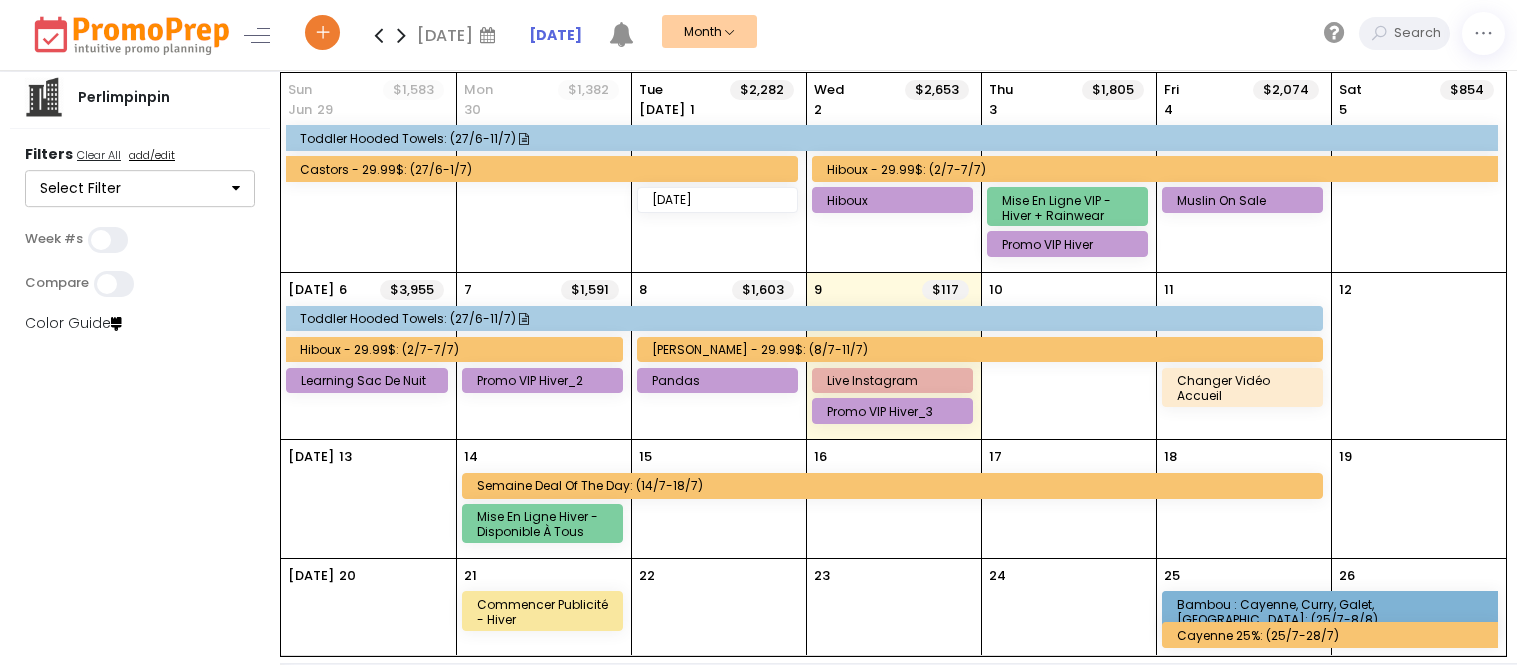 scroll, scrollTop: 0, scrollLeft: 0, axis: both 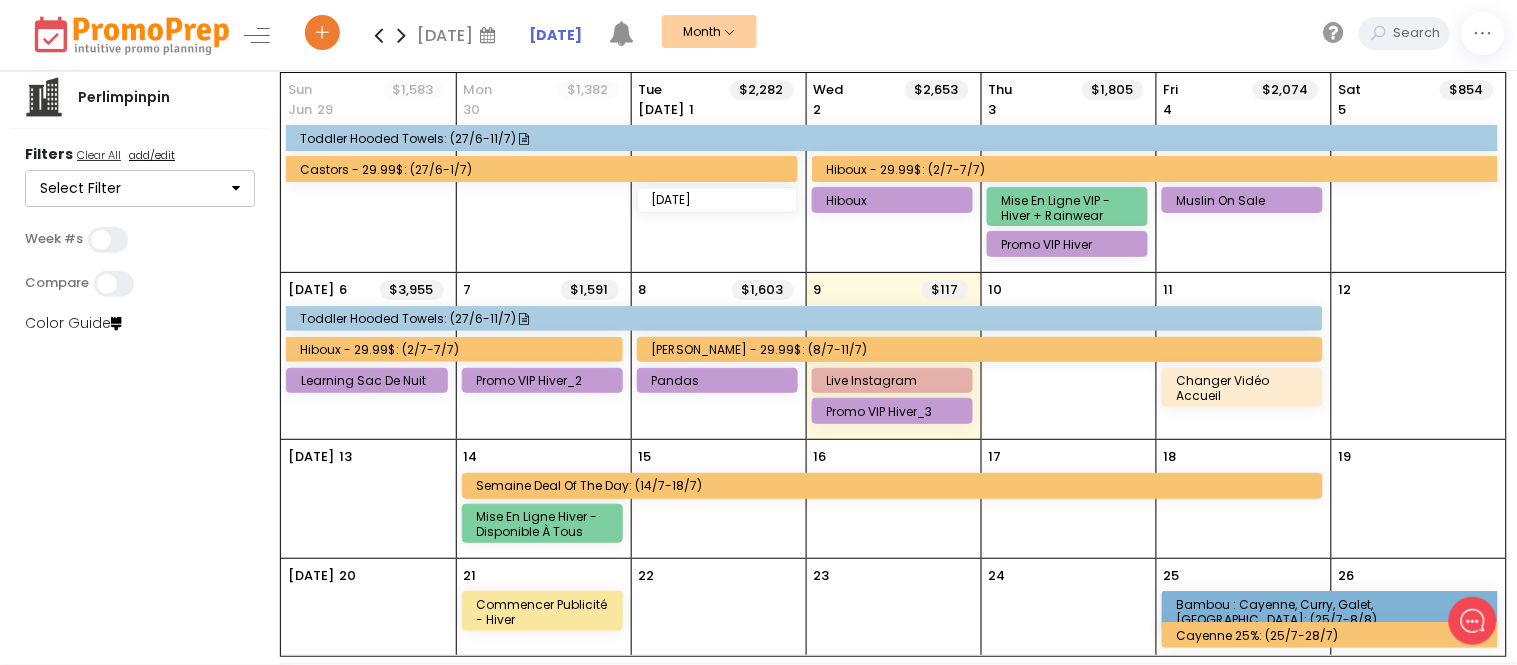 click on "[DATE] [DATE] Su Mo Tu We Th Fr Sa 29 30 1 2 3 4 5 6 7 8 9 10 11 12 13 14 15 16 17 18 19 20 21 22 23 24 25 26 27 28 29 30 31 1 2 3 4 5 6 7 8 9 [DATE] Clear [DATE] Feb Mar Apr May Jun [DATE] Aug Sep Oct Nov Dec [DATE] Clear [DATE]-[DATE] 2019 2020 2021 2022 2023 2024 2025 2026 2027 2028 2029 2030 [DATE] Clear [DATE]-[DATE] 1990 2000 2010 2020 2030 2040 2050 2060 2070 2080 2090 2100 [DATE] Clear [DATE]-2900 1900 2000 2100 2200 2300 2400 2500 2600 2700 2800 2900 3000 [DATE] Clear [DATE]  Promo Notifications - 6 New   Previous     |     Next  Promo VIP Hiver_3  starting  [DATE]  changed start date to  [DATE]  AND end date to  [DATE]  [DATE] 09:50 AM by [PERSON_NAME]  Promo Added:  Learning sac de nuit  starts on  [DATE]  and ends on  [DATE]  [DATE] 12:19 PM by [PERSON_NAME] on sale  starting  [DATE]  changed   Muslin sleep sacks on sale  starting  [DATE]  changed promo name to  Muslin on sale  [DATE] 09:42 AM by [PERSON_NAME]  Promo Added:  [PERSON_NAME] sleep sacks on sale Week" 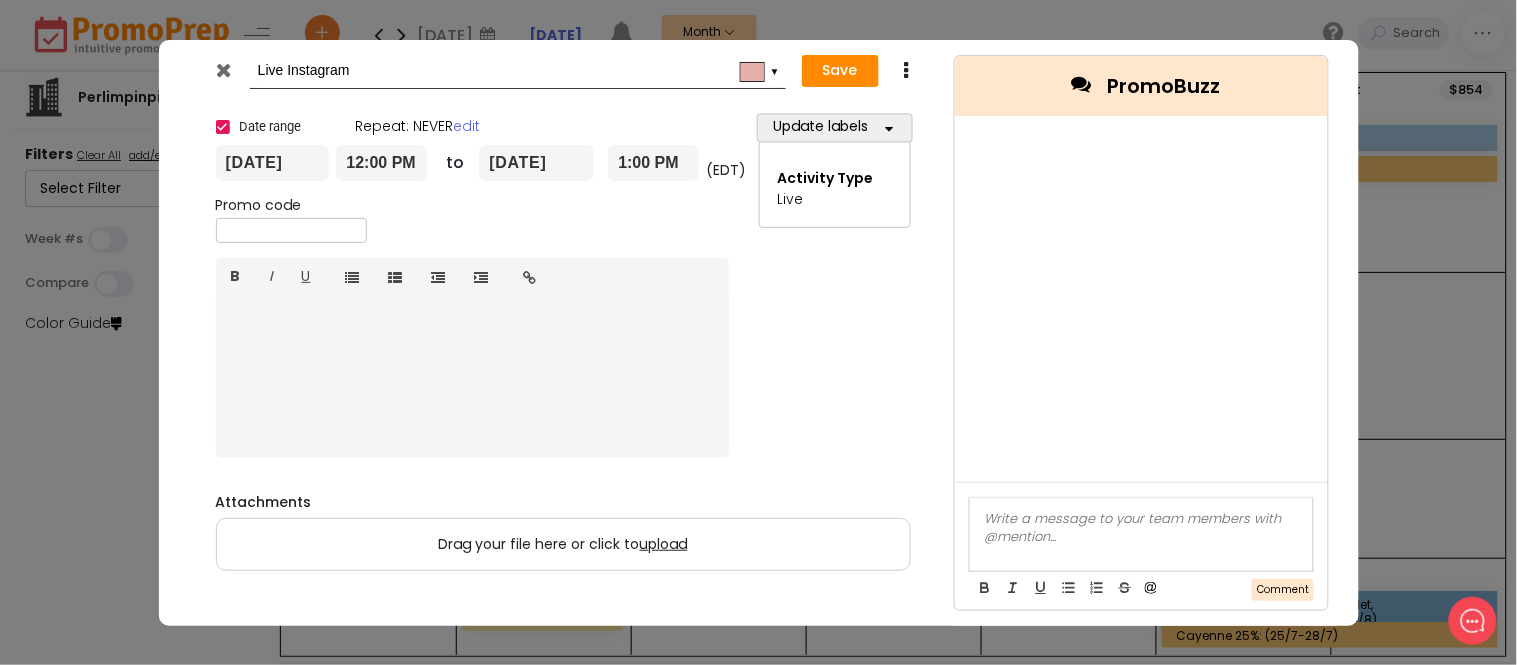 click on "▼" at bounding box center (760, 72) 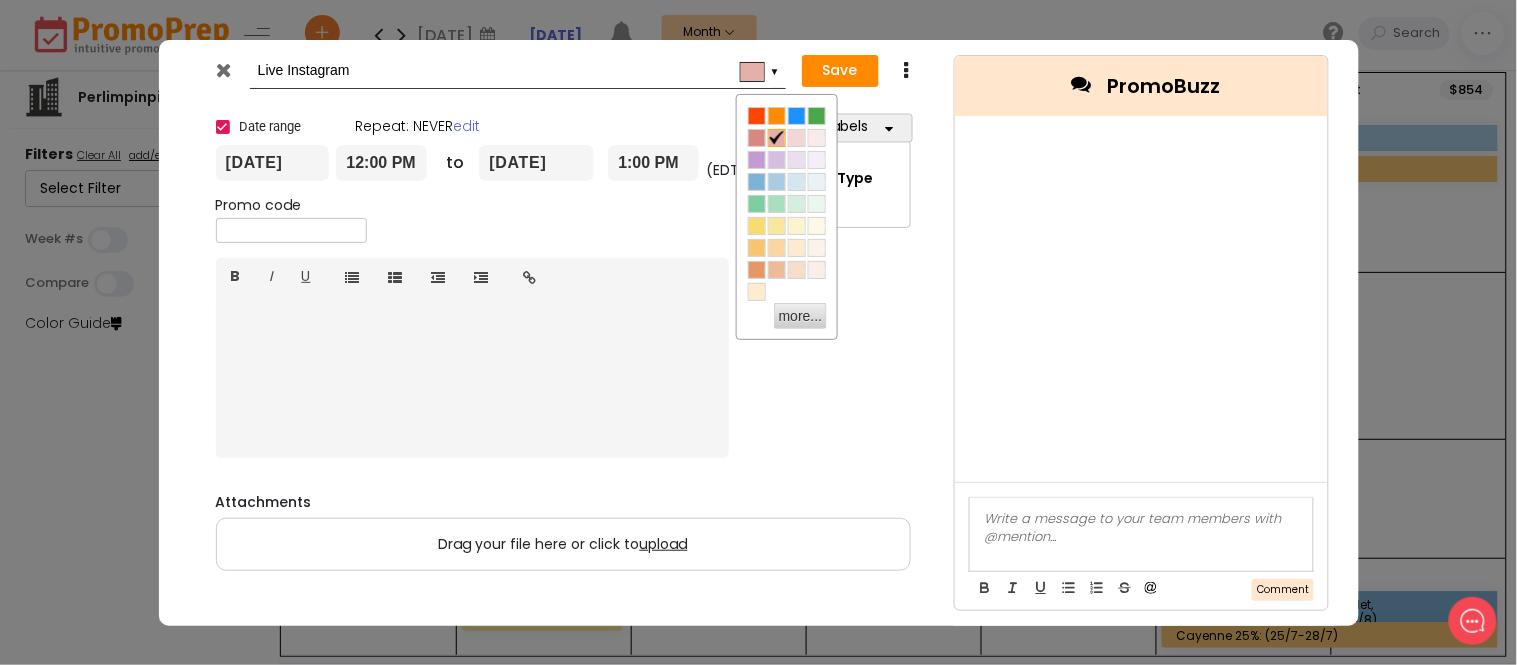 click on "▼" at bounding box center (775, 70) 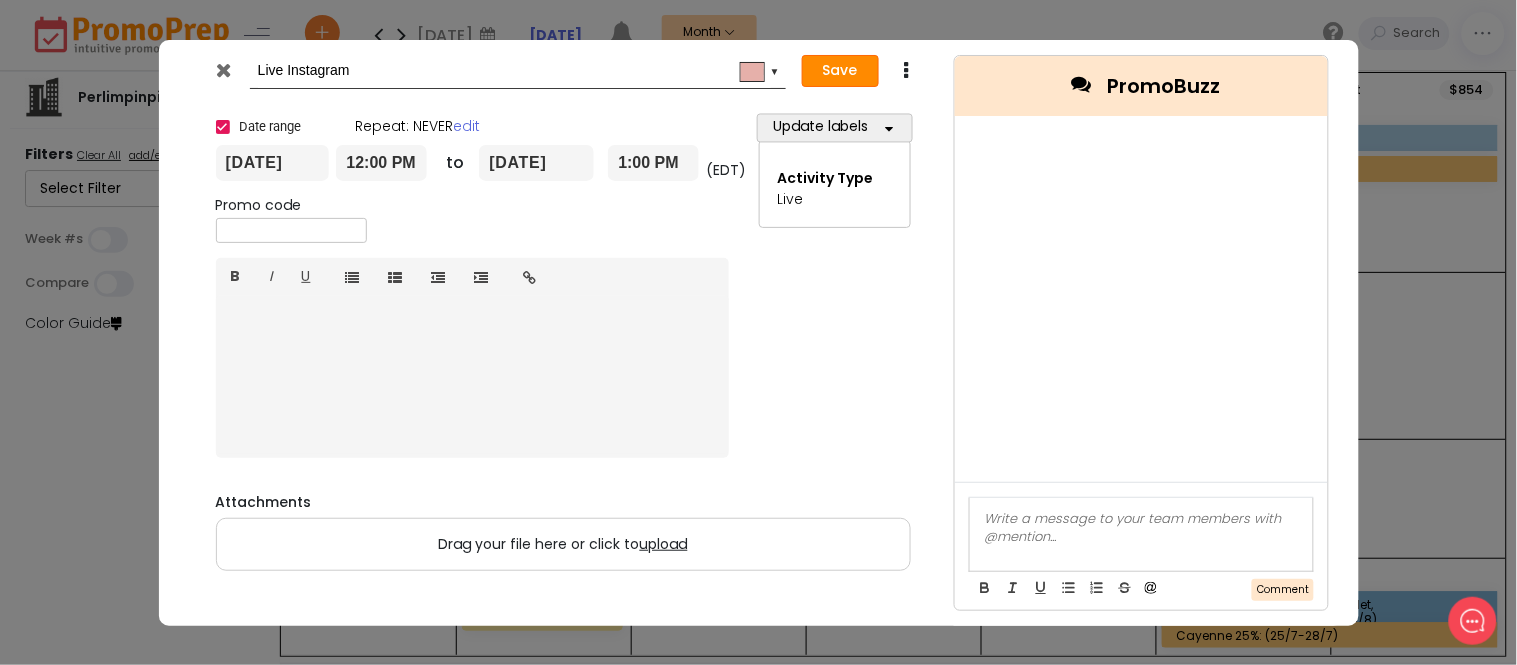 drag, startPoint x: 825, startPoint y: 74, endPoint x: 755, endPoint y: 142, distance: 97.59098 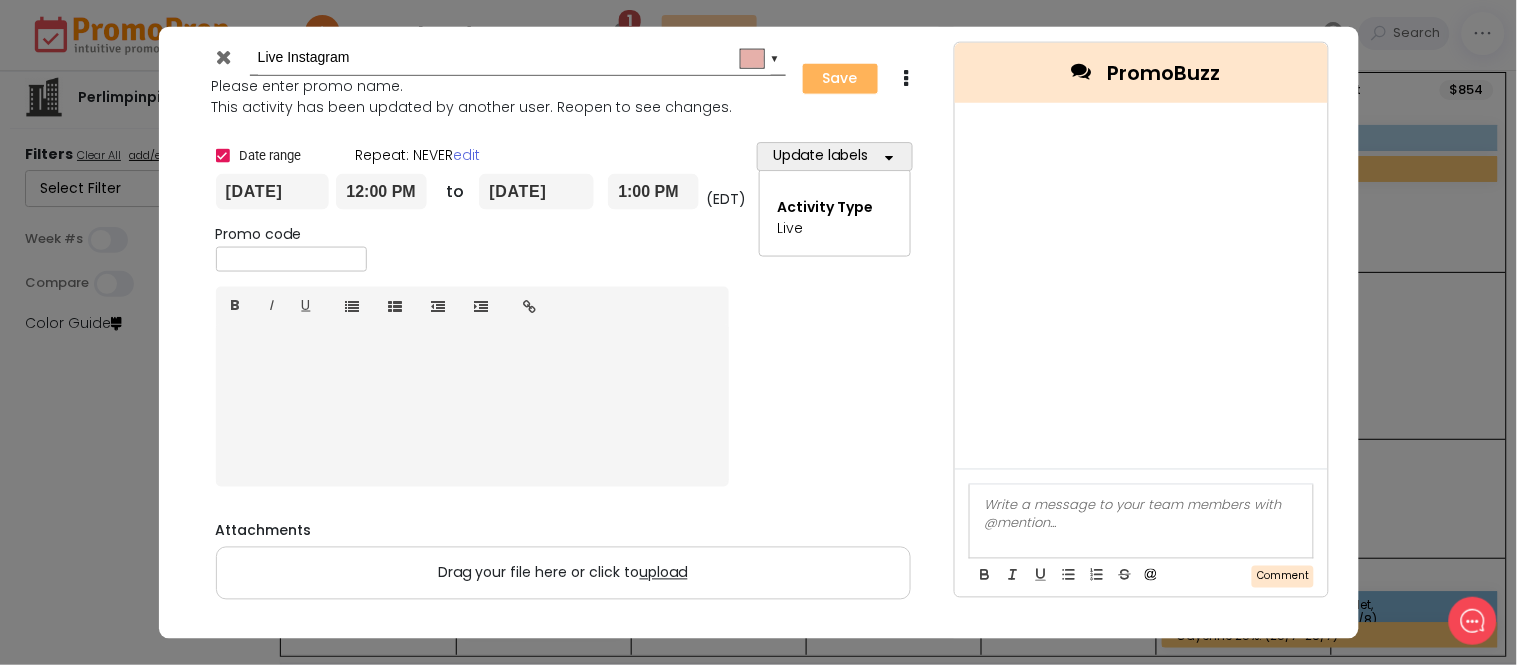 type on "[DATE]" 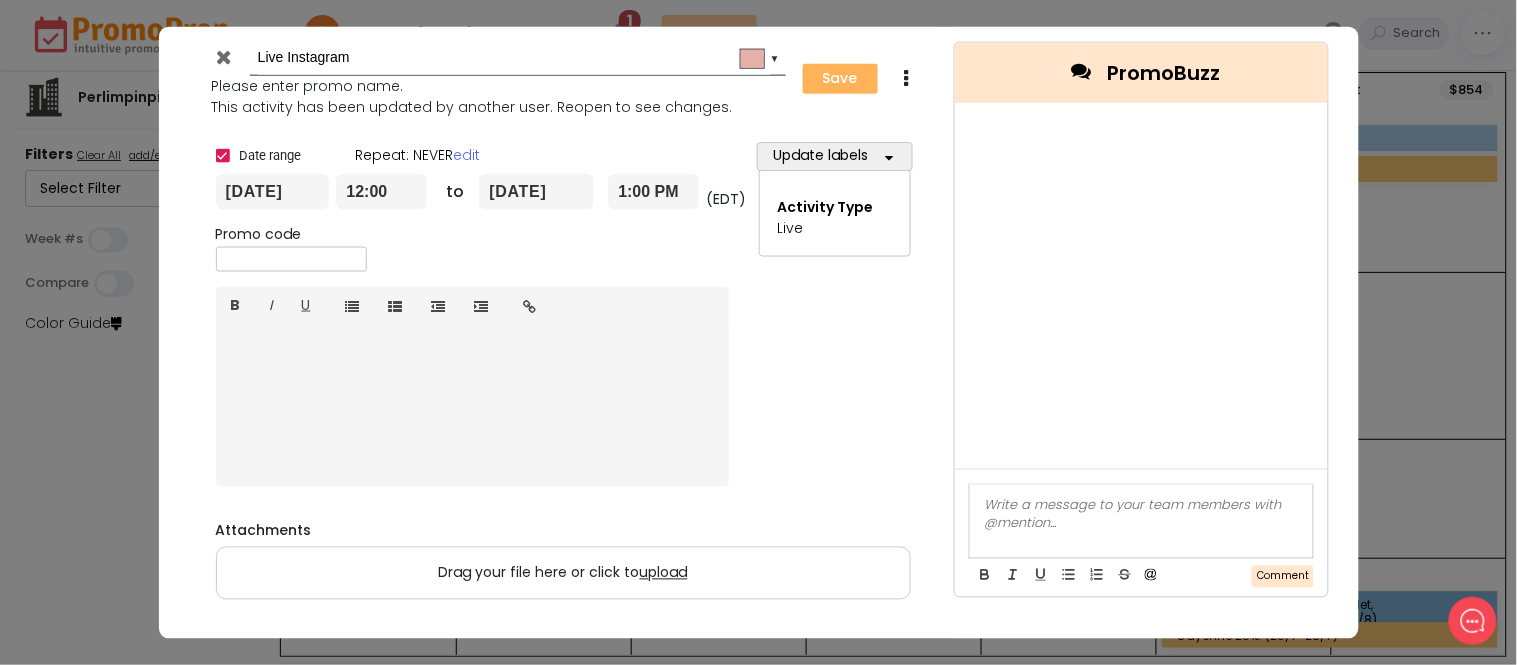 type on "13:00" 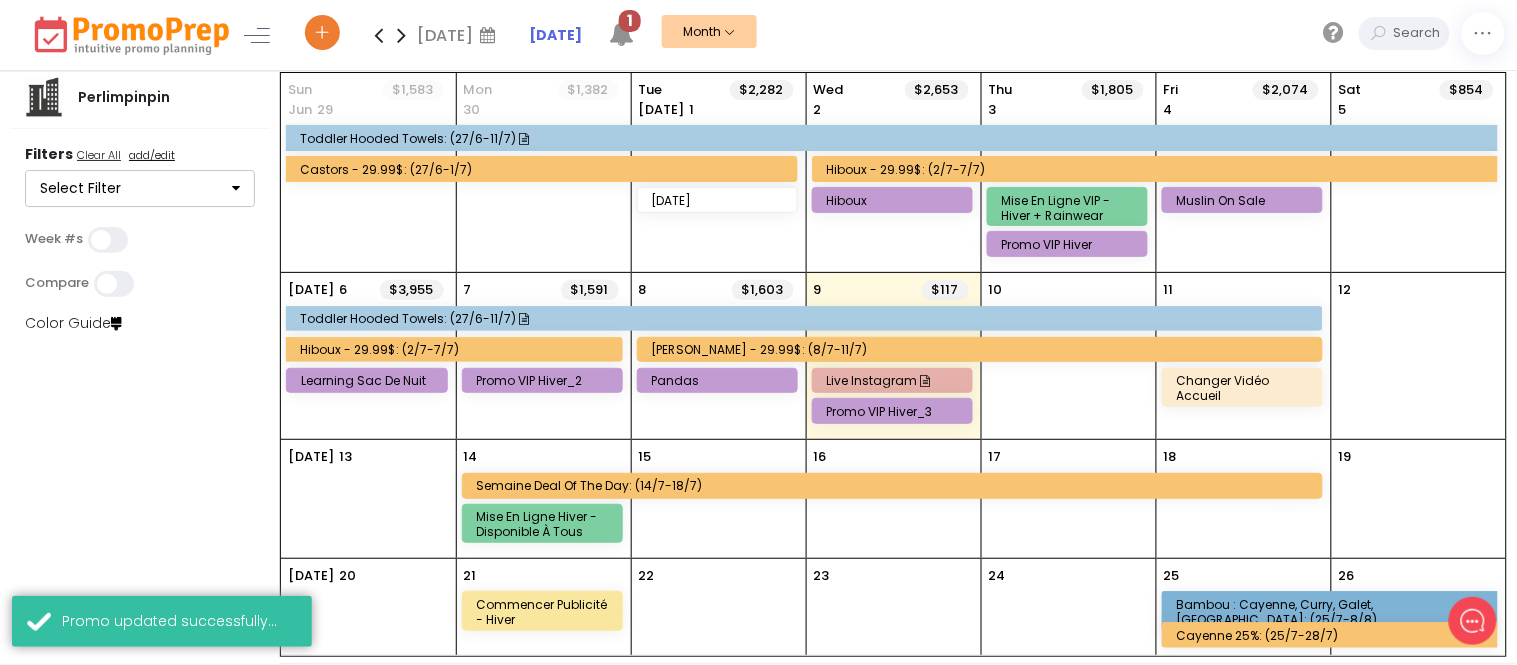 click on "Live Instagram" at bounding box center [895, 380] 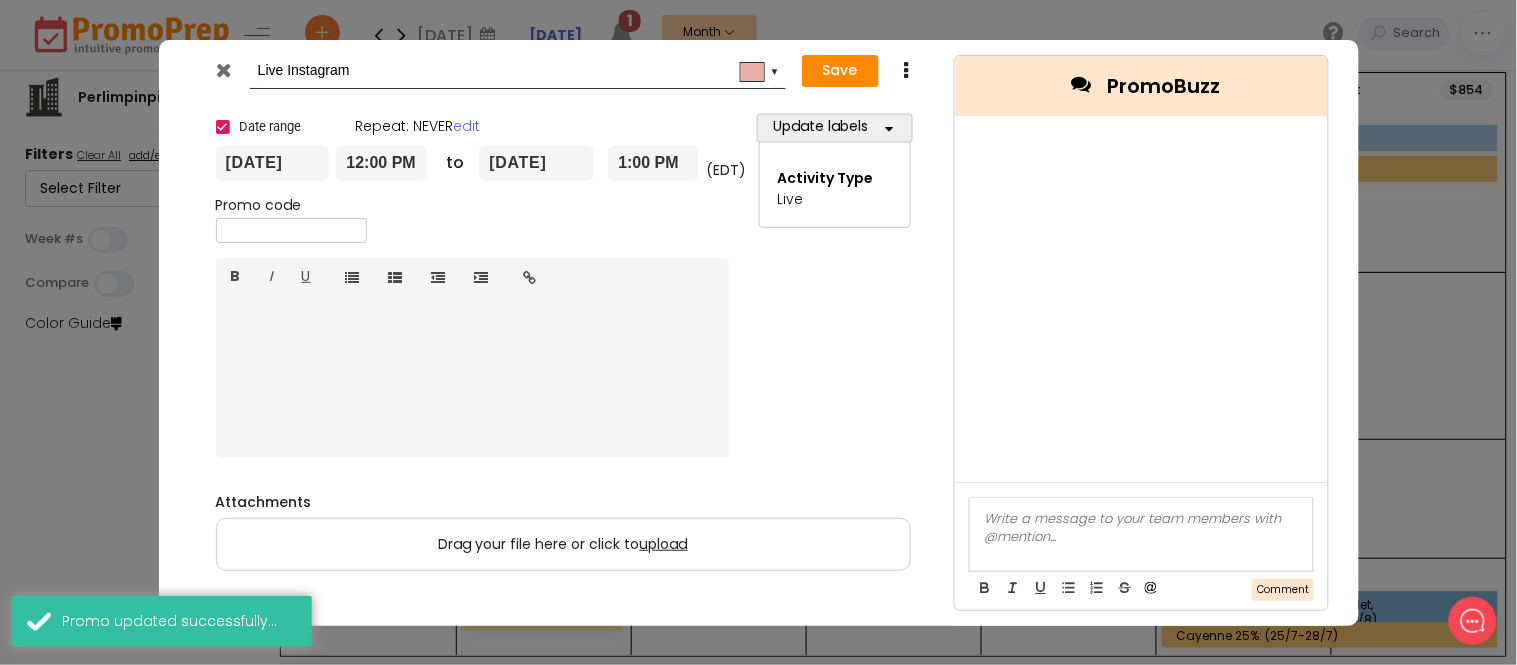 drag, startPoint x: 222, startPoint y: 68, endPoint x: 268, endPoint y: 117, distance: 67.20863 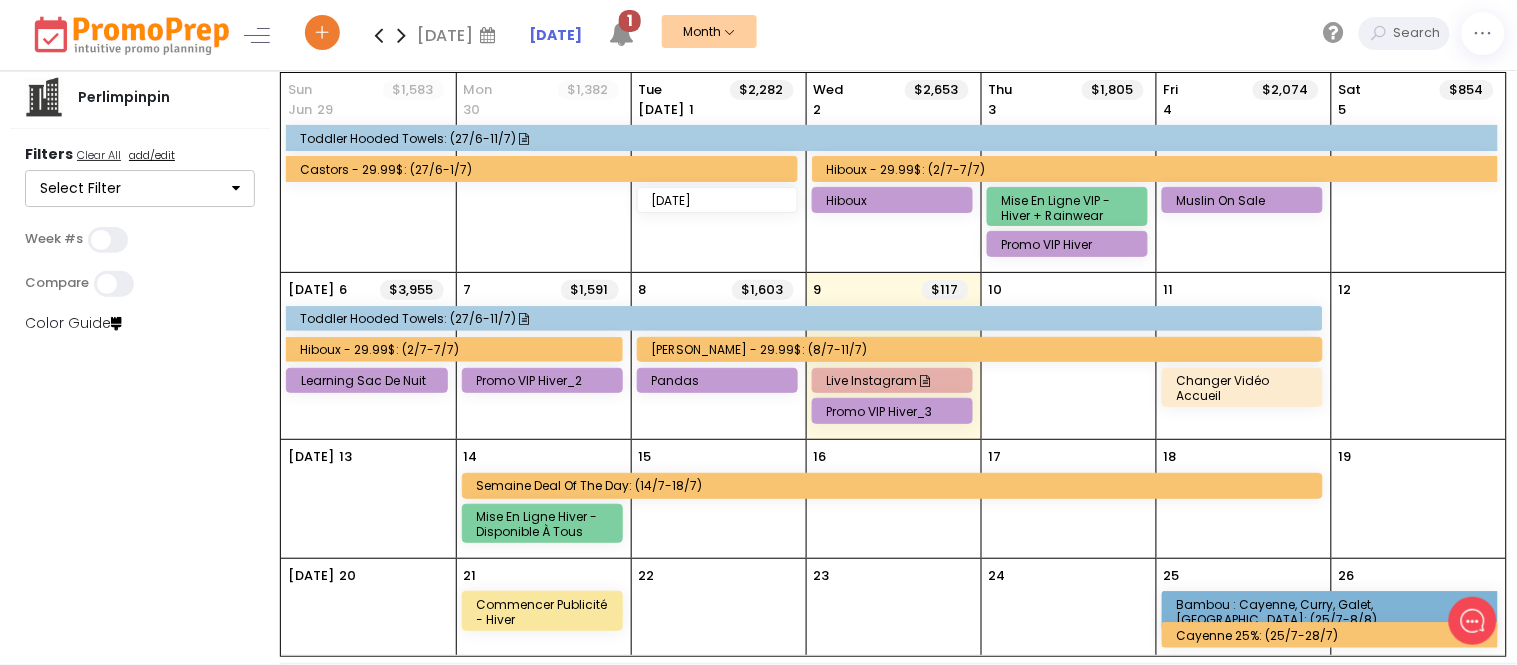 click at bounding box center (378, 35) 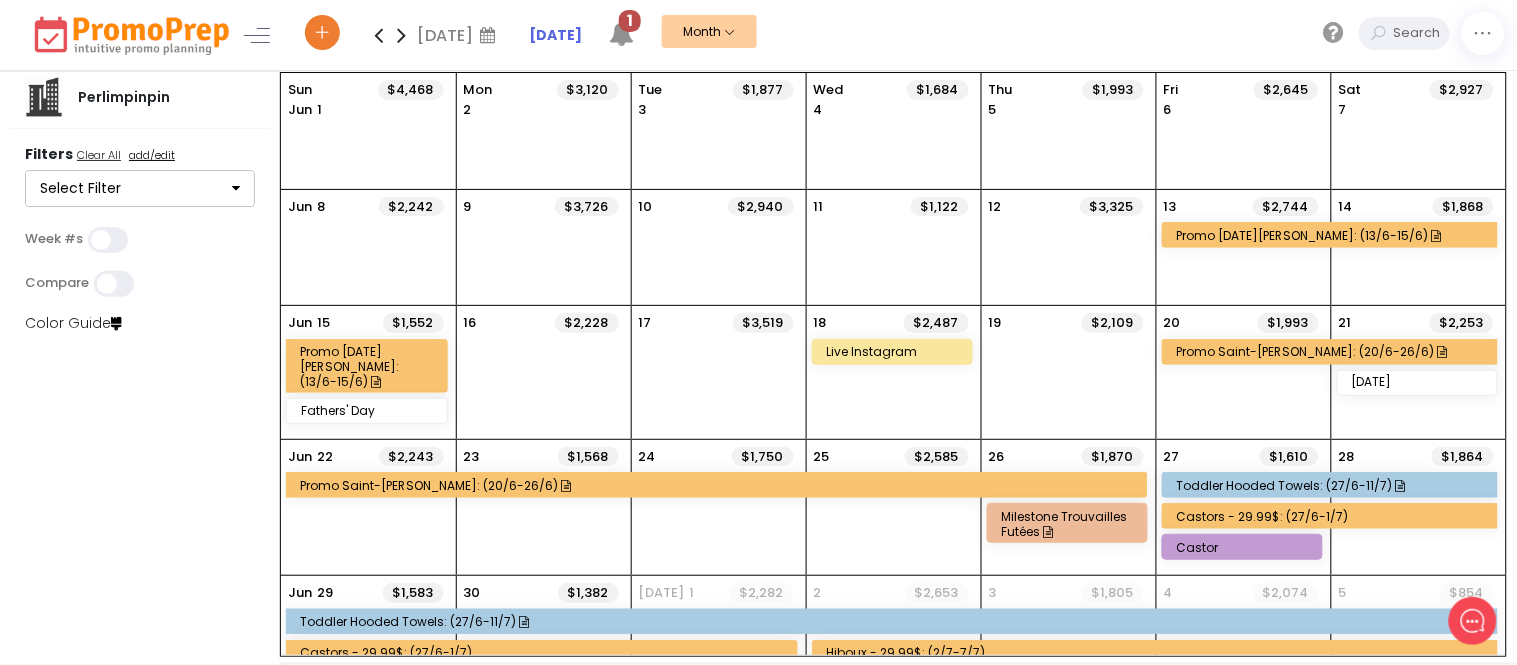 click at bounding box center [401, 35] 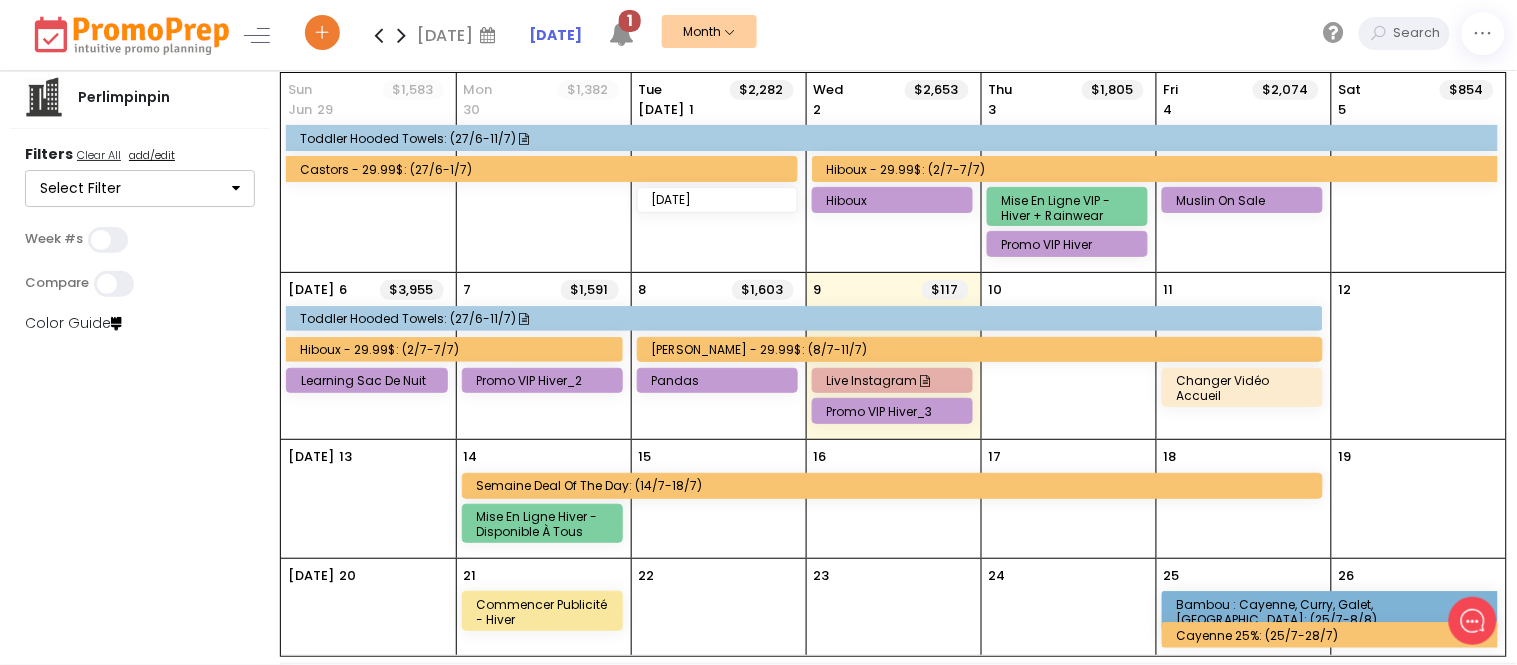 click on "Hiboux - 29.99$:  (2/7-7/7)" at bounding box center [1159, 169] 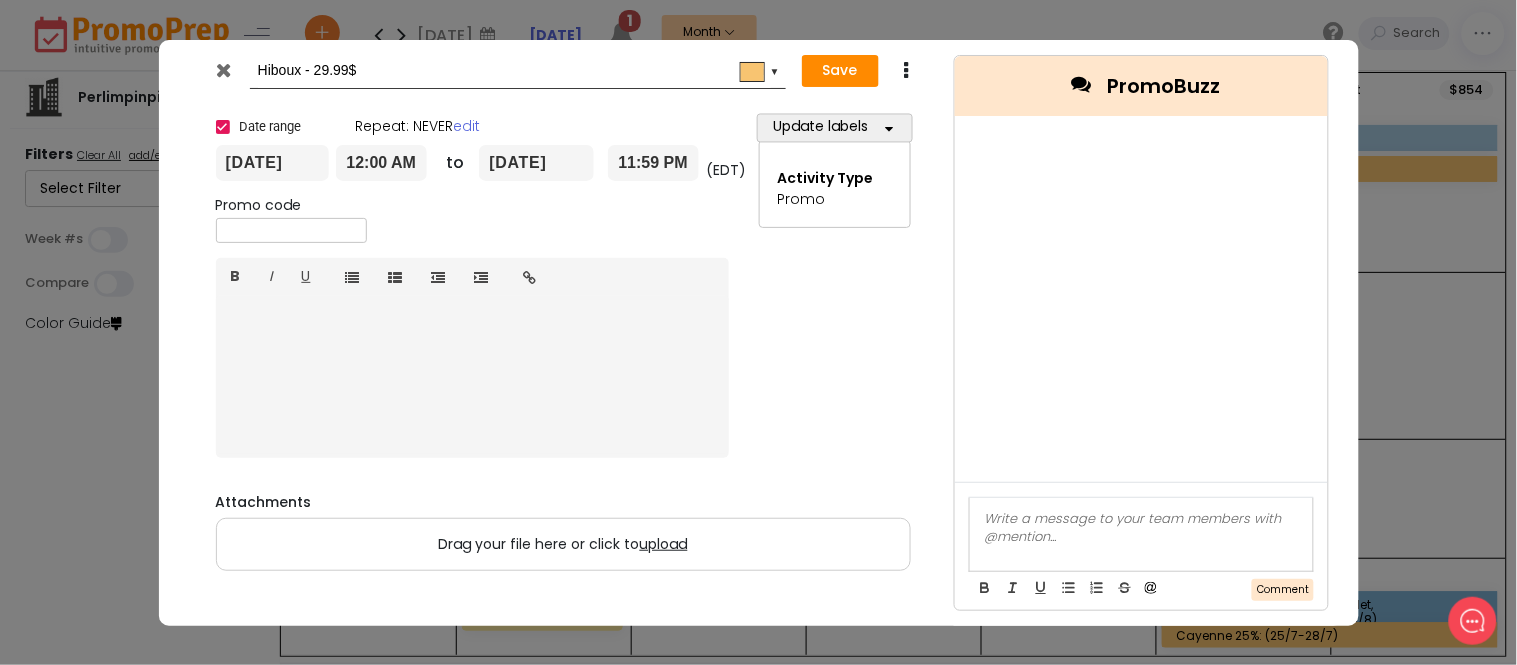 click at bounding box center (225, 75) 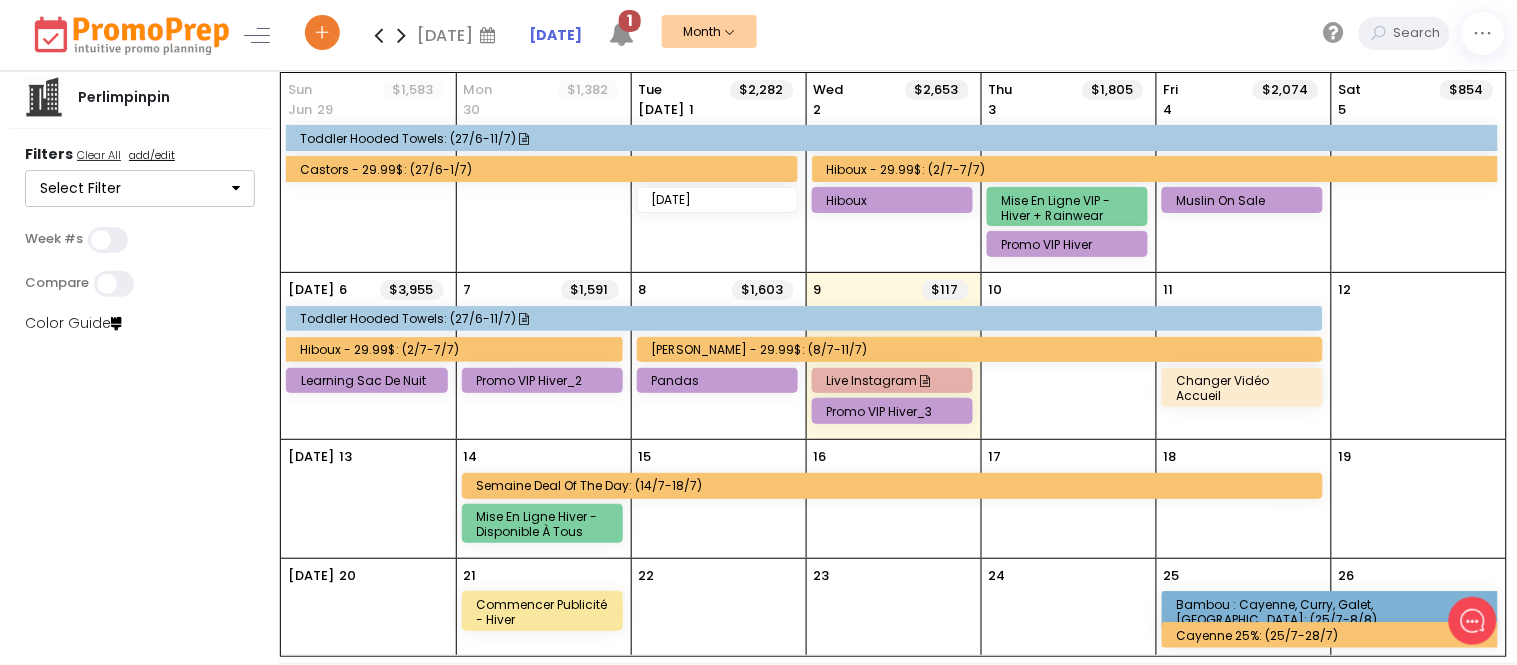 click on "[PERSON_NAME] - 29.99$:  (8/7-11/7)" at bounding box center [983, 349] 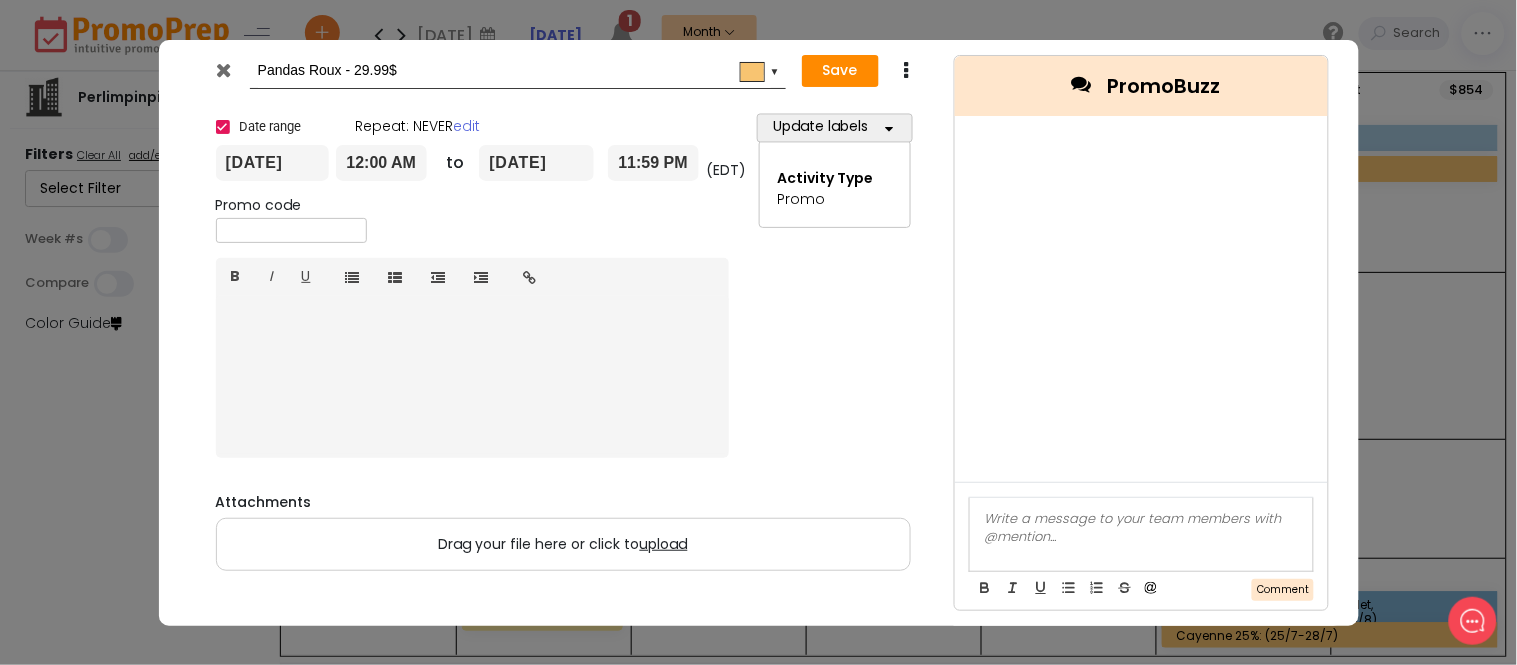 click at bounding box center (223, 70) 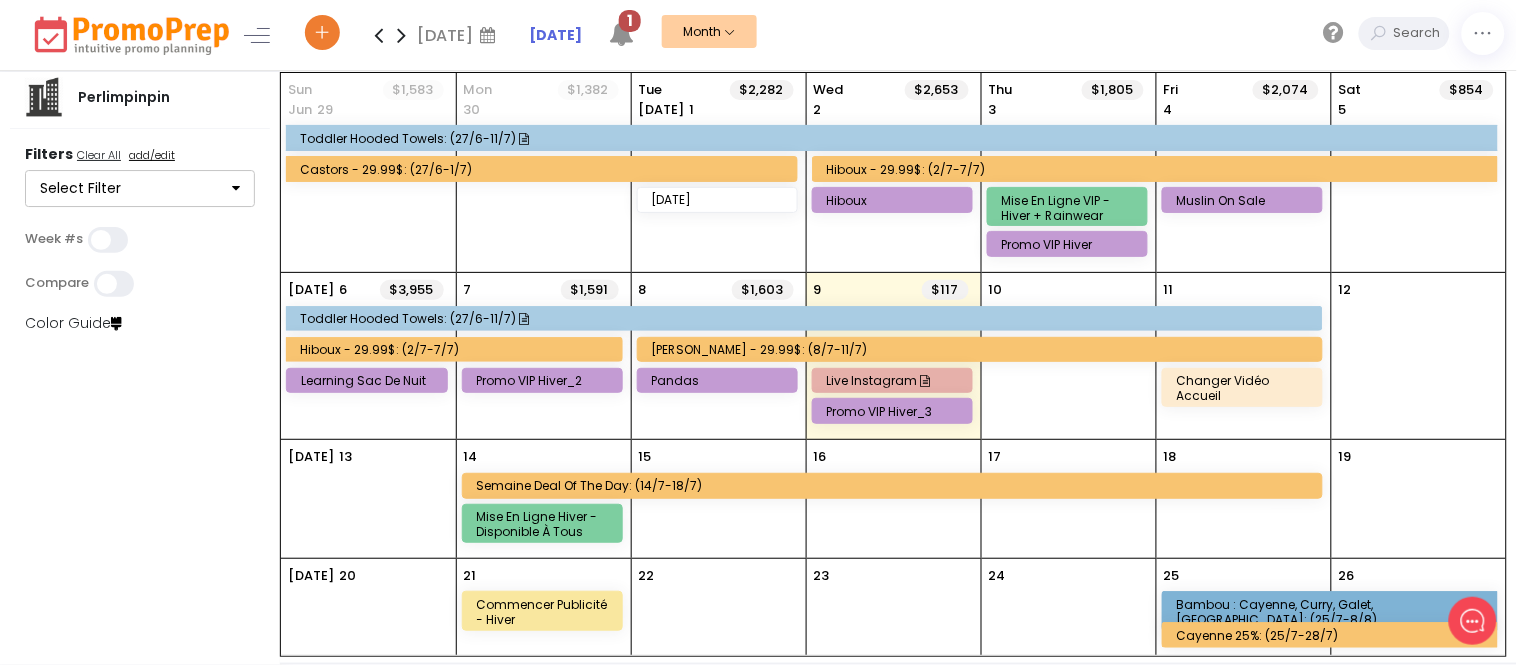click on "[PERSON_NAME] - 29.99$:  (8/7-11/7)" at bounding box center [983, 349] 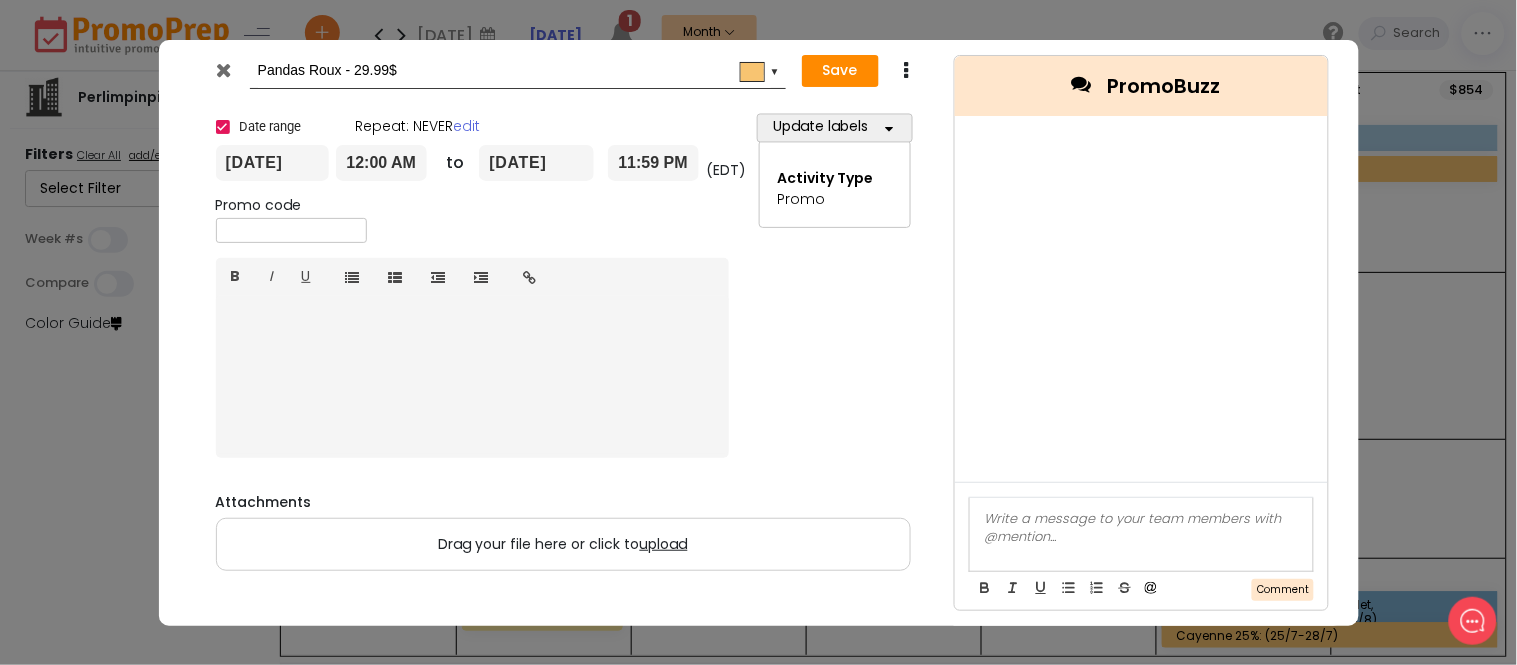 click at bounding box center (223, 70) 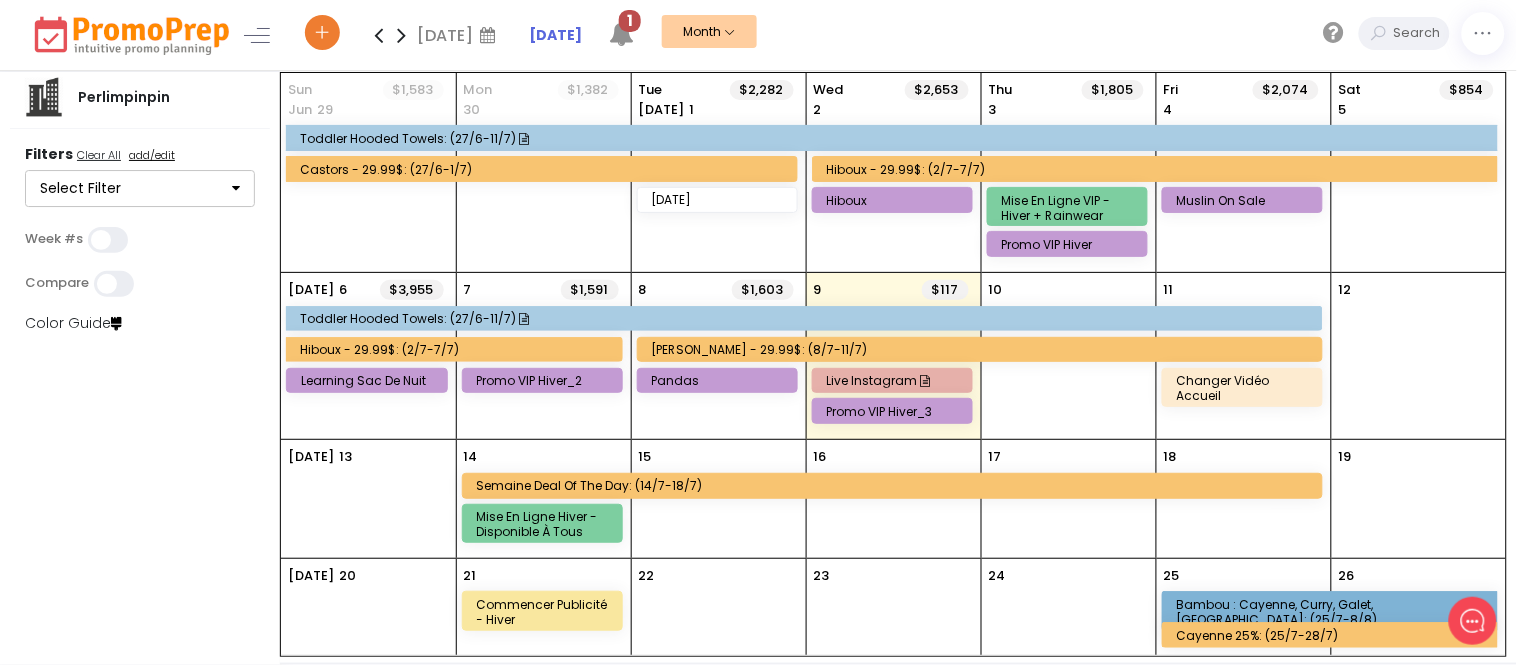 click on "[DATE] [DATE] Su Mo Tu We Th Fr Sa 29 30 1 2 3 4 5 6 7 8 9 10 11 12 13 14 15 16 17 18 19 20 21 22 23 24 25 26 27 28 29 30 31 1 2 3 4 5 6 7 8 9 [DATE] Clear [DATE] Feb Mar Apr May Jun [DATE] Aug Sep Oct Nov Dec [DATE] Clear [DATE]-[DATE] 2019 2020 2021 2022 2023 2024 2025 2026 2027 2028 2029 2030 [DATE] Clear [DATE]-[DATE] 1990 2000 2010 2020 2030 2040 2050 2060 2070 2080 2090 2100 [DATE] Clear [DATE]-2900 1900 2000 2100 2200 2300 2400 2500 2600 2700 2800 2900 3000 [DATE] Clear [DATE] 1  Promo Notifications - 6 New   Previous     |     Next  Live Instagram  starting  [DATE]  changed   Live Instagram  starting  [DATE]  changed description  New   just now by [PERSON_NAME]  Promo VIP Hiver_3  starting  [DATE]  changed start date to  [DATE]  AND end date to  [DATE]  [DATE] 09:50 AM by [PERSON_NAME]  Promo Added:  Learning sac de nuit  starts on  [DATE]  and ends on  [DATE]  [DATE] 12:19 PM by [PERSON_NAME] on sale  starting  [DATE]  changed   Muslin sleep sacks on sale [DATE]" 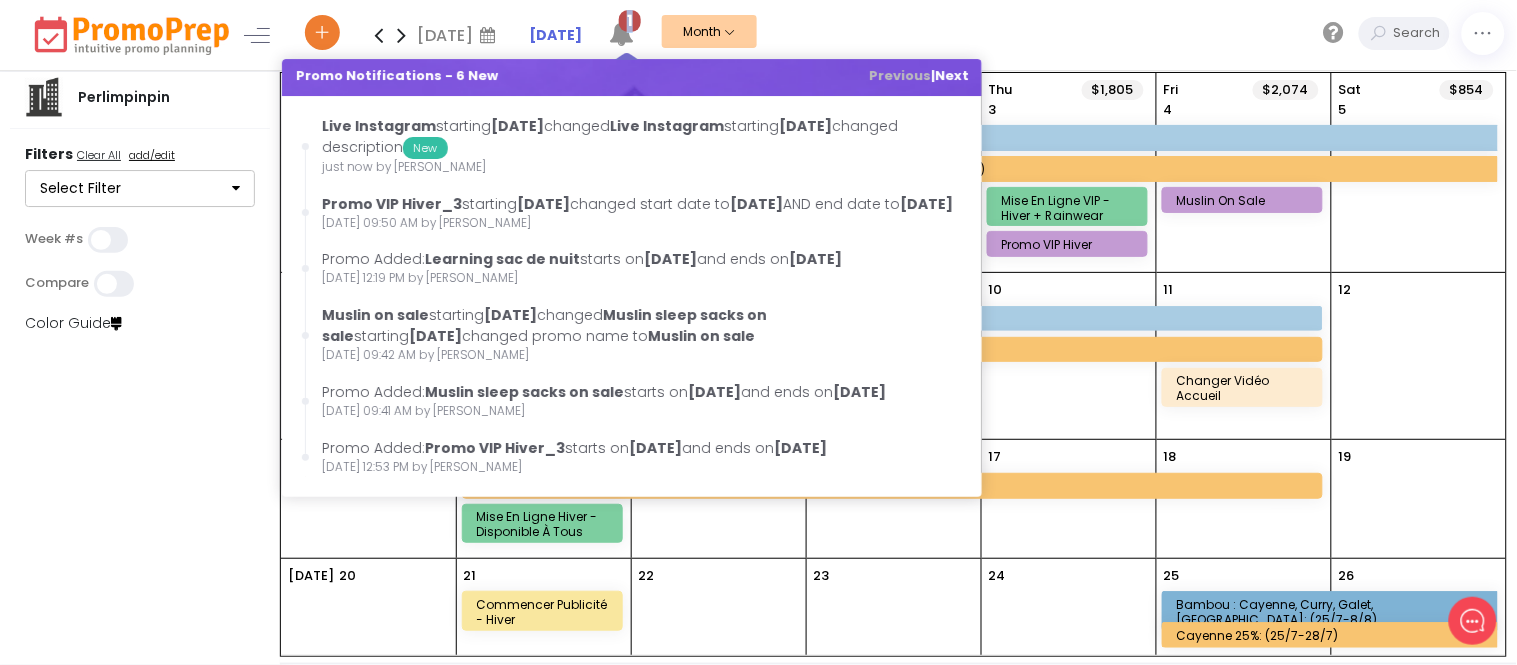 click on "1" at bounding box center (630, 21) 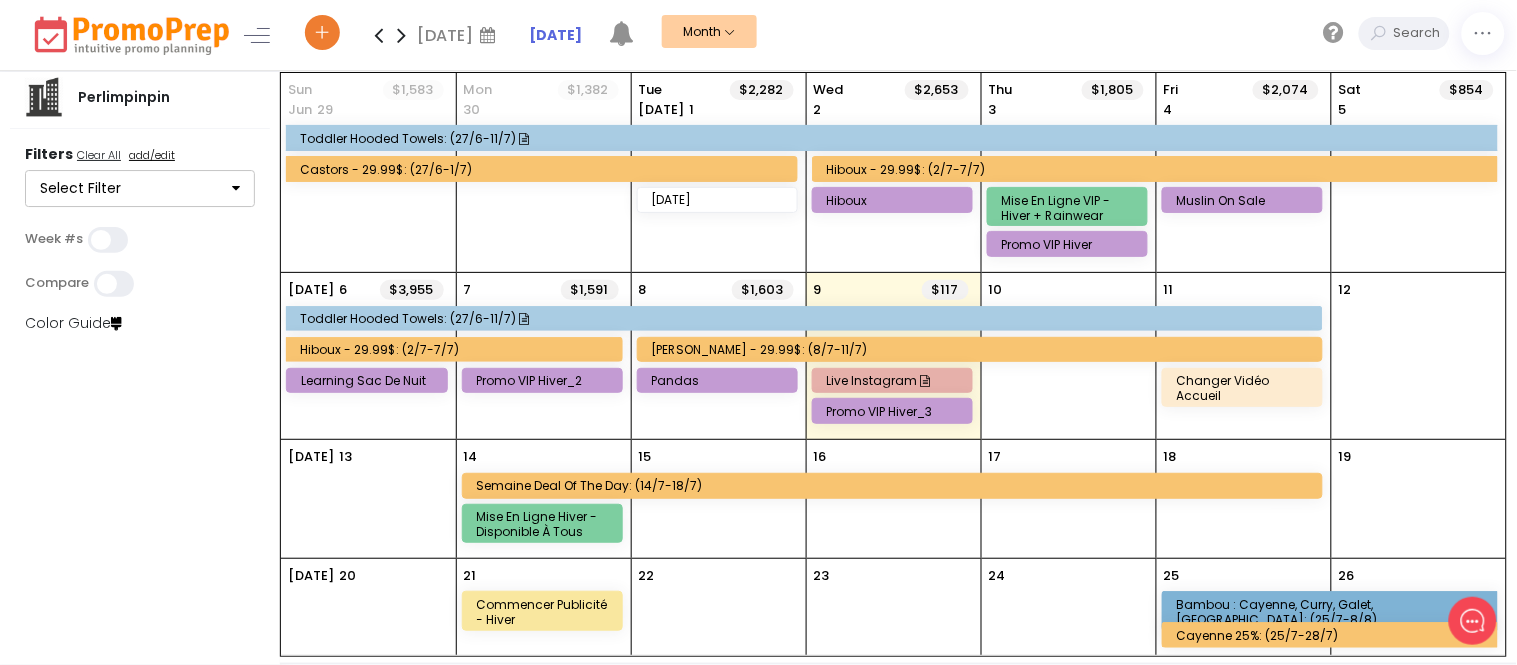 click on "[DATE] [DATE] Su Mo Tu We Th Fr Sa 29 30 1 2 3 4 5 6 7 8 9 10 11 12 13 14 15 16 17 18 19 20 21 22 23 24 25 26 27 28 29 30 31 1 2 3 4 5 6 7 8 9 [DATE] Clear [DATE] Feb Mar Apr May Jun [DATE] Aug Sep Oct Nov Dec [DATE] Clear [DATE]-[DATE] 2019 2020 2021 2022 2023 2024 2025 2026 2027 2028 2029 2030 [DATE] Clear [DATE]-[DATE] 1990 2000 2010 2020 2030 2040 2050 2060 2070 2080 2090 2100 [DATE] Clear [DATE]-2900 1900 2000 2100 2200 2300 2400 2500 2600 2700 2800 2900 3000 [DATE] Clear [DATE]  Promo Notifications - 6 New   Previous     |     Next  Live Instagram  starting  [DATE]  changed   Live Instagram  starting  [DATE]  changed description  New   just now by [PERSON_NAME]  Promo VIP Hiver_3  starting  [DATE]  changed start date to  [DATE]  AND end date to  [DATE]  [DATE] 09:50 AM by [PERSON_NAME]  Promo Added:  Learning sac de nuit  starts on  [DATE]  and ends on  [DATE]  [DATE] 12:19 PM by [PERSON_NAME] on sale  starting  [DATE]  changed   Muslin sleep sacks on sale  starting" 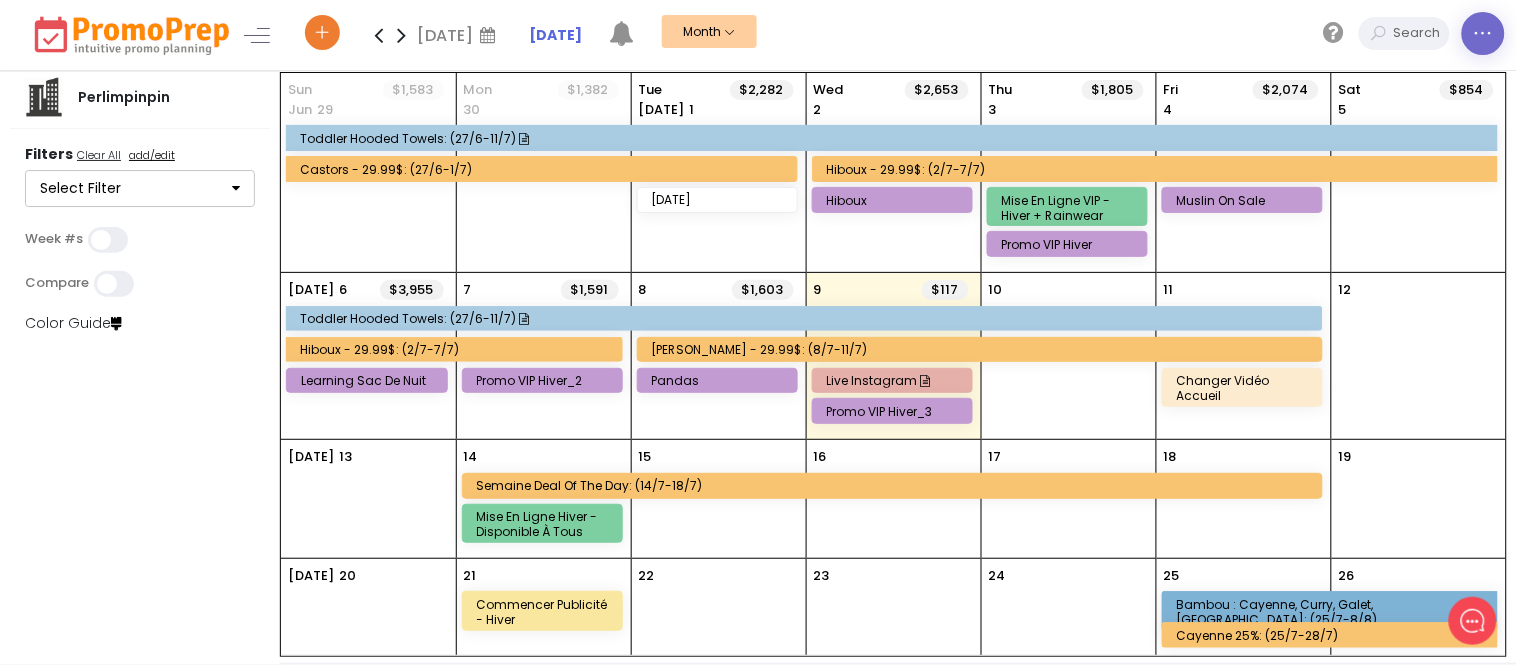 click at bounding box center (1483, 33) 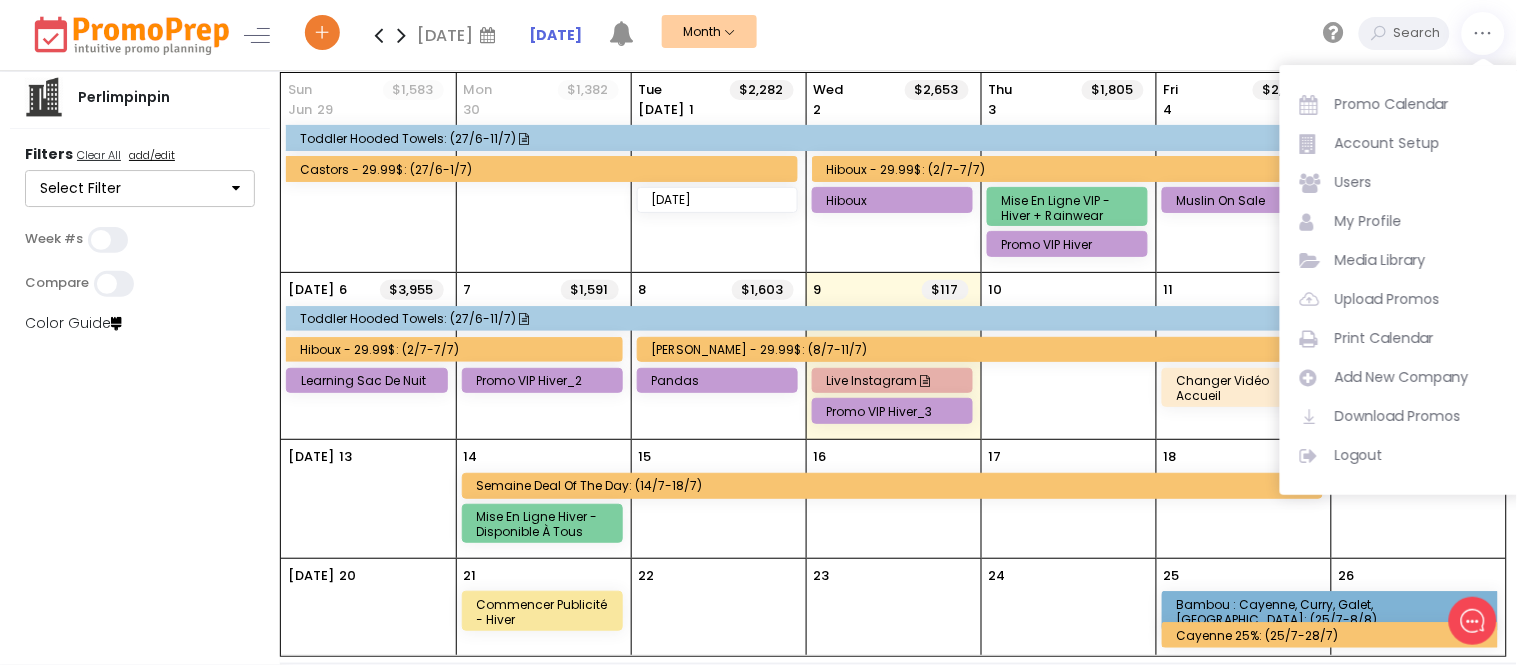 click on "[DATE] [DATE] Su Mo Tu We Th Fr Sa 29 30 1 2 3 4 5 6 7 8 9 10 11 12 13 14 15 16 17 18 19 20 21 22 23 24 25 26 27 28 29 30 31 1 2 3 4 5 6 7 8 9 [DATE] Clear [DATE] Feb Mar Apr May Jun [DATE] Aug Sep Oct Nov Dec [DATE] Clear [DATE]-[DATE] 2019 2020 2021 2022 2023 2024 2025 2026 2027 2028 2029 2030 [DATE] Clear [DATE]-[DATE] 1990 2000 2010 2020 2030 2040 2050 2060 2070 2080 2090 2100 [DATE] Clear [DATE]-2900 1900 2000 2100 2200 2300 2400 2500 2600 2700 2800 2900 3000 [DATE] Clear [DATE]  Promo Notifications - 6 New   Previous     |     Next  Live Instagram  starting  [DATE]  changed   Live Instagram  starting  [DATE]  changed description  New   just now by [PERSON_NAME]  Promo VIP Hiver_3  starting  [DATE]  changed start date to  [DATE]  AND end date to  [DATE]  [DATE] 09:50 AM by [PERSON_NAME]  Promo Added:  Learning sac de nuit  starts on  [DATE]  and ends on  [DATE]  [DATE] 12:19 PM by [PERSON_NAME] on sale  starting  [DATE]  changed   Muslin sleep sacks on sale  starting" 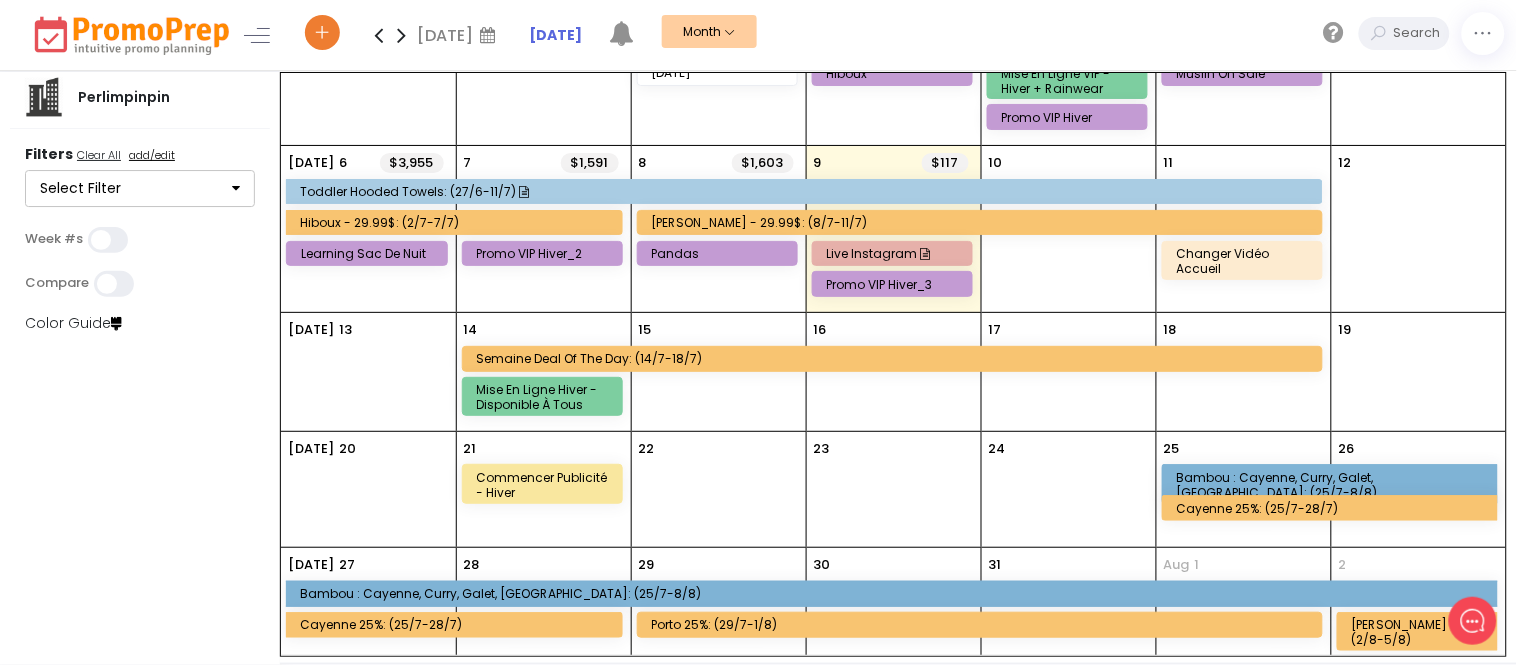 scroll, scrollTop: 137, scrollLeft: 0, axis: vertical 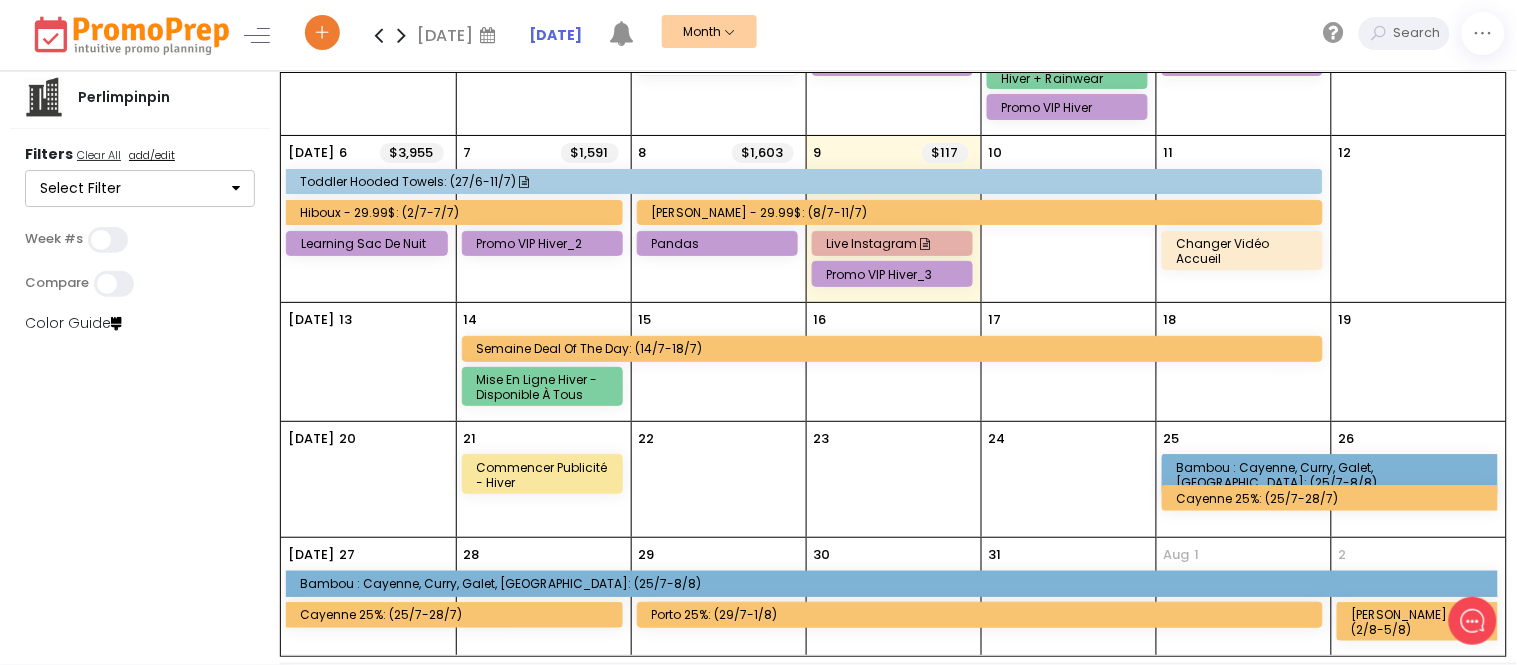 click on "[DATE]  $1,583 Toddler Hooded Towels:  (27/6-11/7)   Castors - 29.99$:  (27/6-1/7) Mon 30  $1,382 [DATE]  $2,282 [DATE] Wed 2  $2,653 Hiboux - 29.99$:  (2/7-7/7) Hiboux Thu 3  $1,805 Mise en ligne VIP - Hiver + Rainwear Promo VIP hiver Fri 4  $2,074 Muslin on sale Sat 5  $854 [DATE]  $3,955 Toddler Hooded Towels:  (27/6-11/7)   Hiboux - 29.99$:  (2/7-7/7) Learning sac de nuit 7  $1,591 Promo VIP hiver_2 8  $1,603 Pandas Roux - 29.99$:  (8/7-11/7) Pandas 9  $117 Live Instagram   Promo VIP Hiver_3 10 11 Changer vidéo accueil 12 [DATE] Semaine Deal of the Day:  (14/7-18/7) Mise en ligne hiver - disponible à tous 15 16 17 18 19 [DATE] Commencer publicité - Hiver 22 23 24 25 Bambou : Cayenne, Curry, Galet, [GEOGRAPHIC_DATA]:  (25/7-8/8) Cayenne 25%:  (25/7-28/7) 26 [DATE] Bambou : Cayenne, Curry, Galet, [GEOGRAPHIC_DATA]:  (25/7-8/8) Cayenne 25%:  (25/7-28/7) 28 29 Porto 25%:  (29/7-1/8) 30 [DATE] 1 2 [PERSON_NAME] 25%:  (2/8-5/8)" at bounding box center [893, 296] 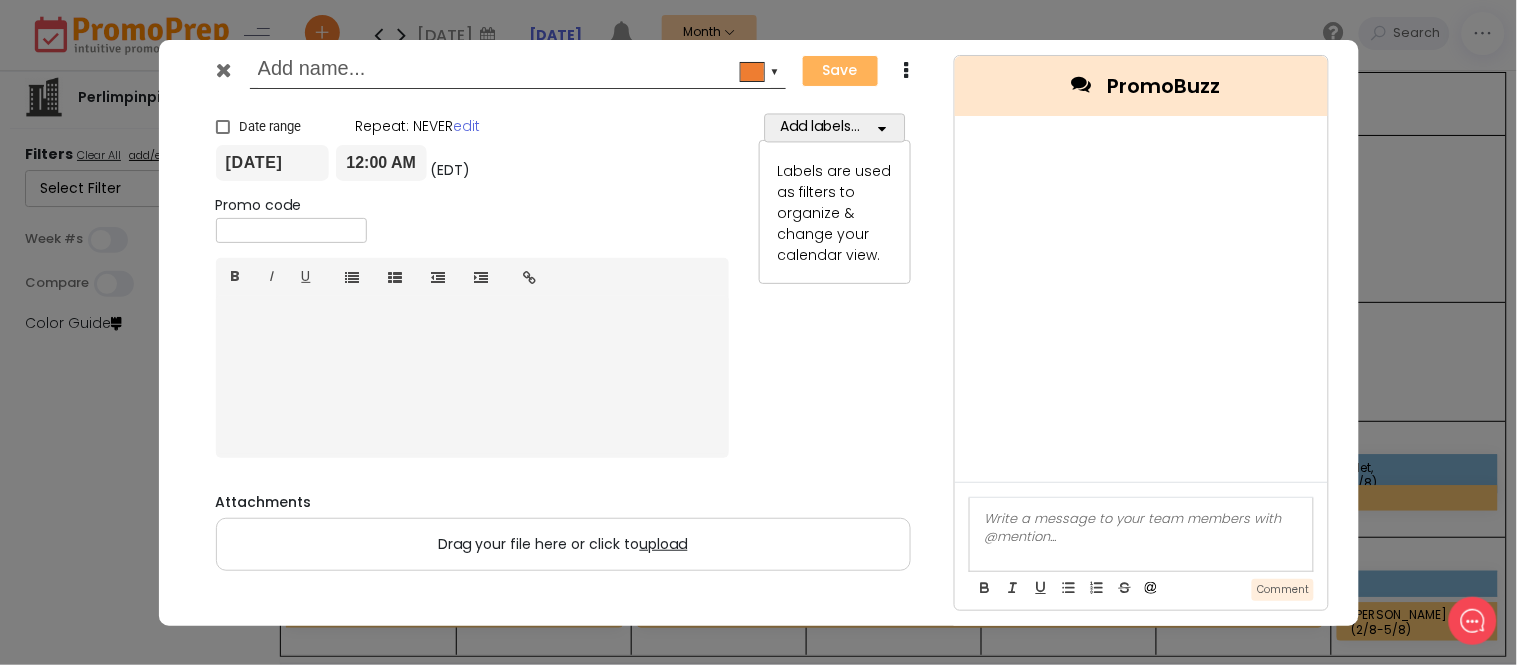 click at bounding box center [514, 71] 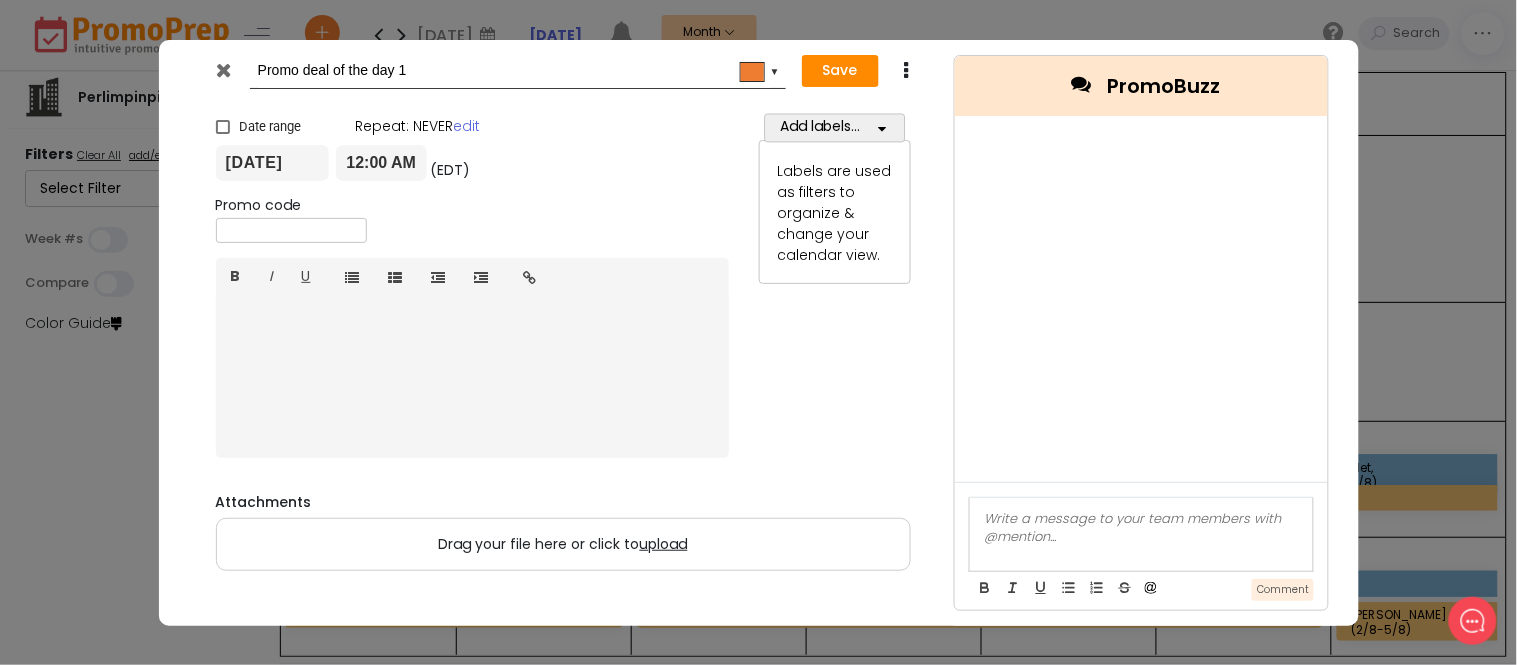drag, startPoint x: 400, startPoint y: 68, endPoint x: 308, endPoint y: 64, distance: 92.086914 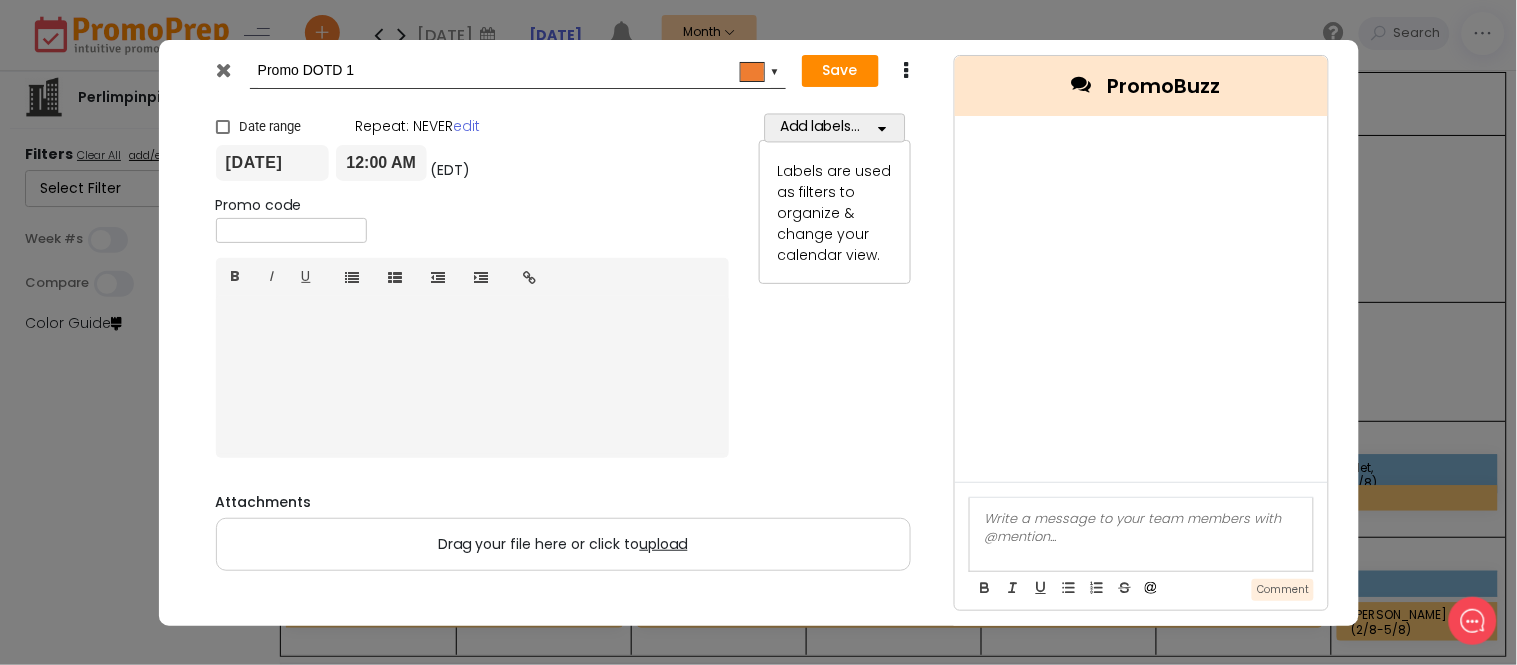 type on "Promo DOTD 1" 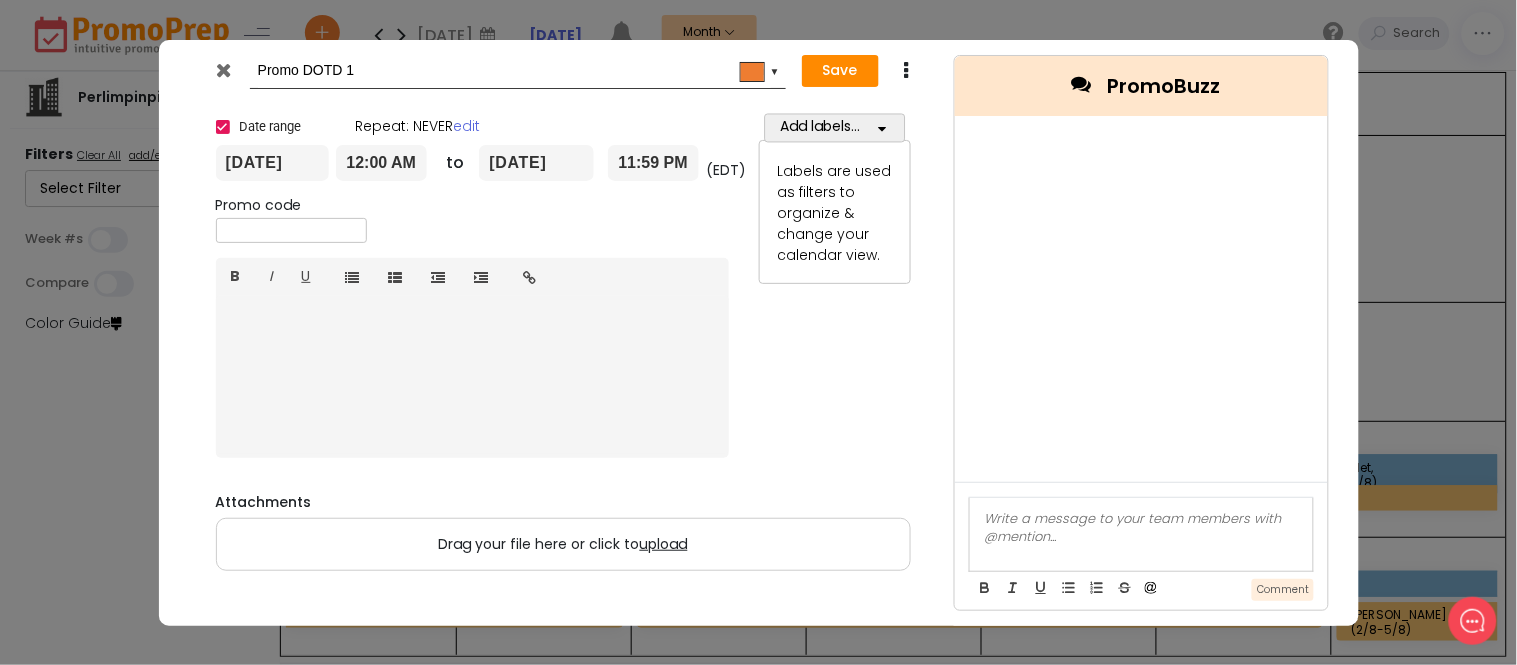 checkbox on "true" 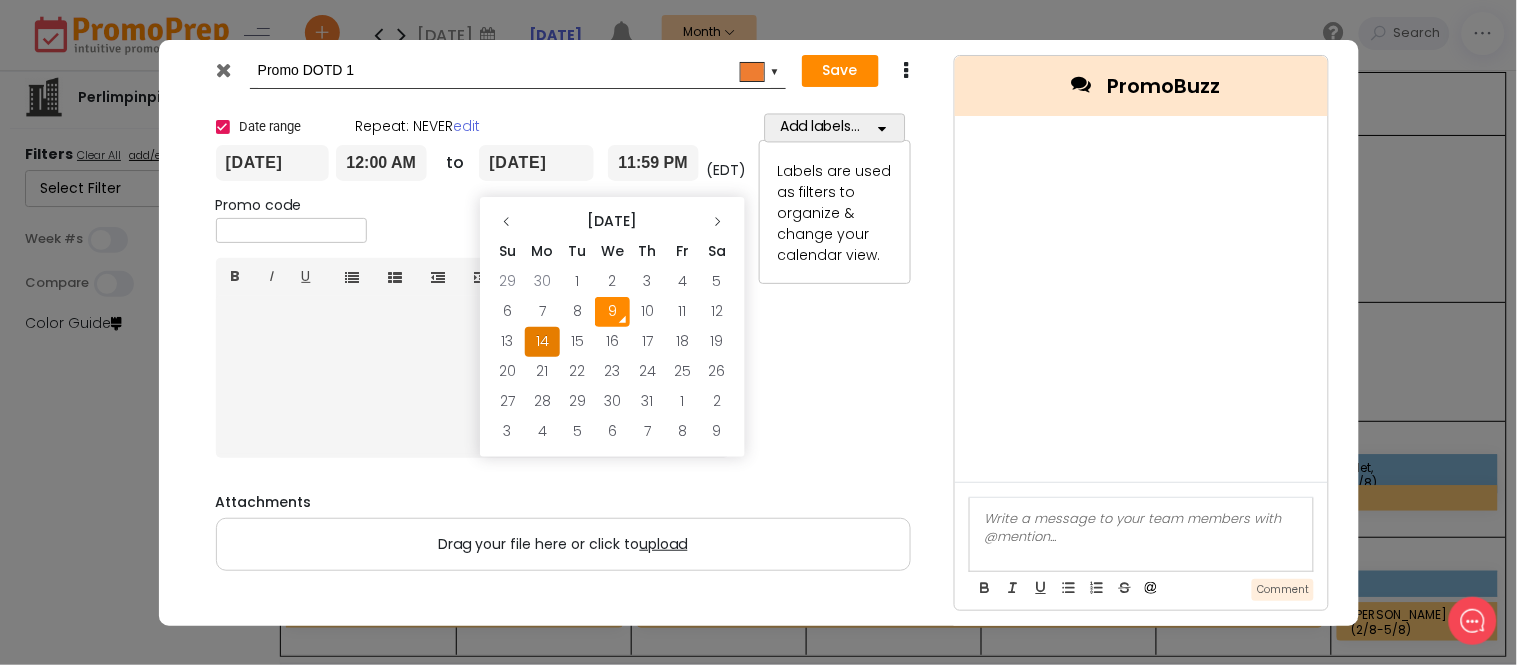 type on "[DATE]" 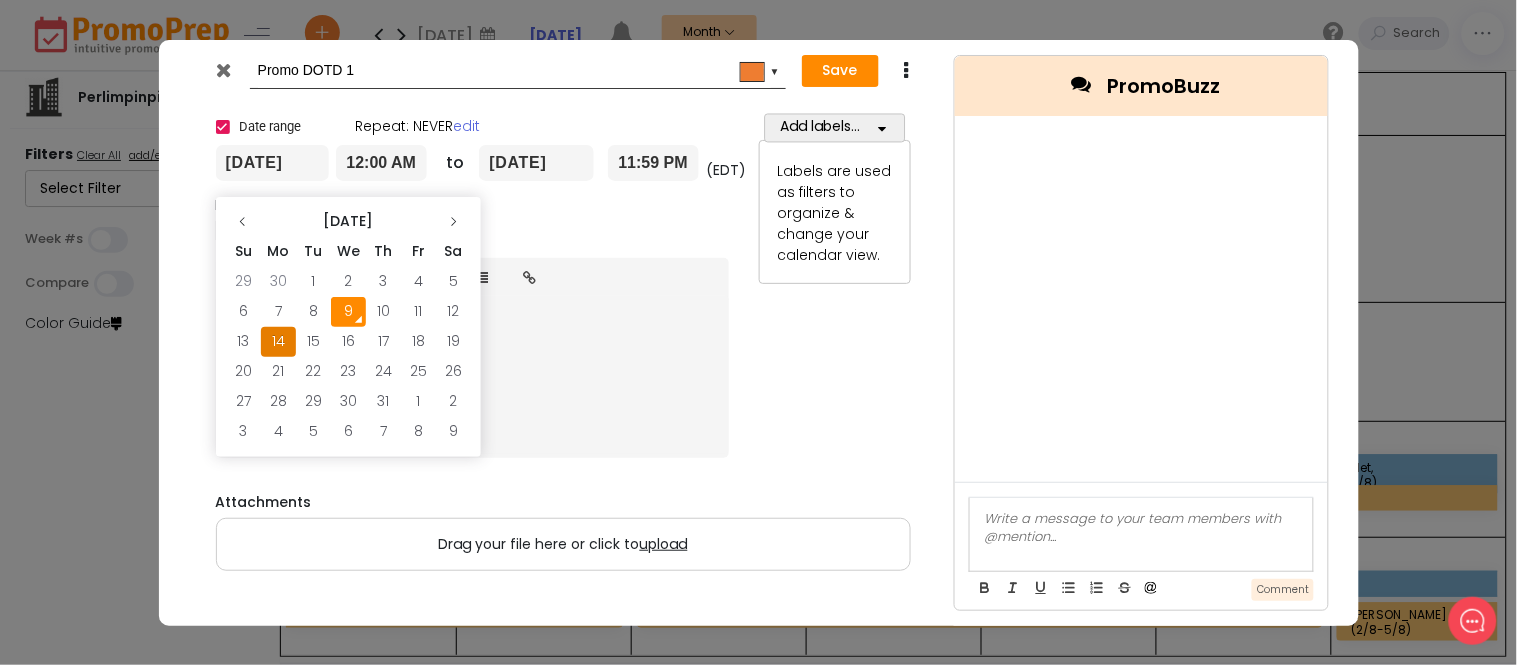 type on "[DATE]" 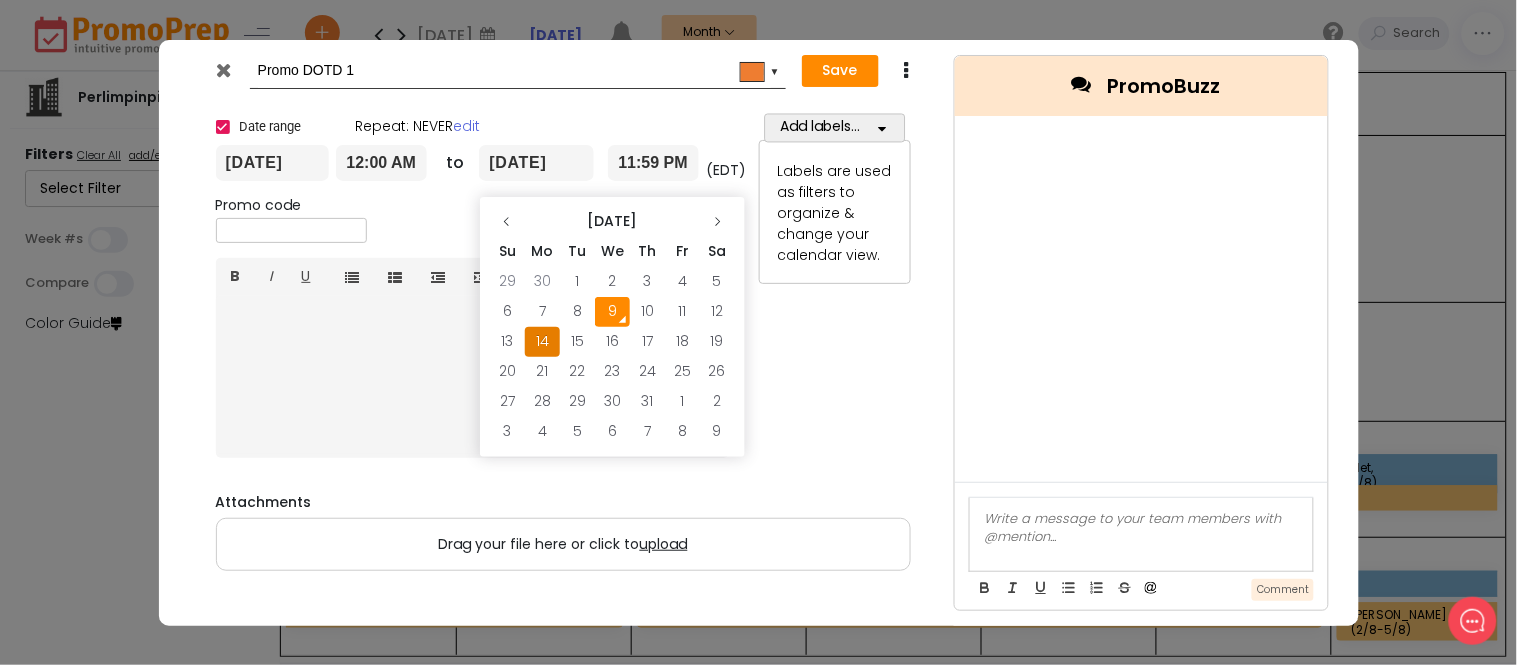 click on "[DATE]" at bounding box center [536, 163] 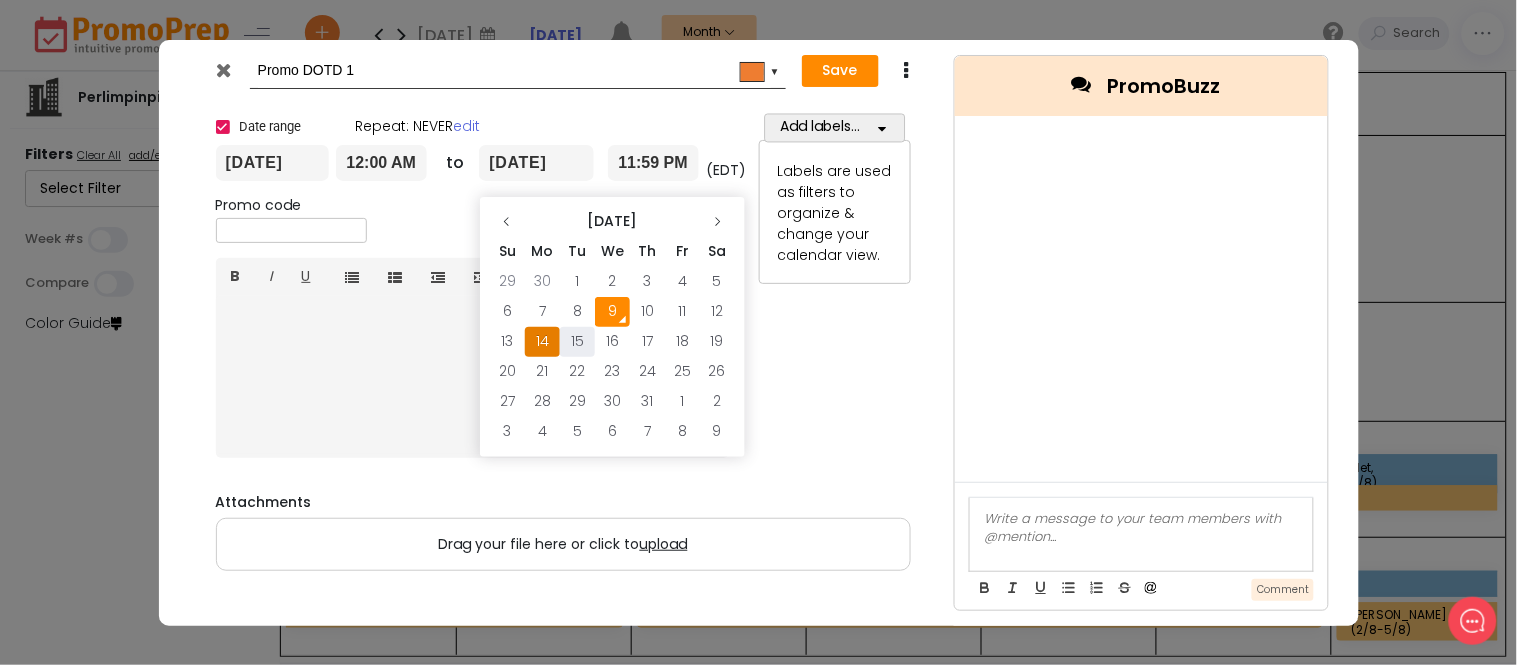 click on "15" at bounding box center (577, 342) 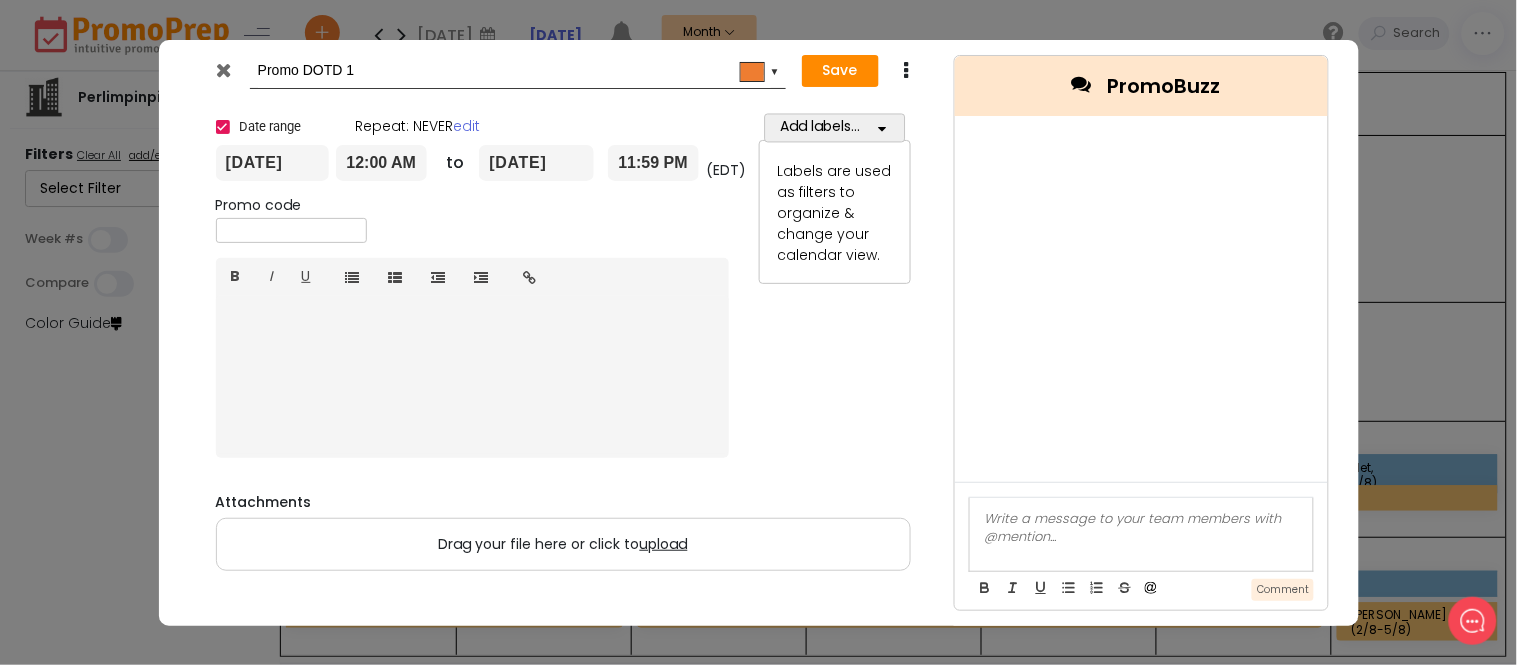 click on "12:00 AM" at bounding box center [381, 163] 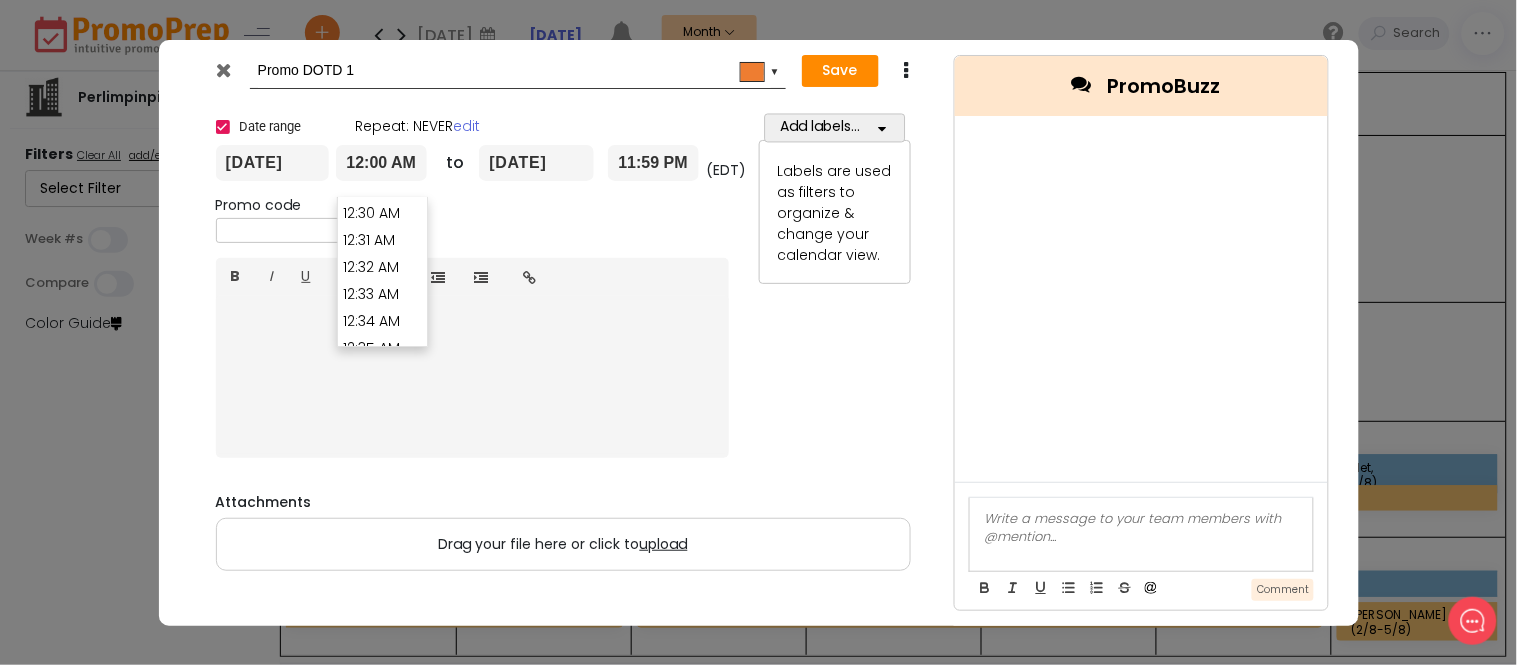 scroll, scrollTop: 1000, scrollLeft: 0, axis: vertical 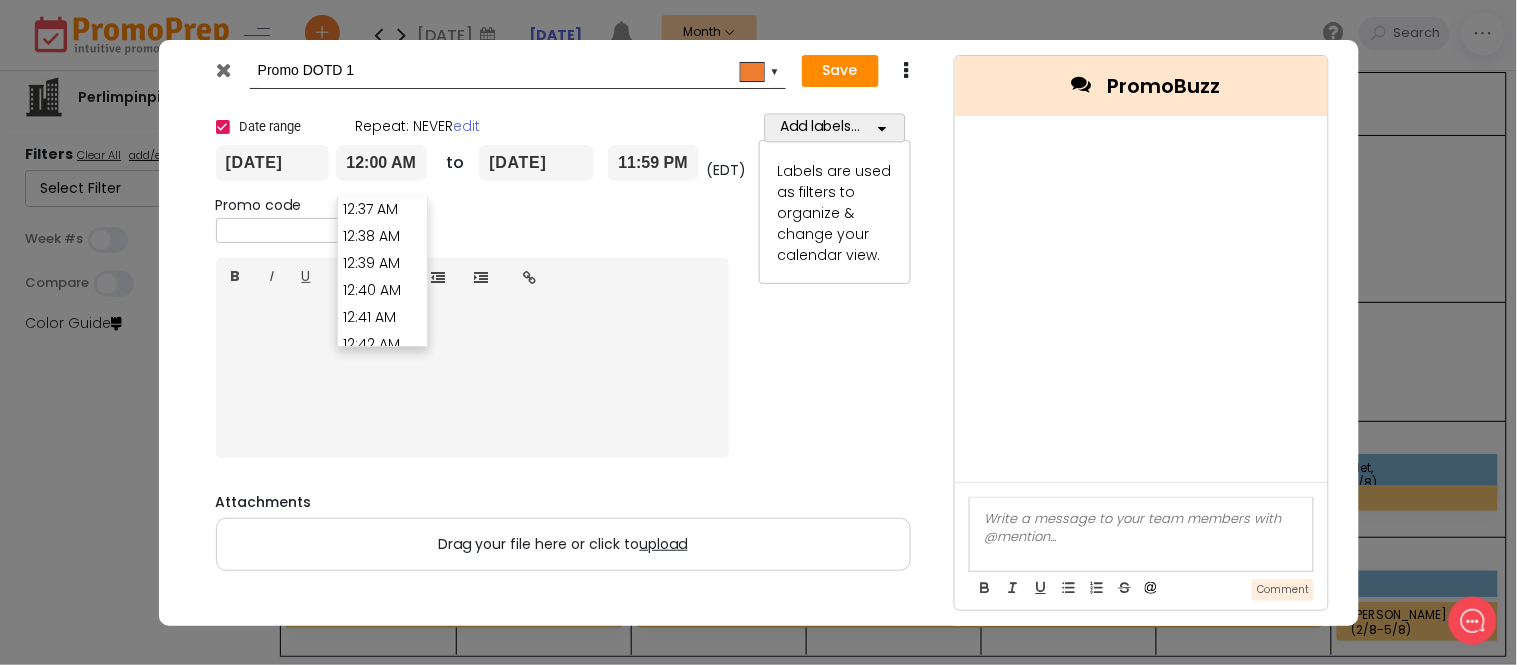 click on "12:00 AM" at bounding box center [381, 163] 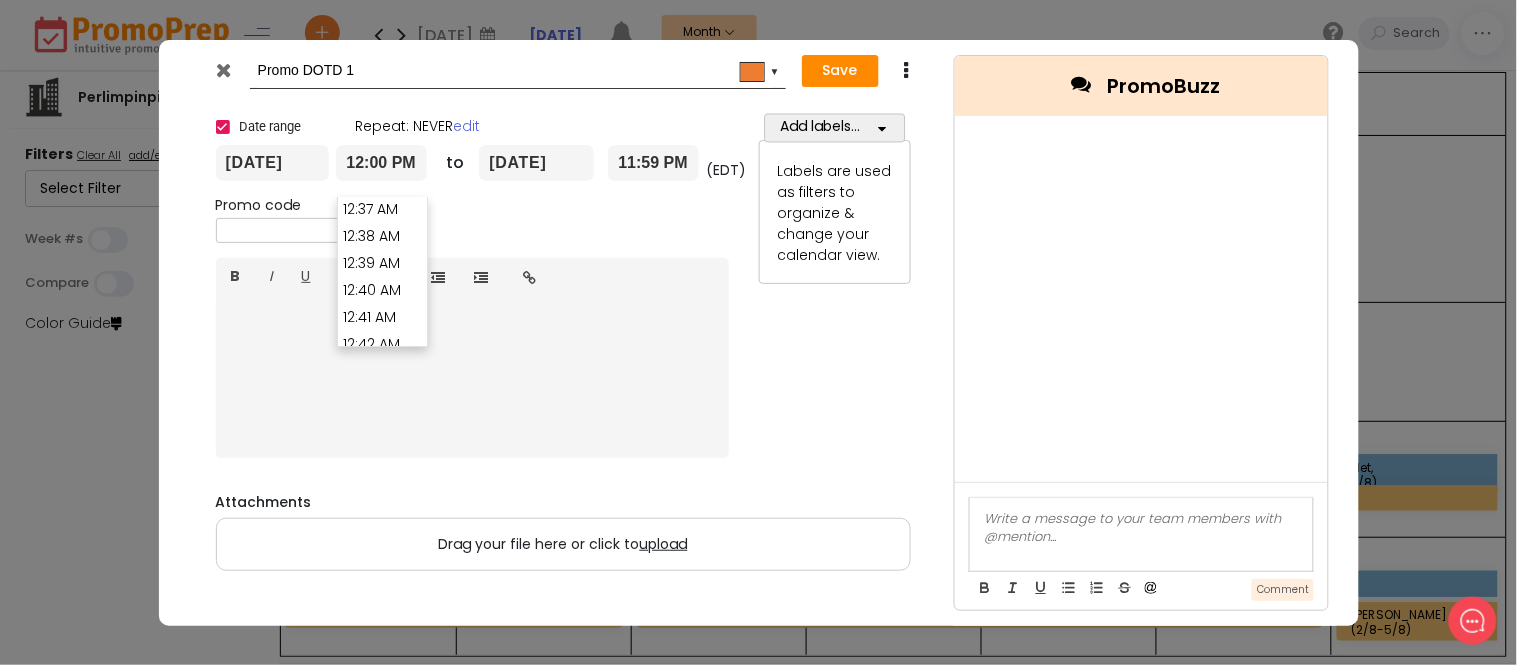 scroll, scrollTop: 19380, scrollLeft: 0, axis: vertical 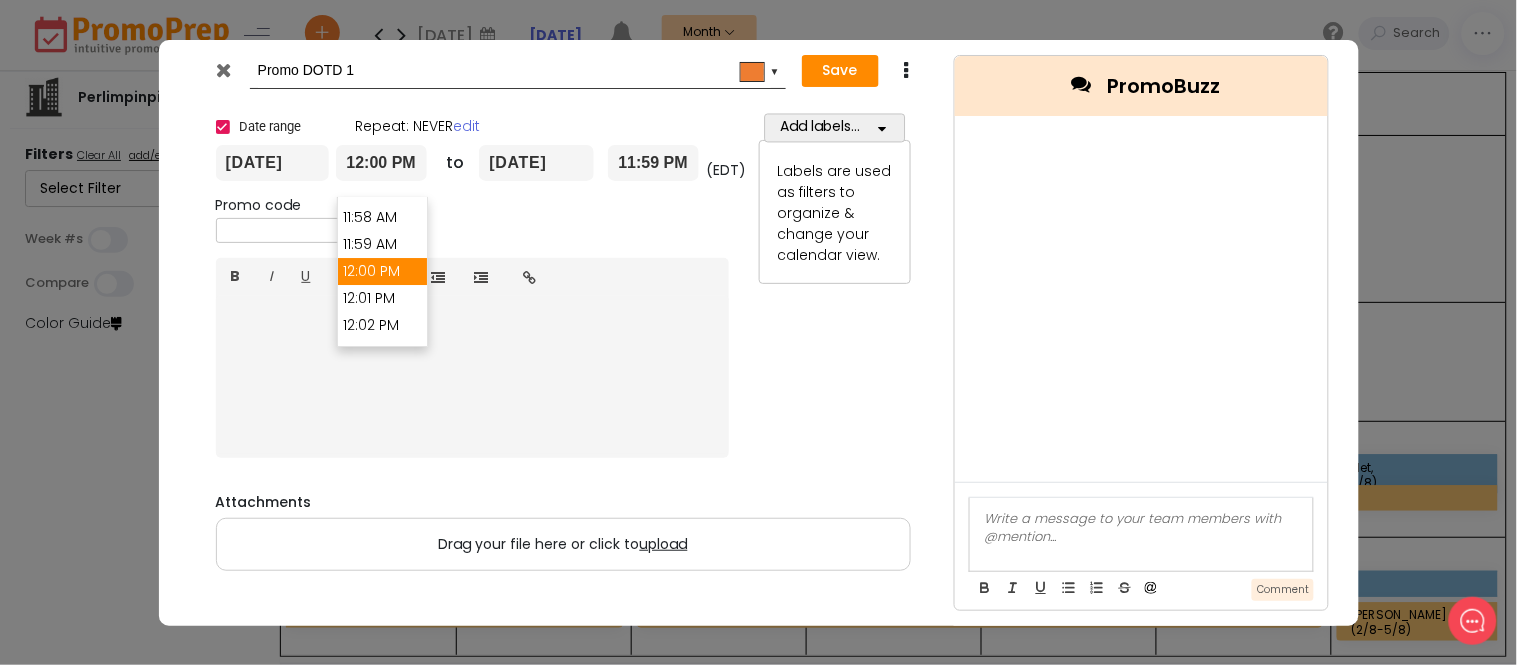 type on "12:00 PM" 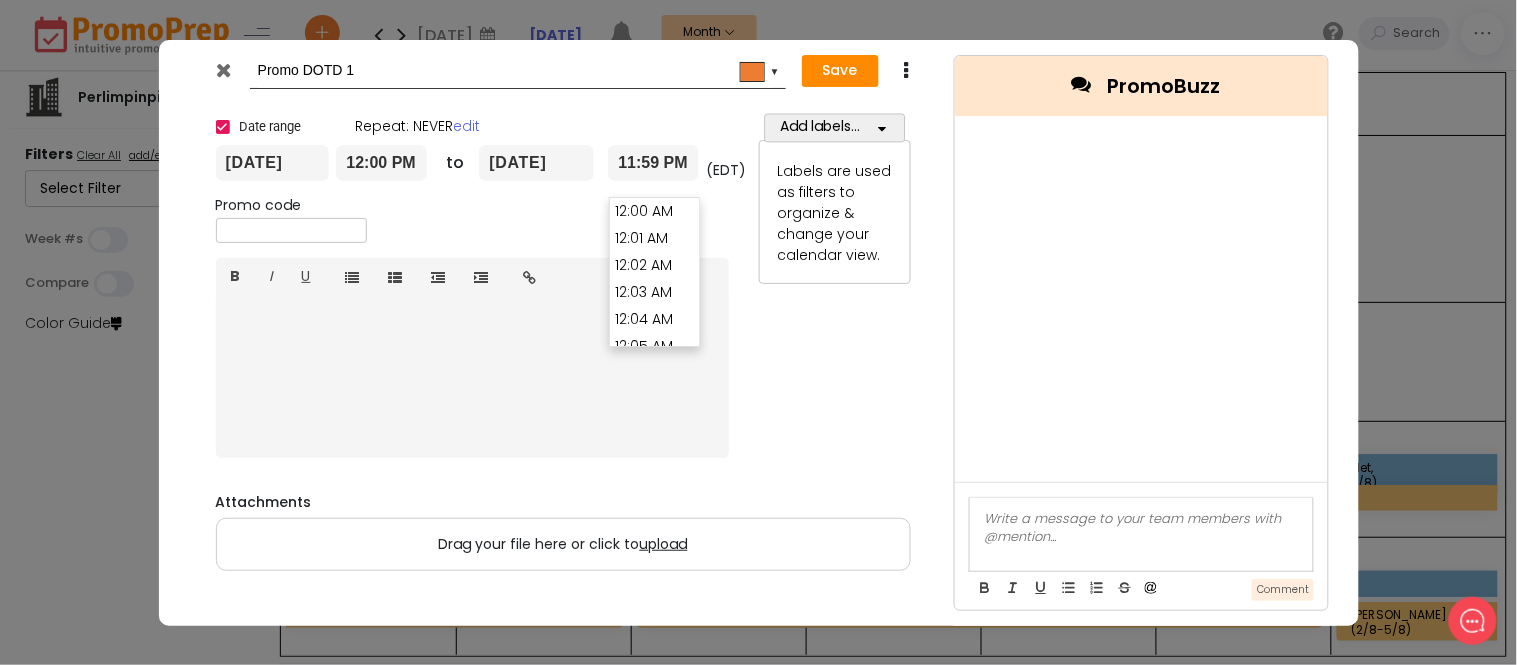 scroll, scrollTop: 38677, scrollLeft: 0, axis: vertical 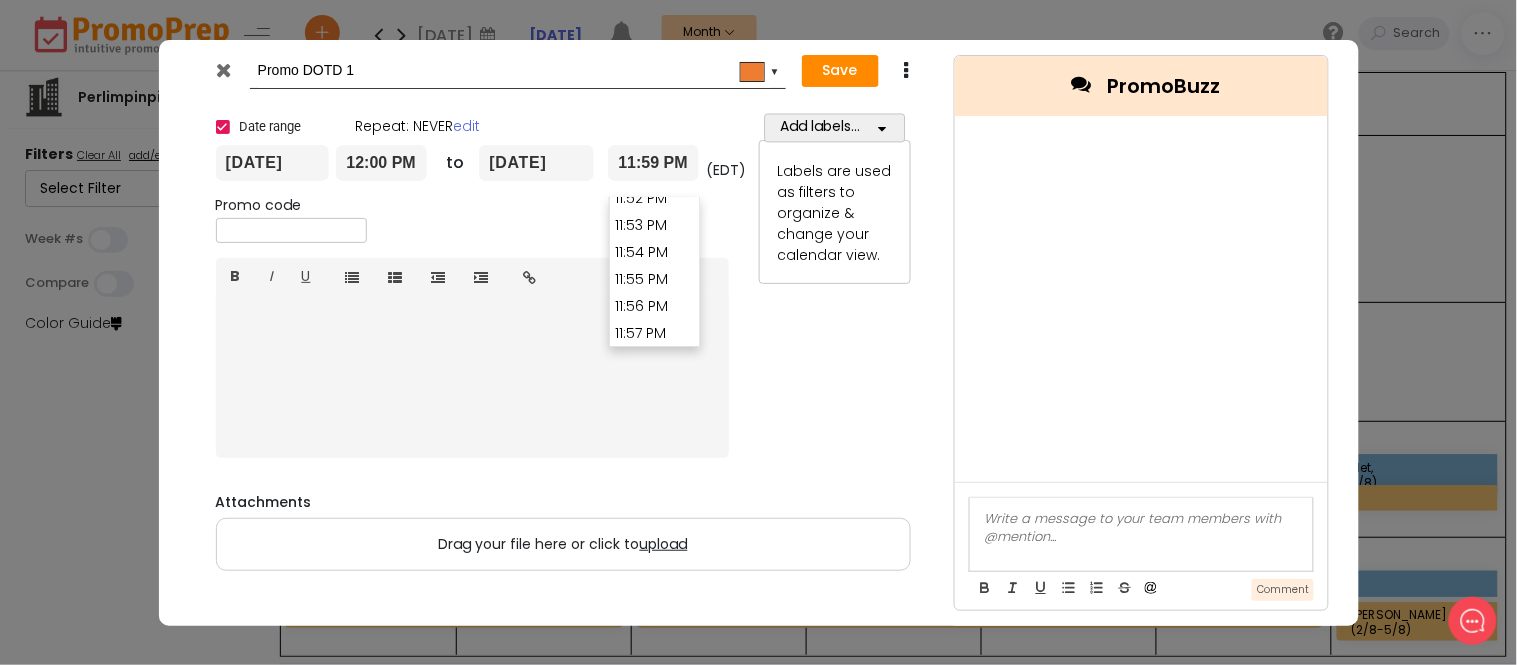 click on "11:59 PM" at bounding box center (653, 163) 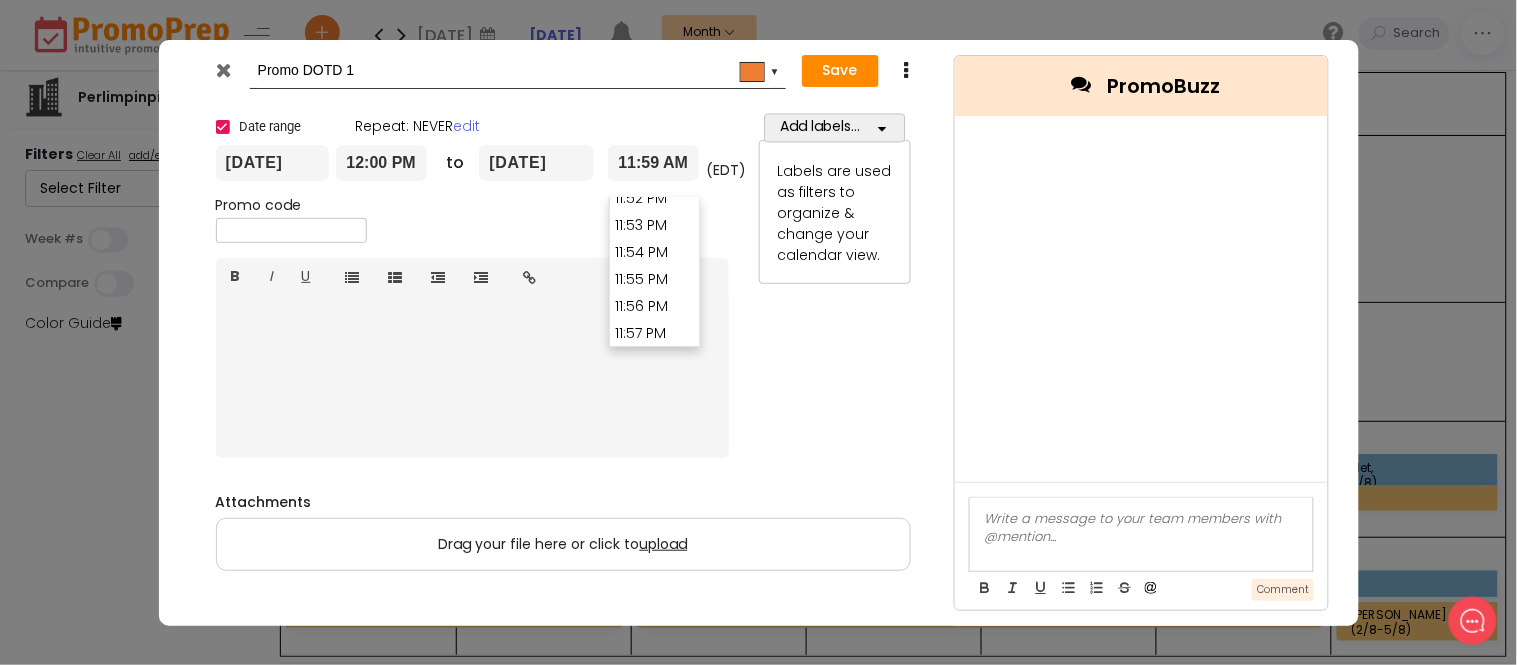 scroll, scrollTop: 19352, scrollLeft: 0, axis: vertical 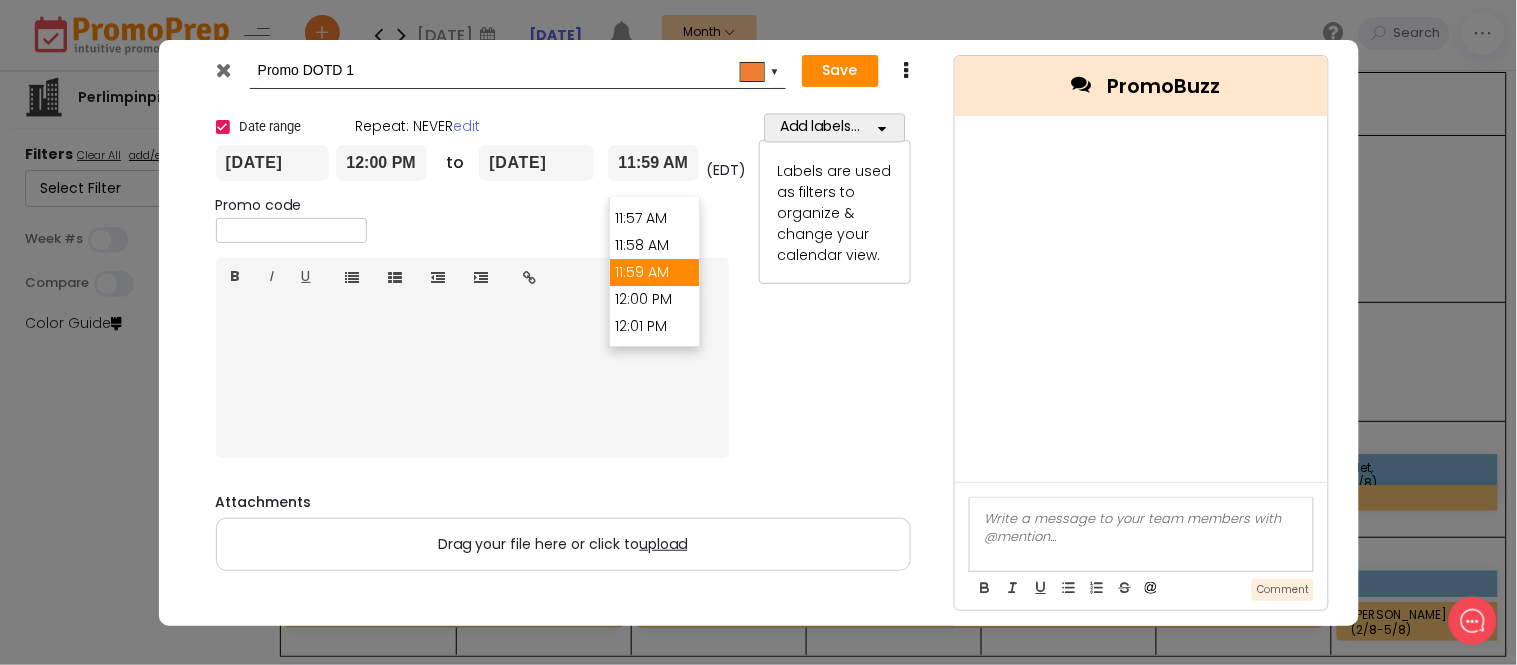 type on "11:59 AM" 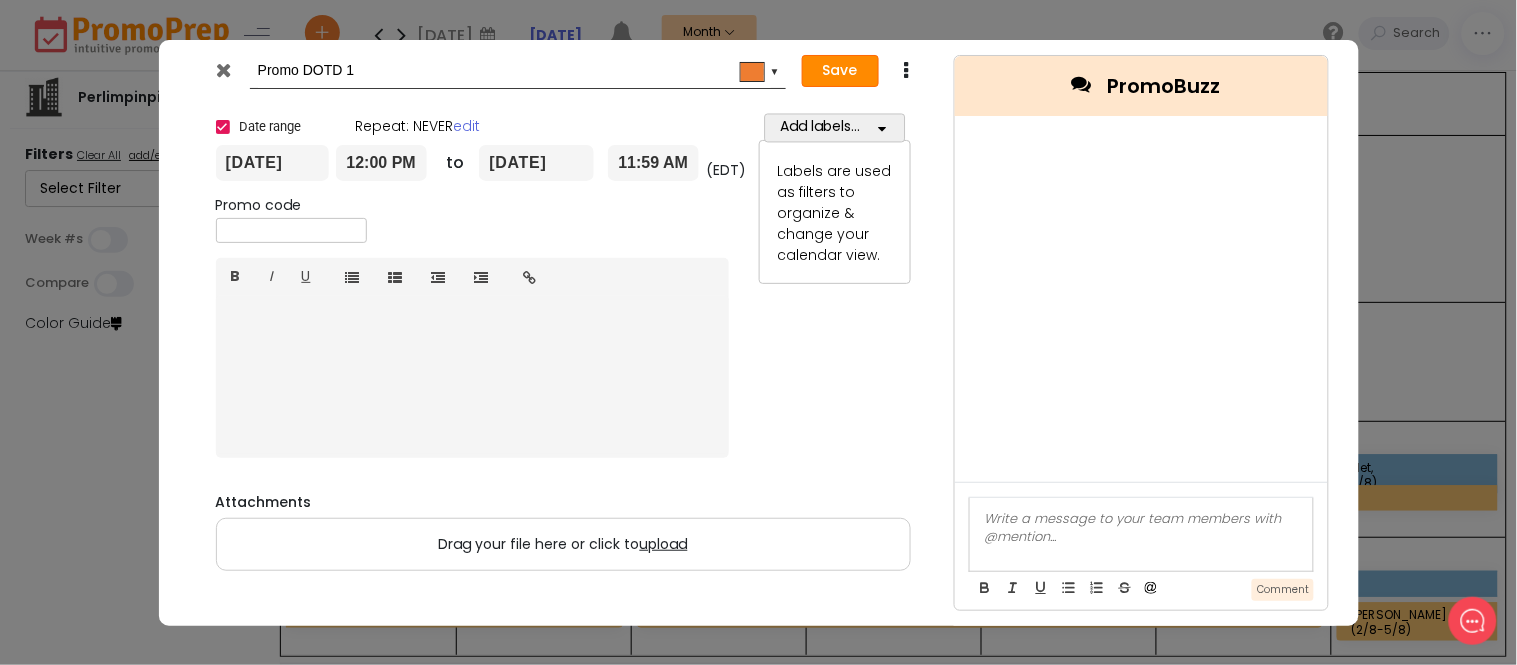 click on "Save" at bounding box center (840, 71) 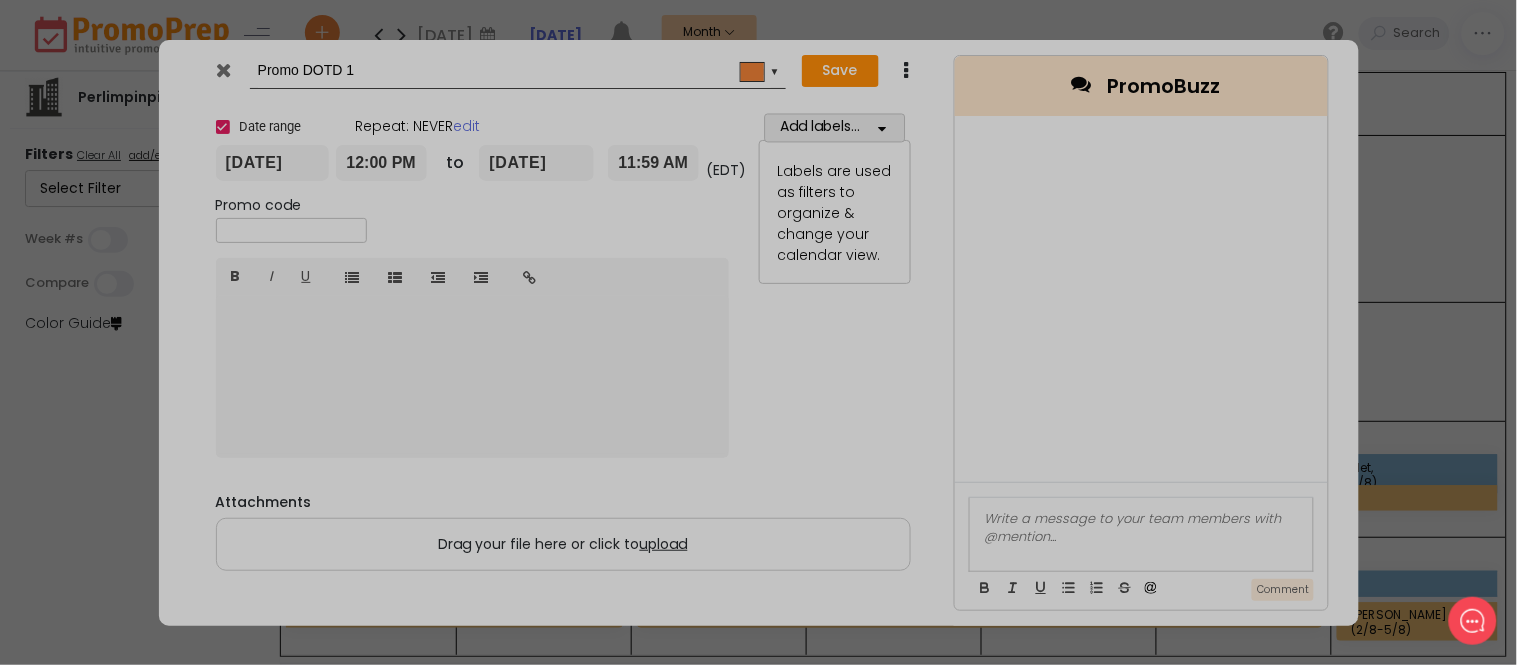 type on "[DATE]" 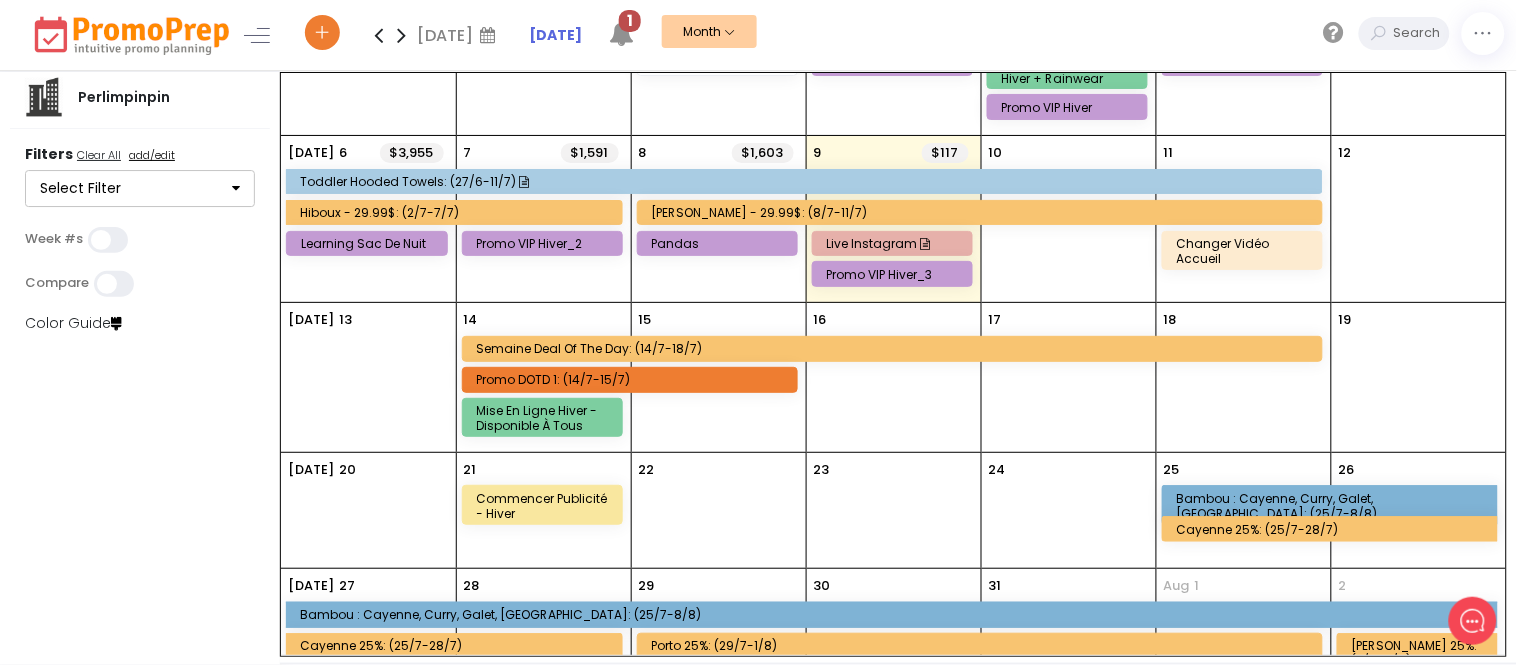 click on "Promo DOTD 1:  (14/7-15/7)" at bounding box center [630, 380] 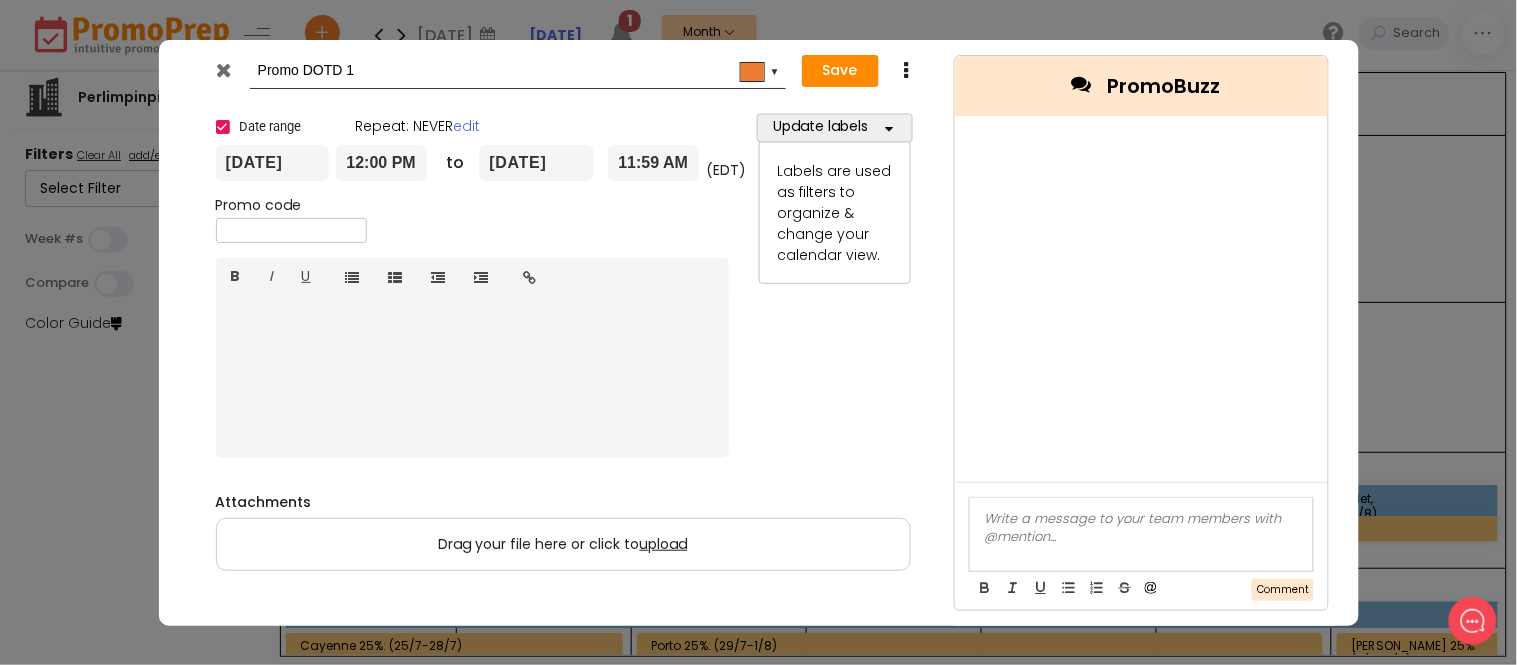 click at bounding box center [223, 70] 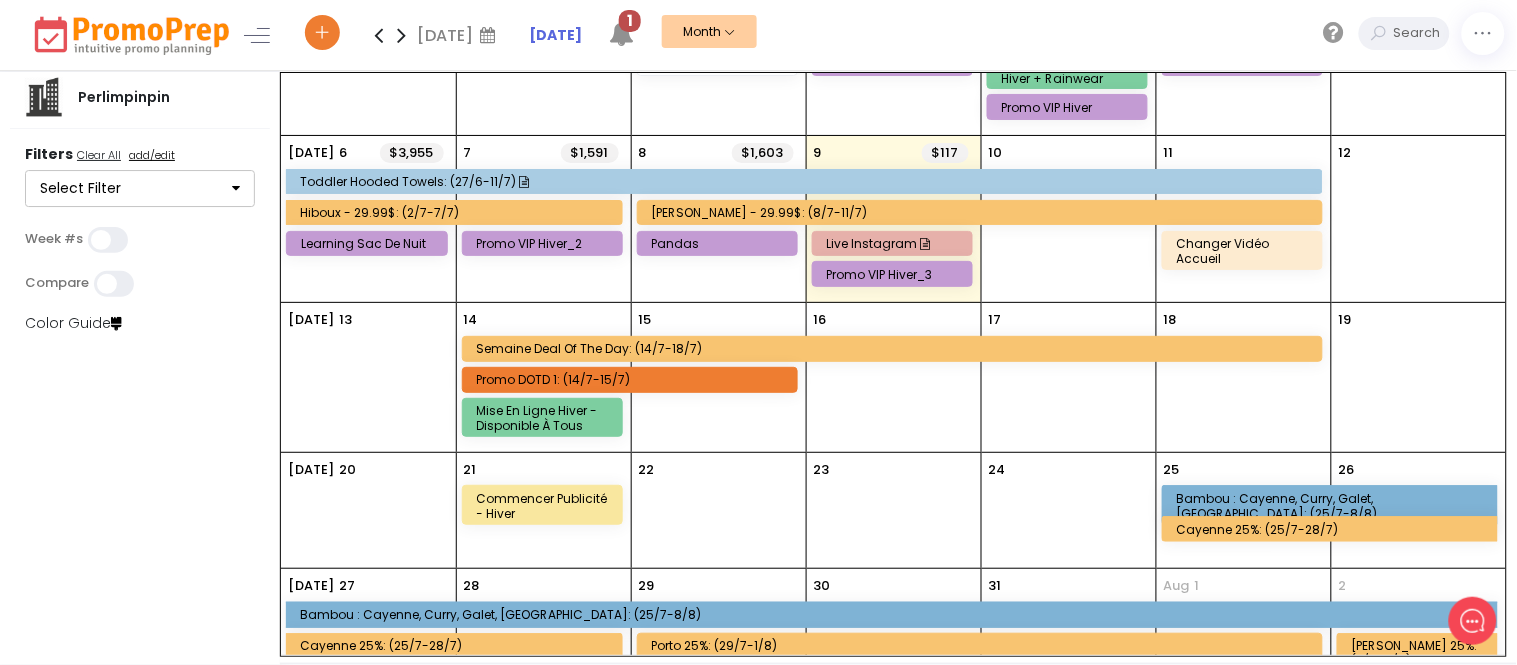 click on "Semaine Deal of the Day:  (14/7-18/7)" at bounding box center [895, 348] 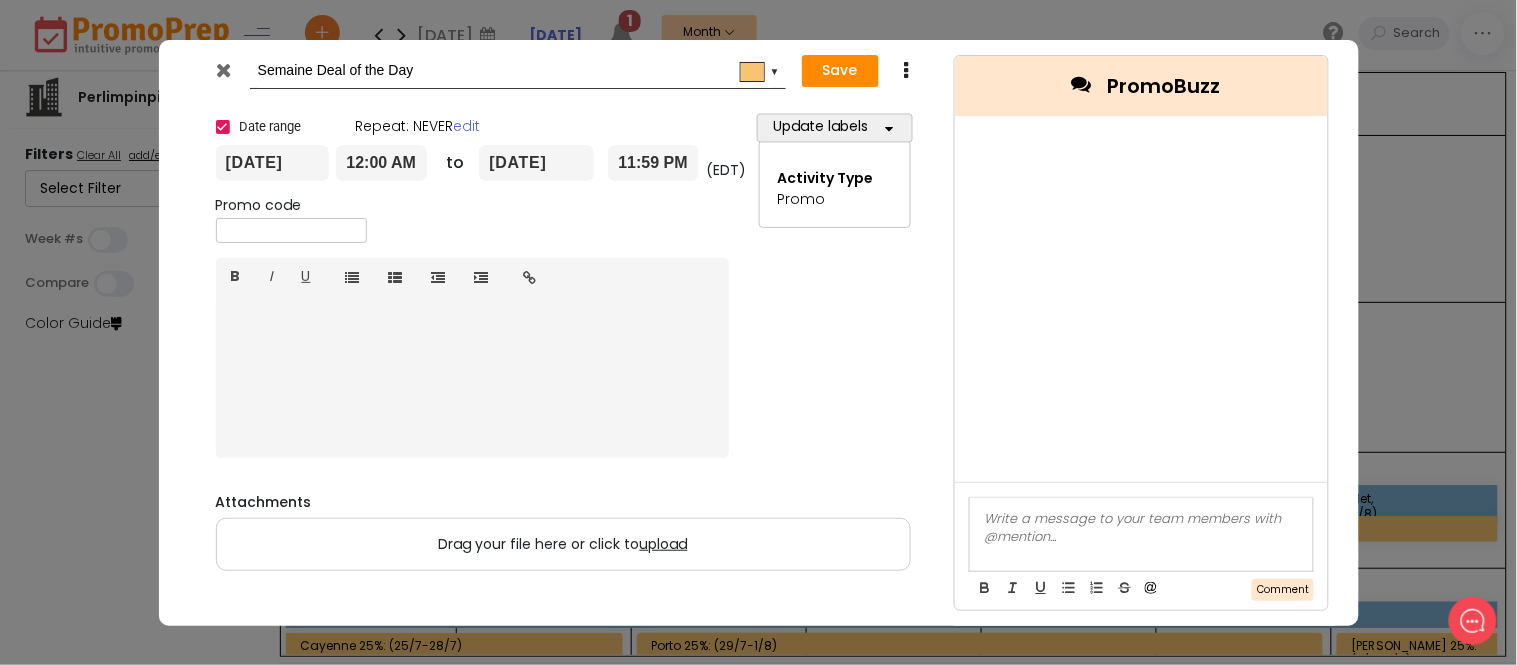 click at bounding box center [890, 129] 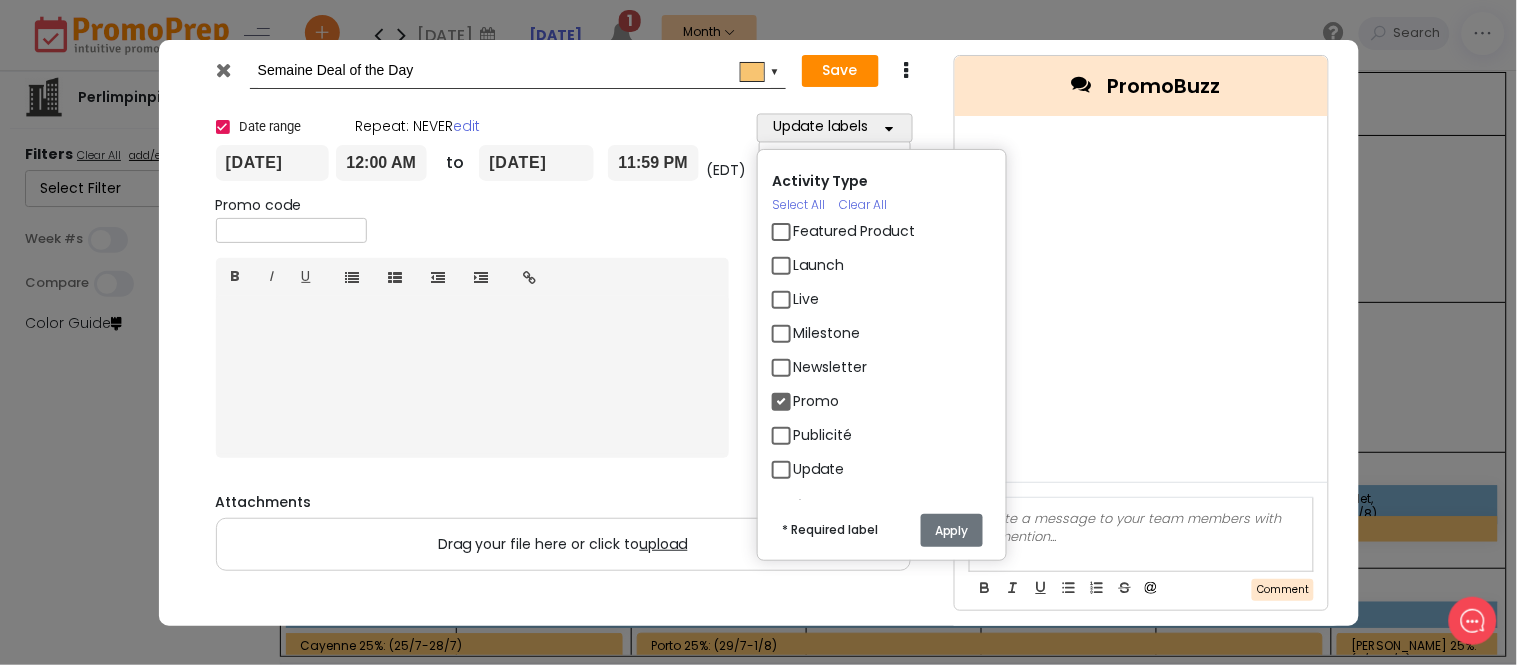 click on "Promo" at bounding box center (816, 401) 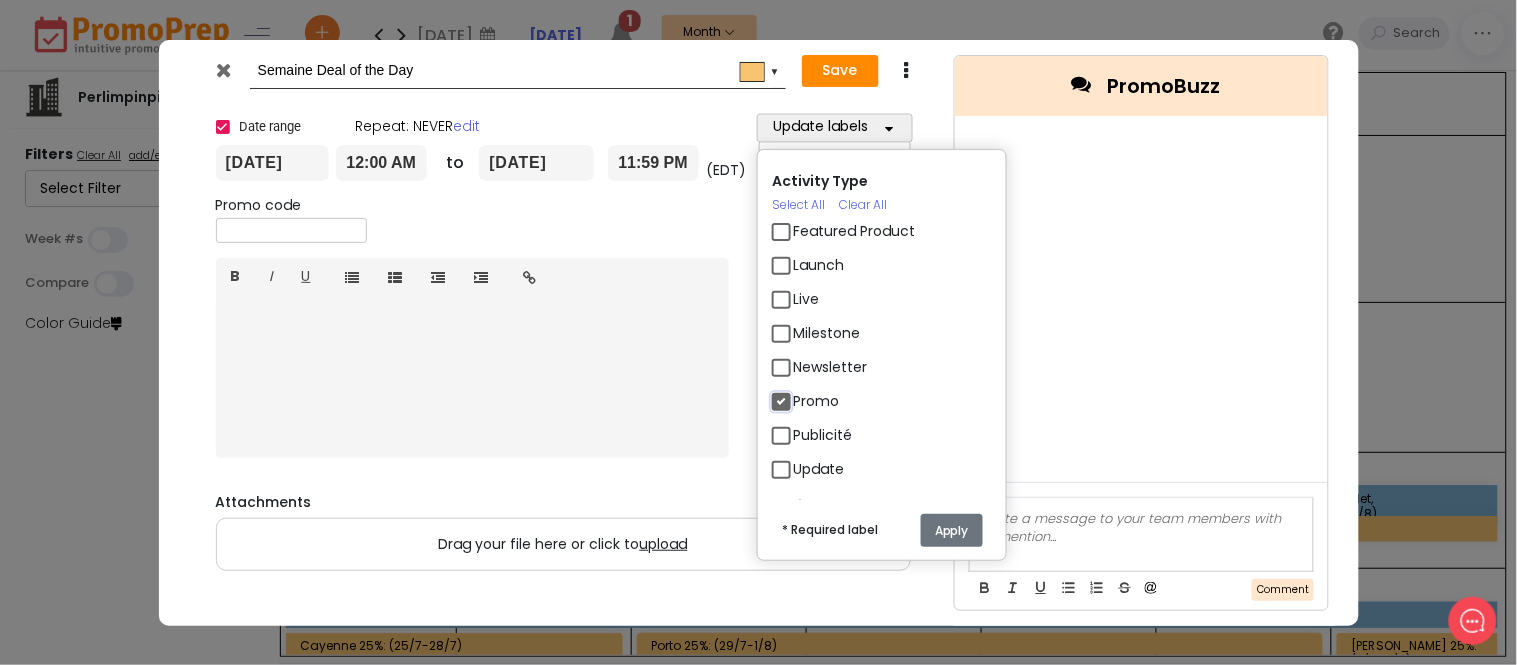 click on "Promo" at bounding box center [799, 393] 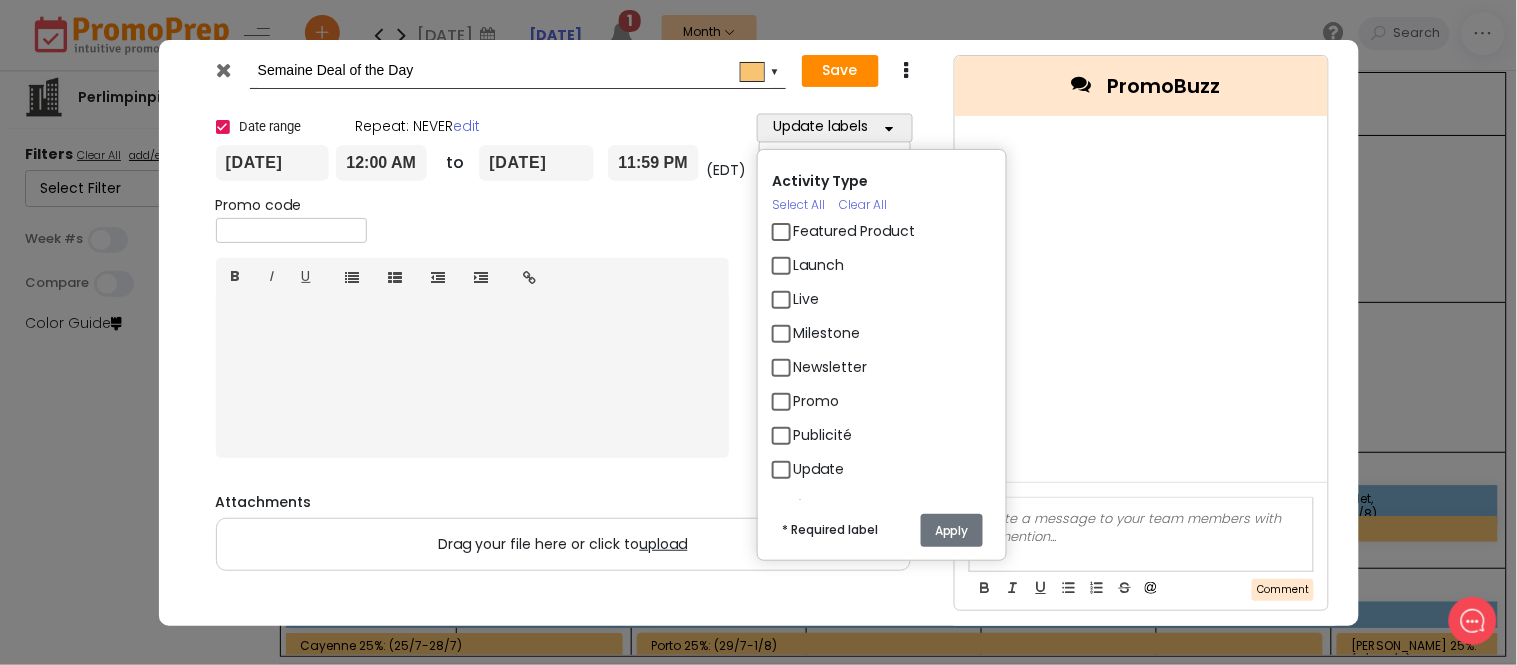 click on "Promo" at bounding box center [816, 401] 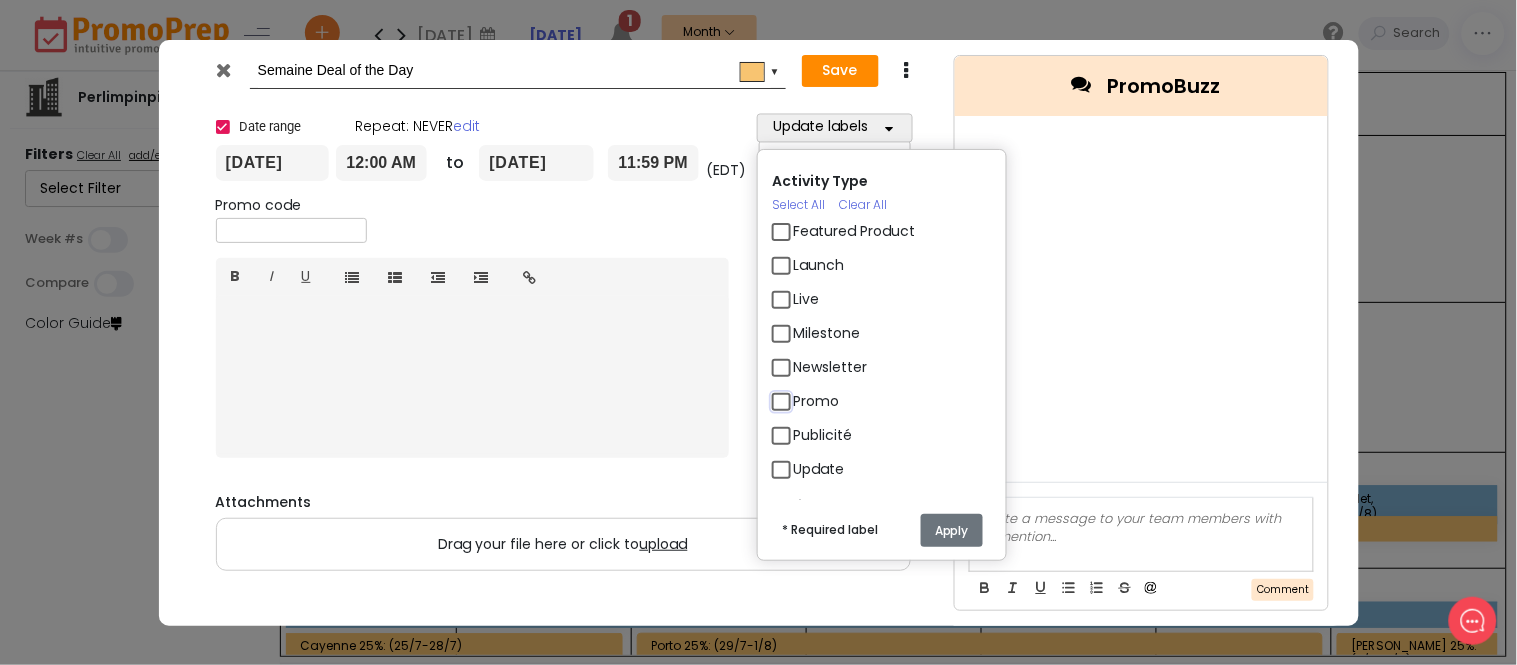 click on "Promo" at bounding box center [799, 393] 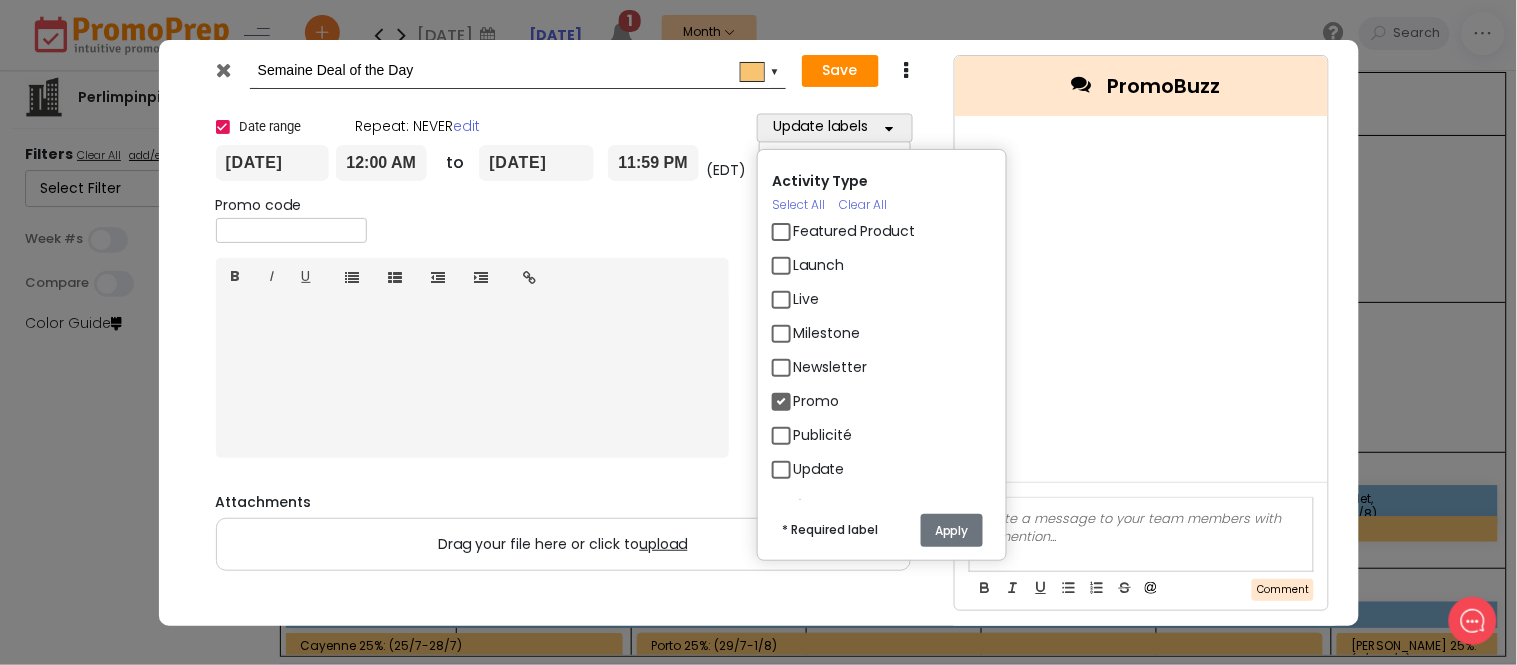 click on "Apply" at bounding box center (952, 530) 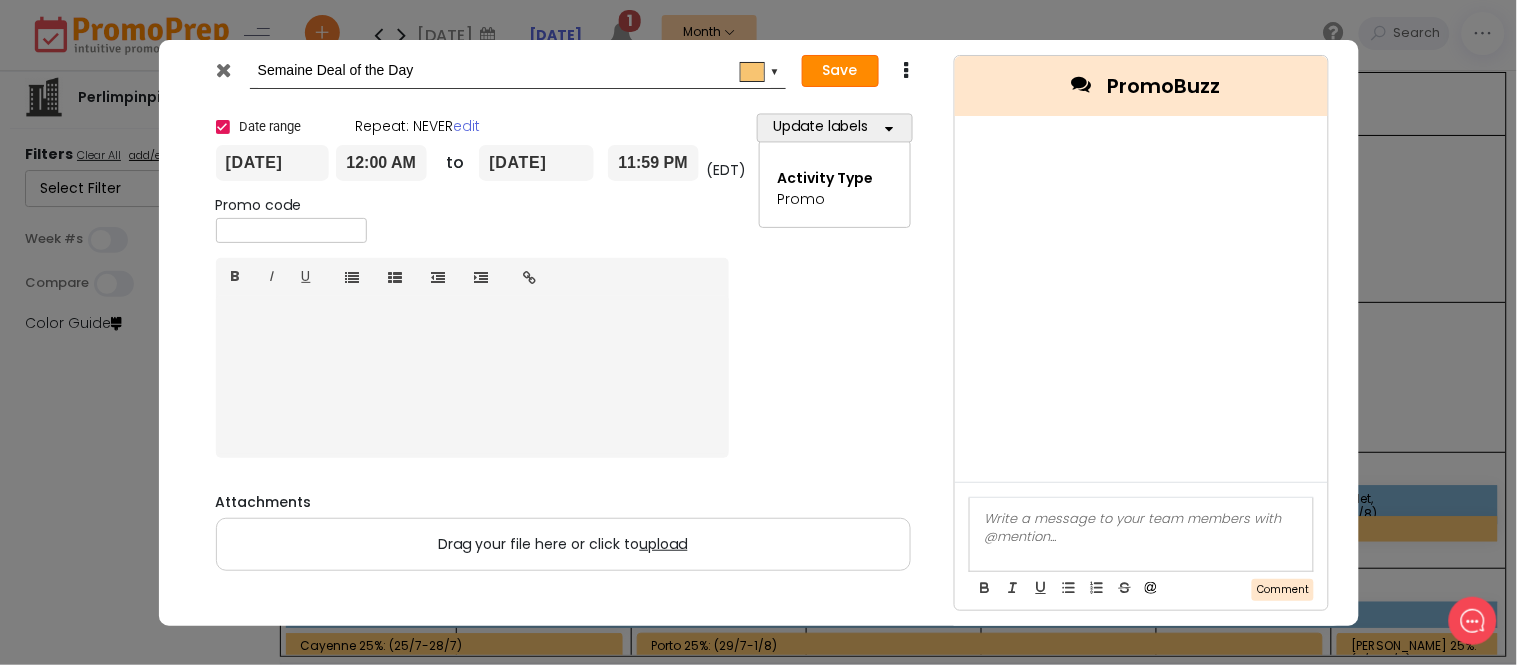 click on "Save" at bounding box center [840, 71] 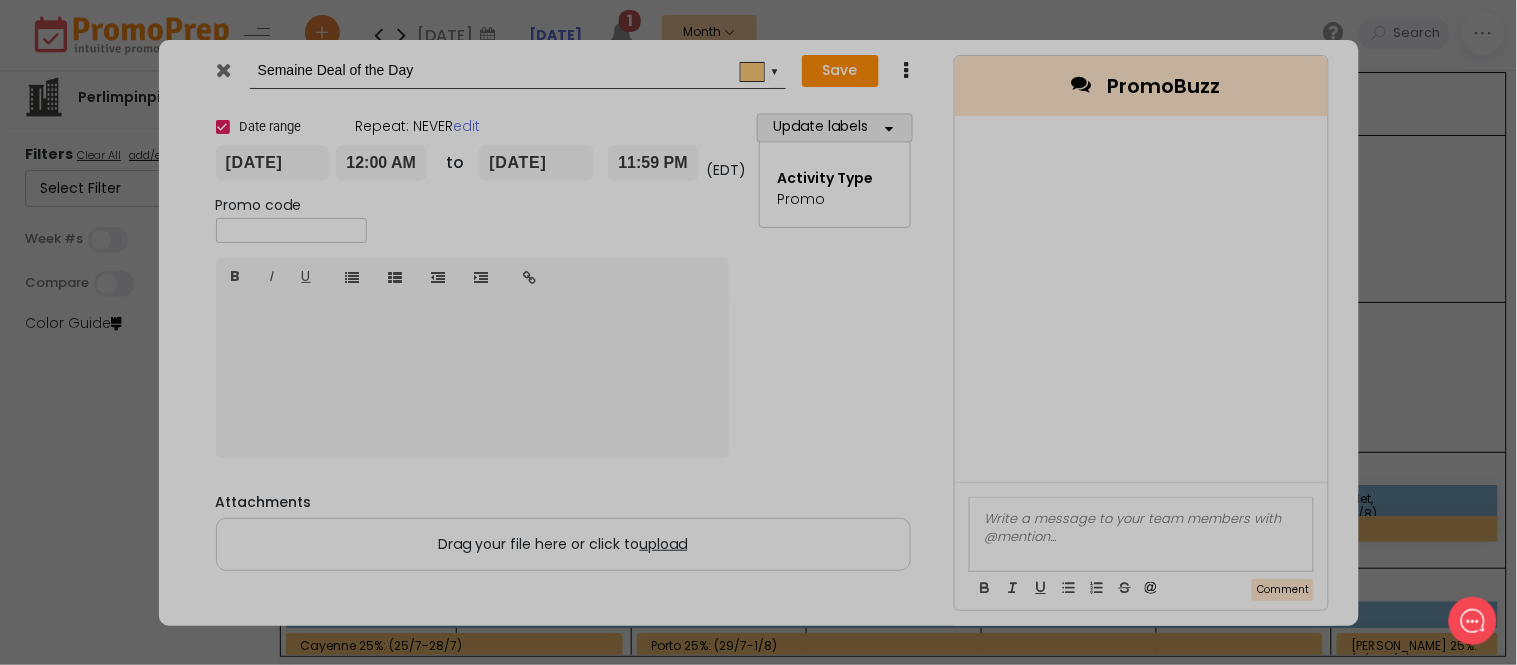 type on "[DATE]" 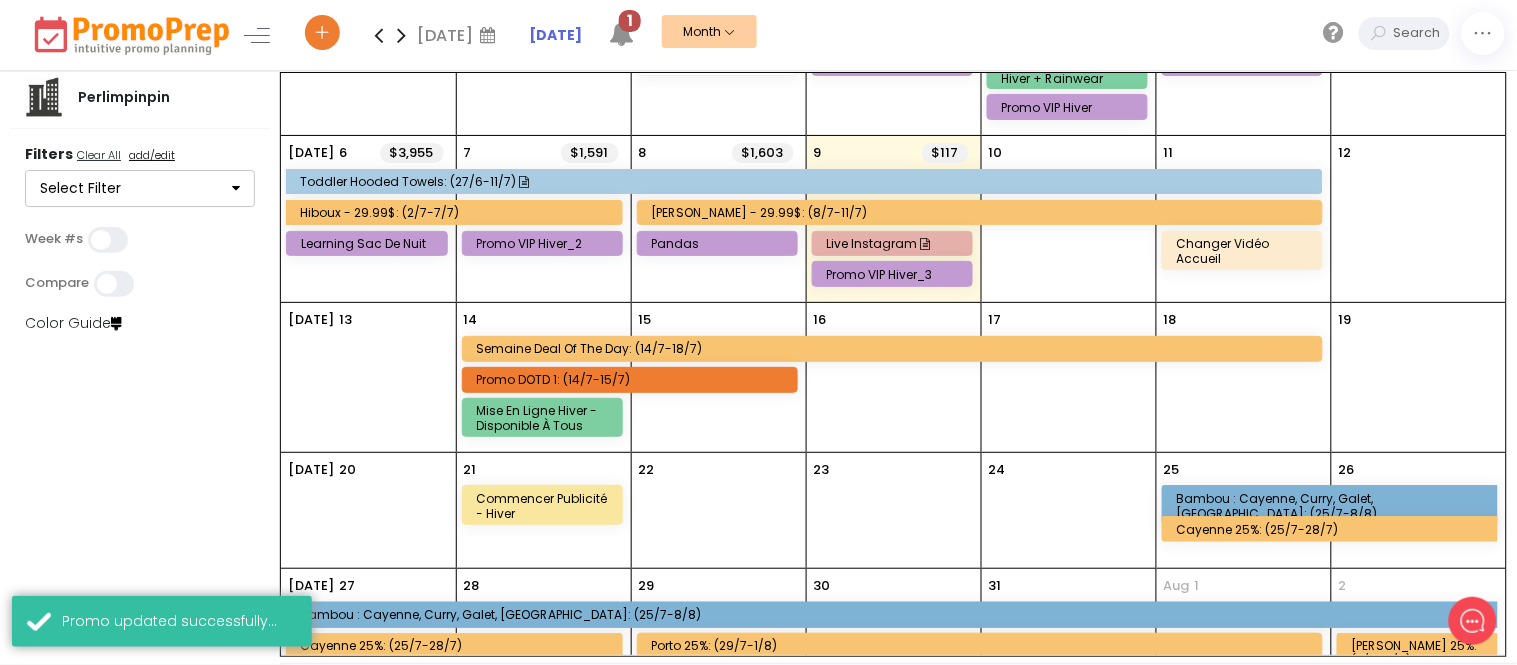 click on "15" at bounding box center [719, 377] 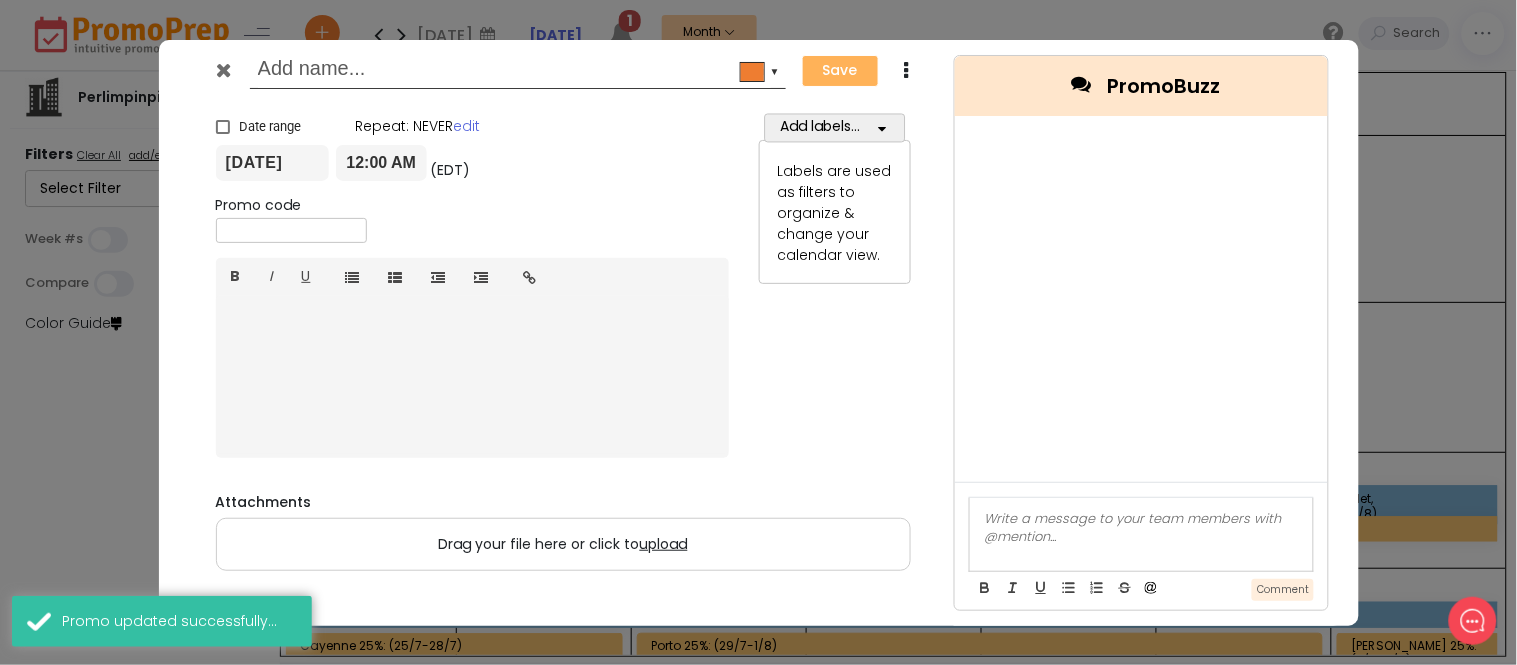 click at bounding box center (223, 70) 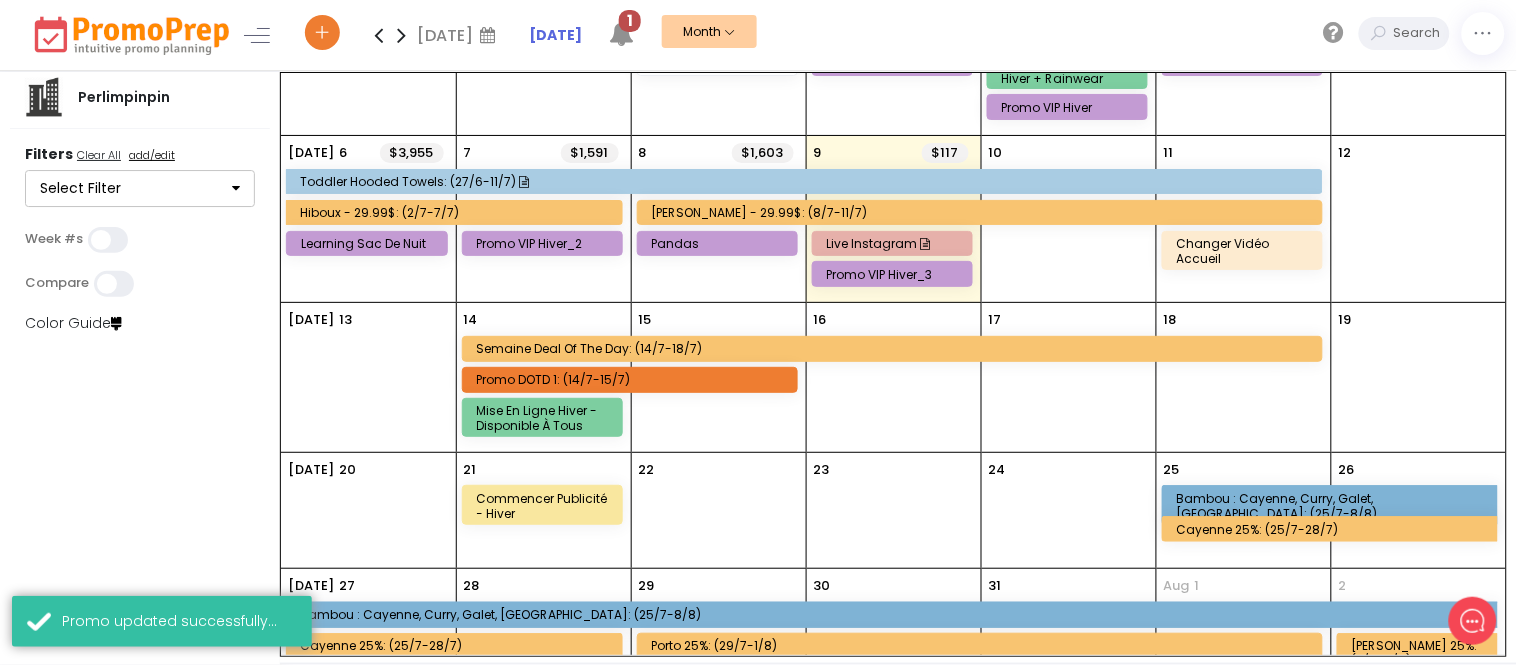 click on "Promo DOTD 1:  (14/7-15/7)" at bounding box center [633, 379] 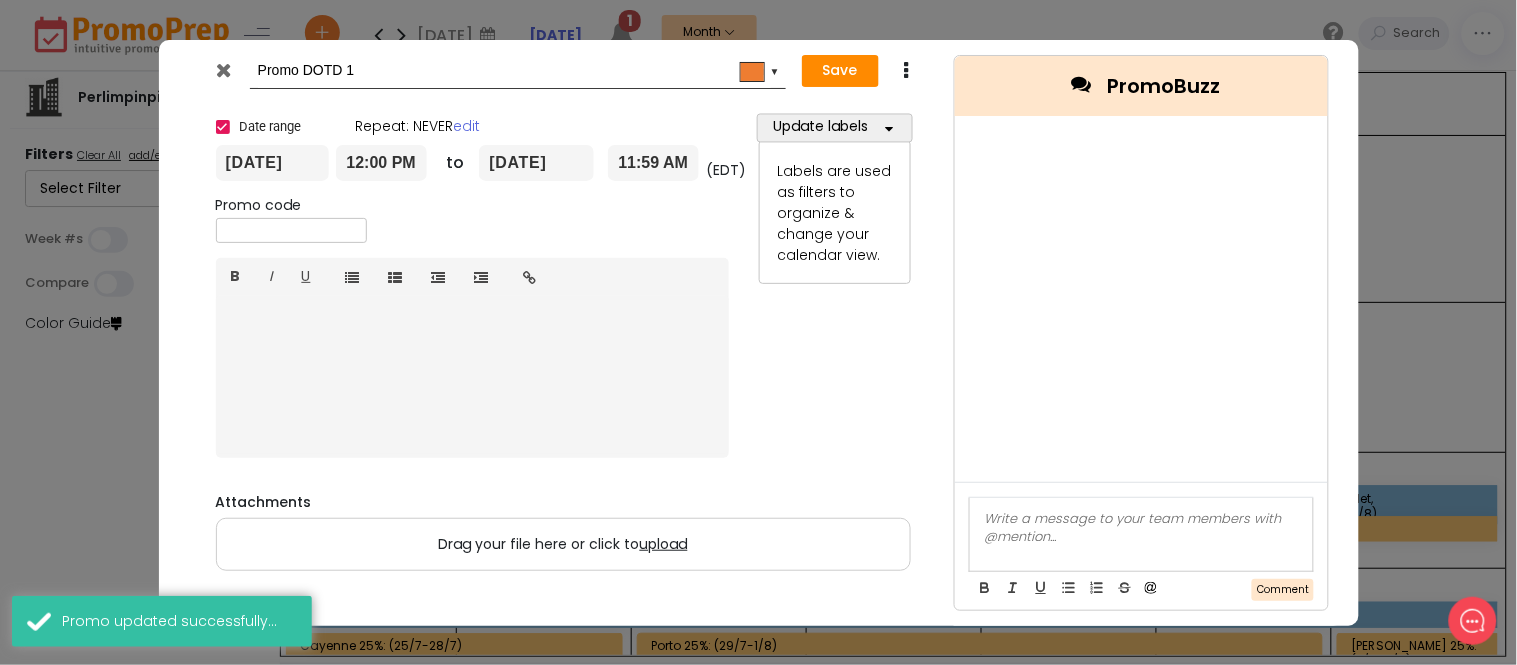 click on "Update labels" at bounding box center (835, 127) 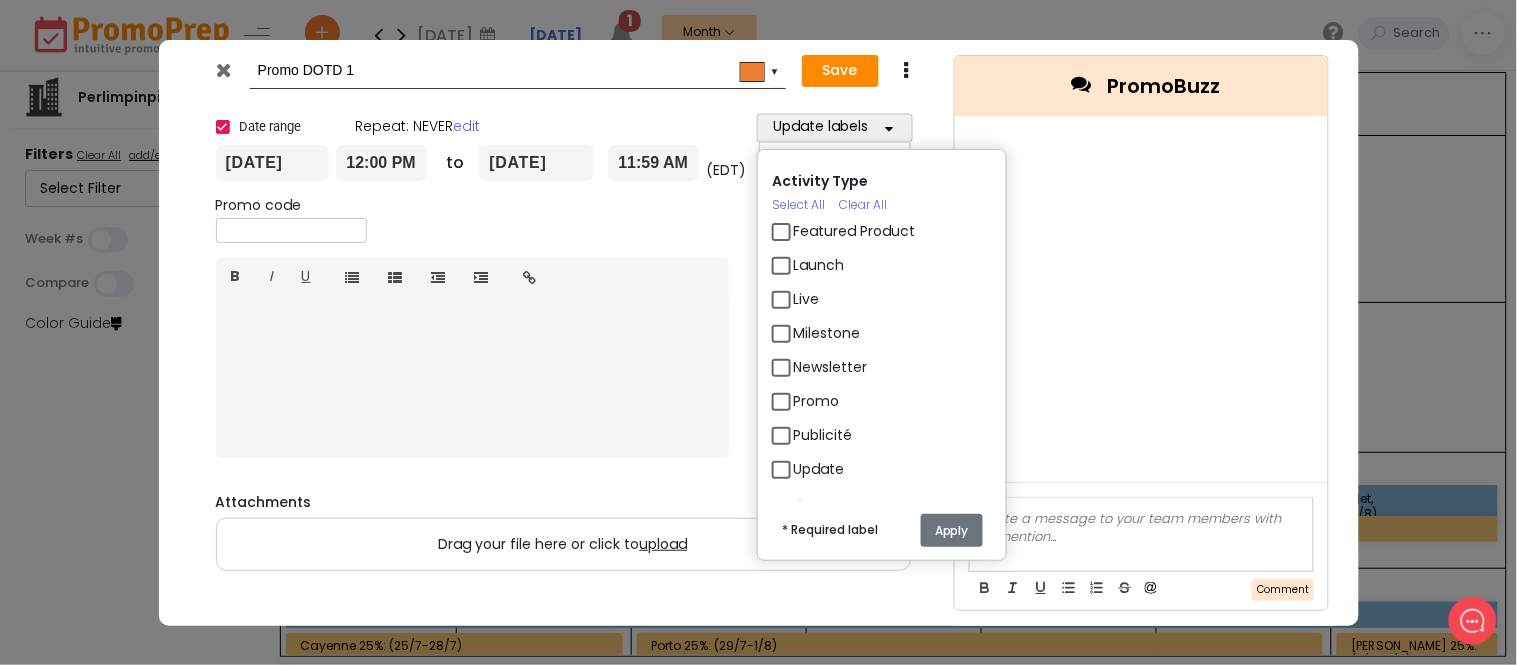 click on "Promo" at bounding box center [816, 401] 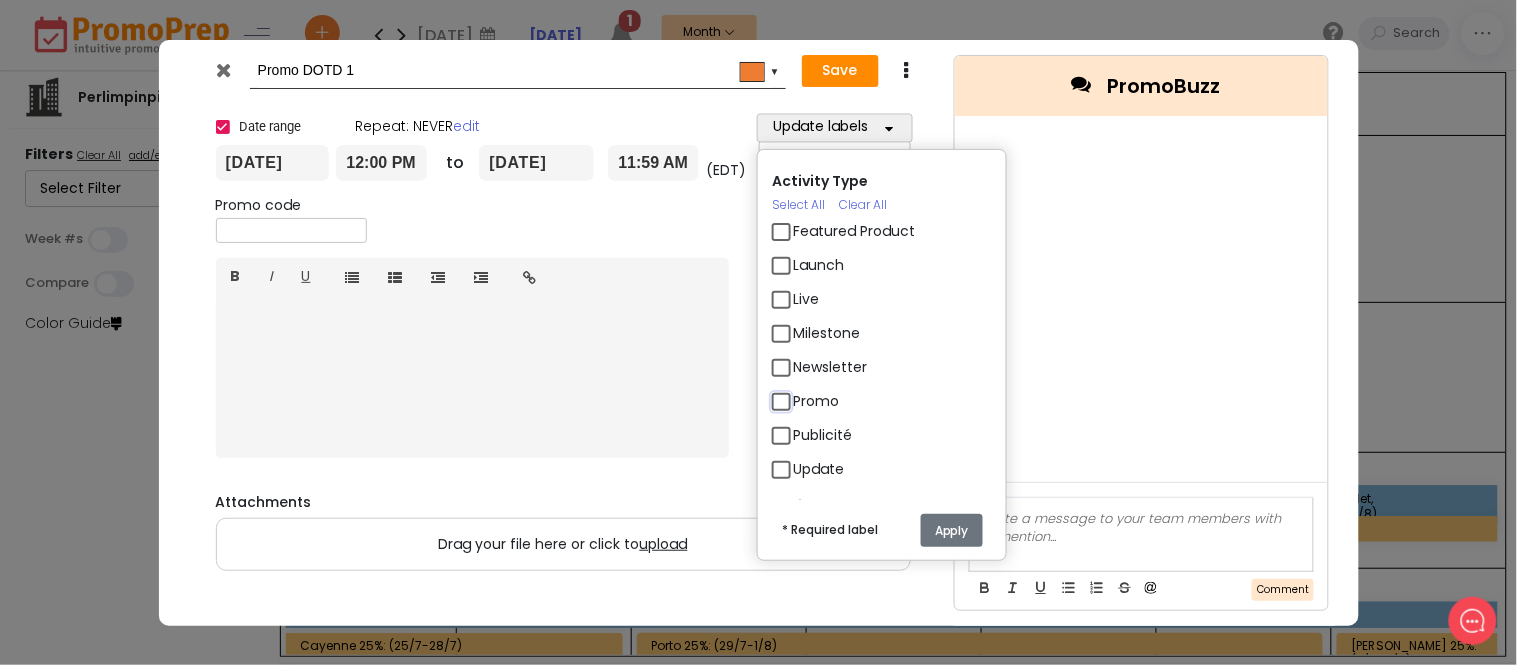 click on "Promo" at bounding box center (799, 393) 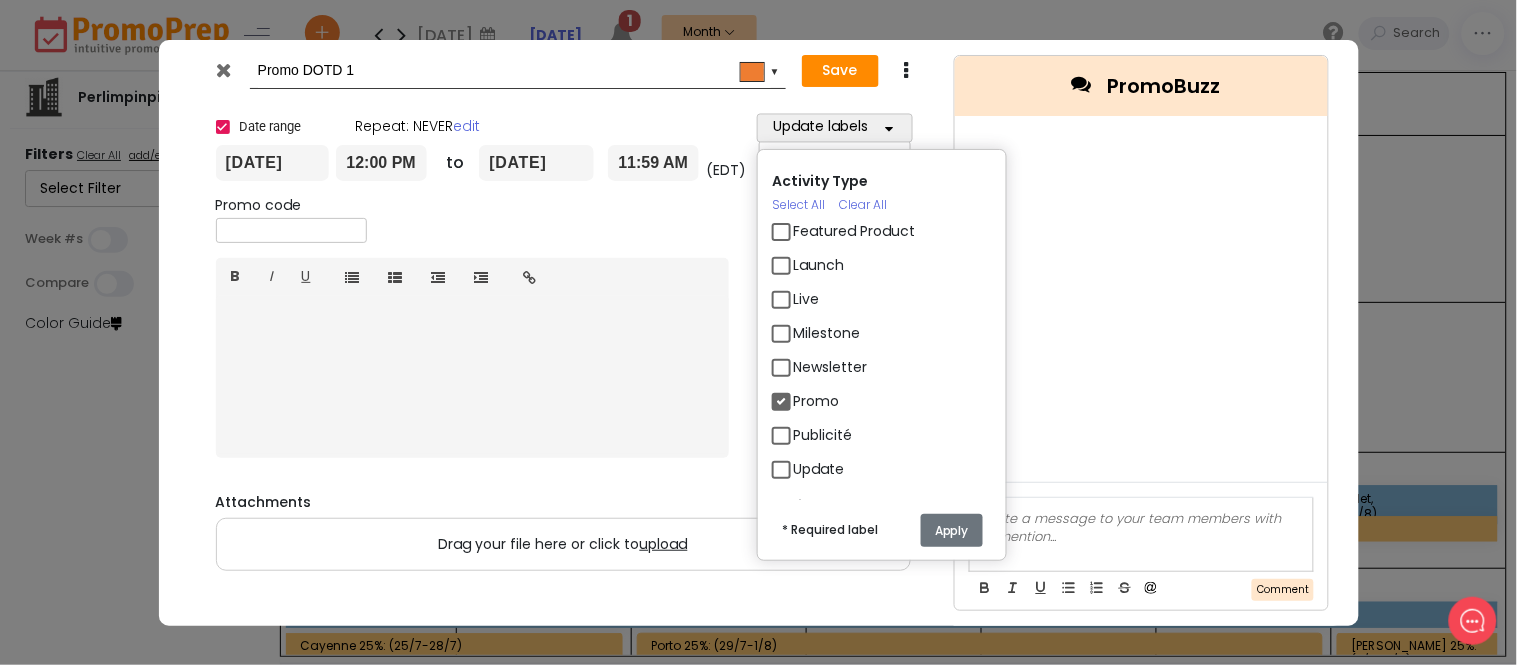 click on "Apply" at bounding box center [952, 530] 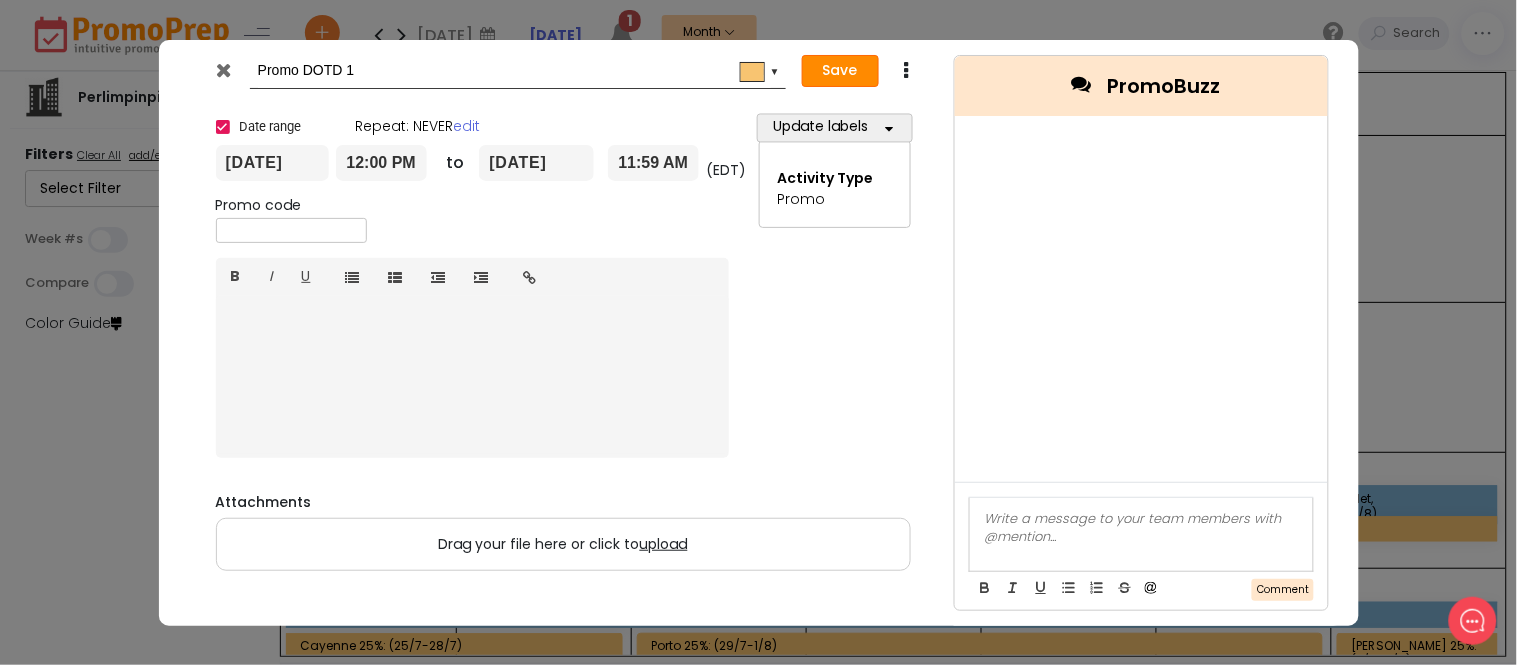 click on "Save" at bounding box center [840, 71] 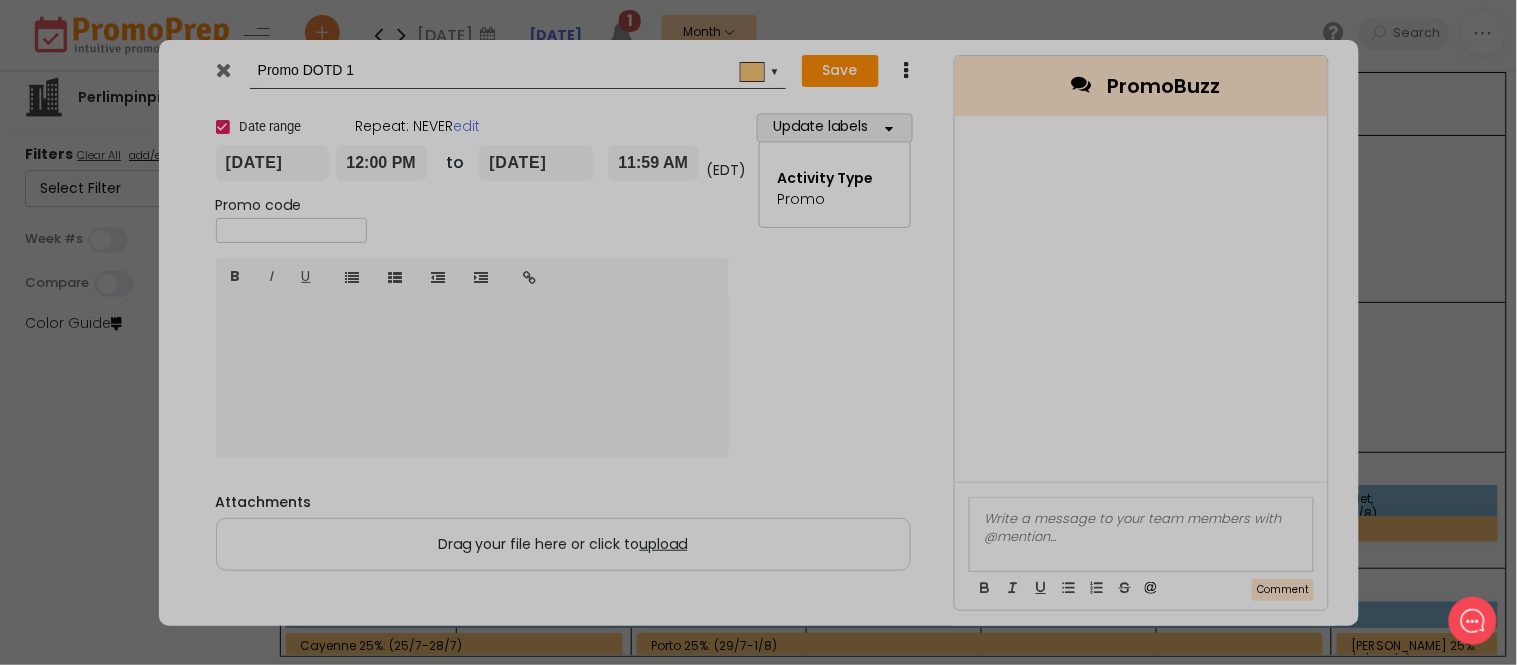 type on "[DATE]" 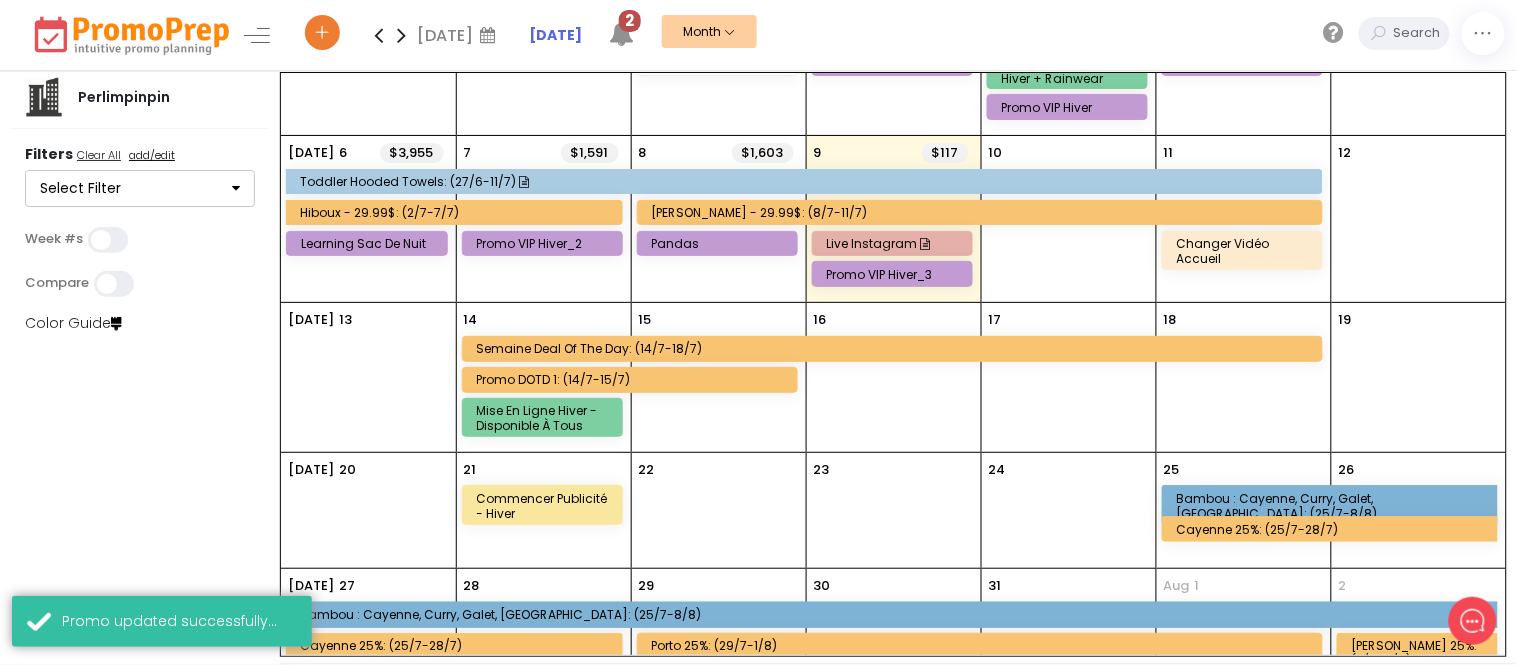 click on "15" at bounding box center [719, 377] 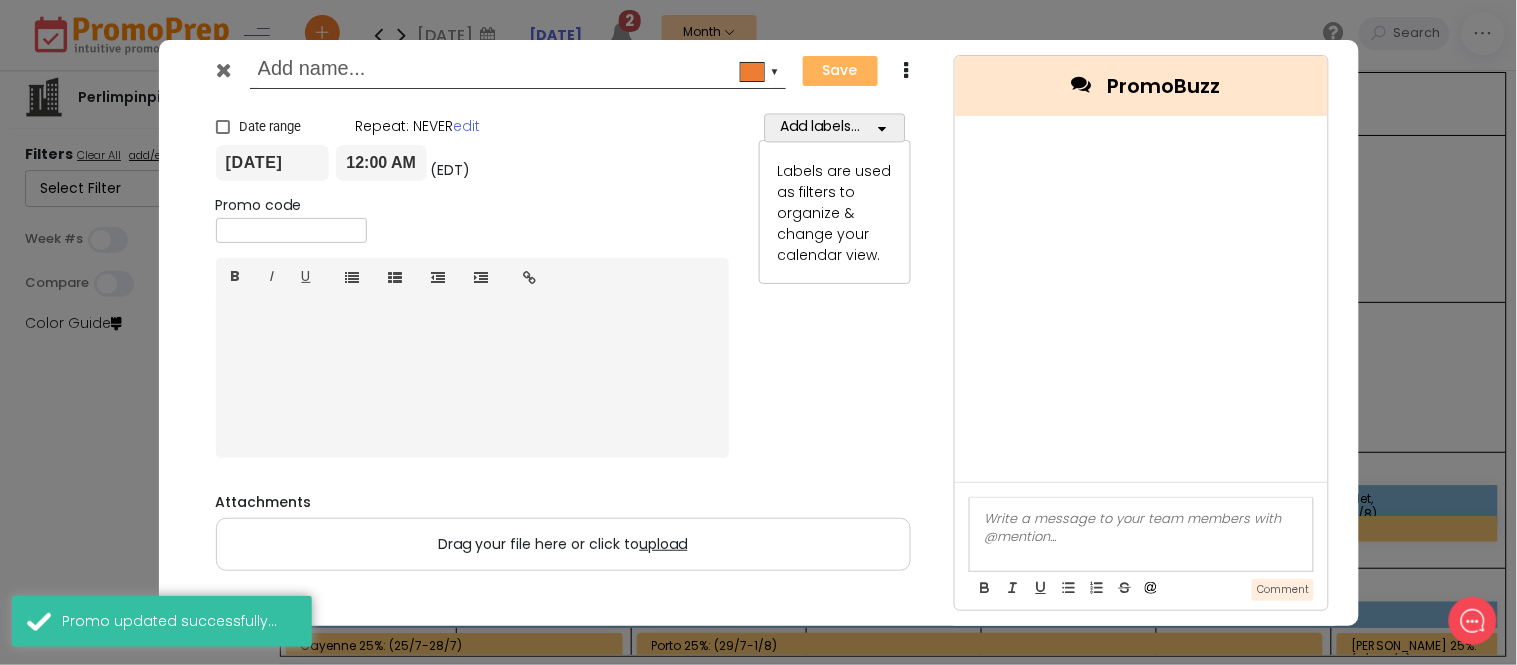 click at bounding box center (514, 71) 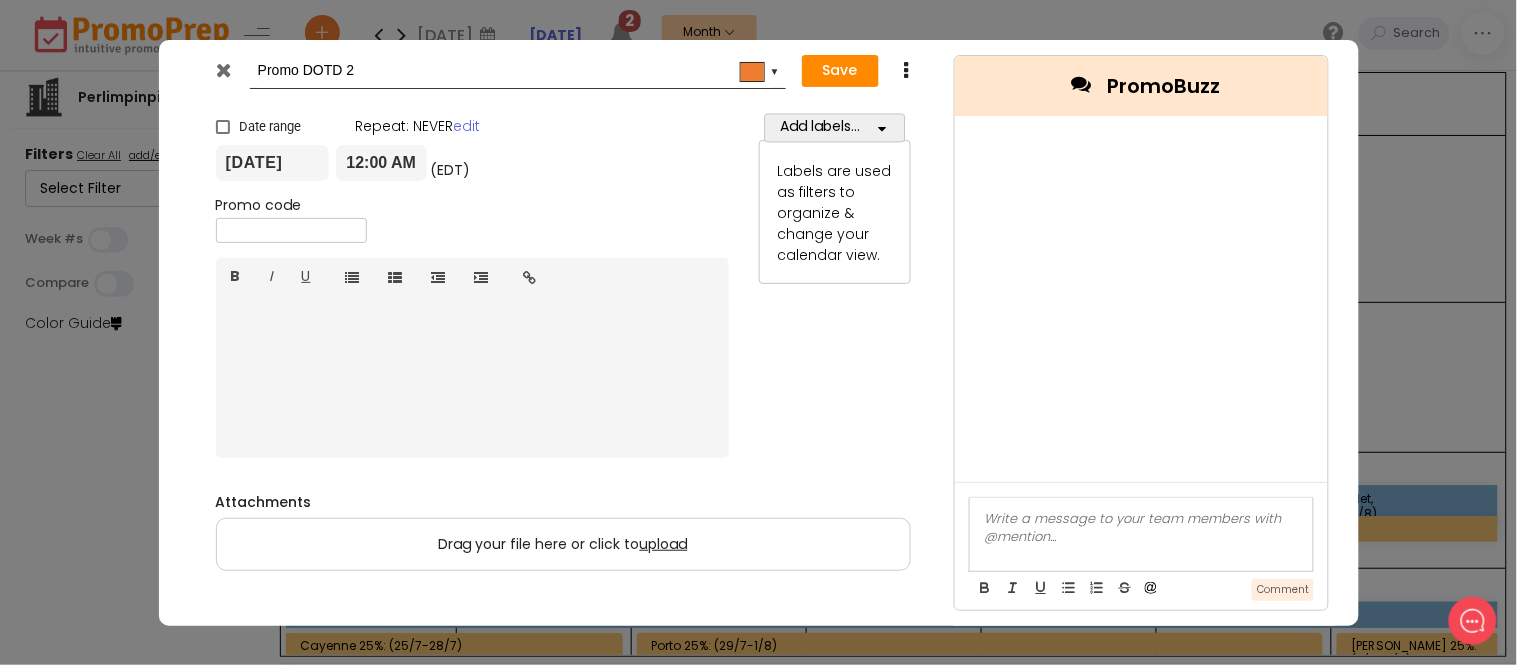 drag, startPoint x: 382, startPoint y: 54, endPoint x: 373, endPoint y: 75, distance: 22.847319 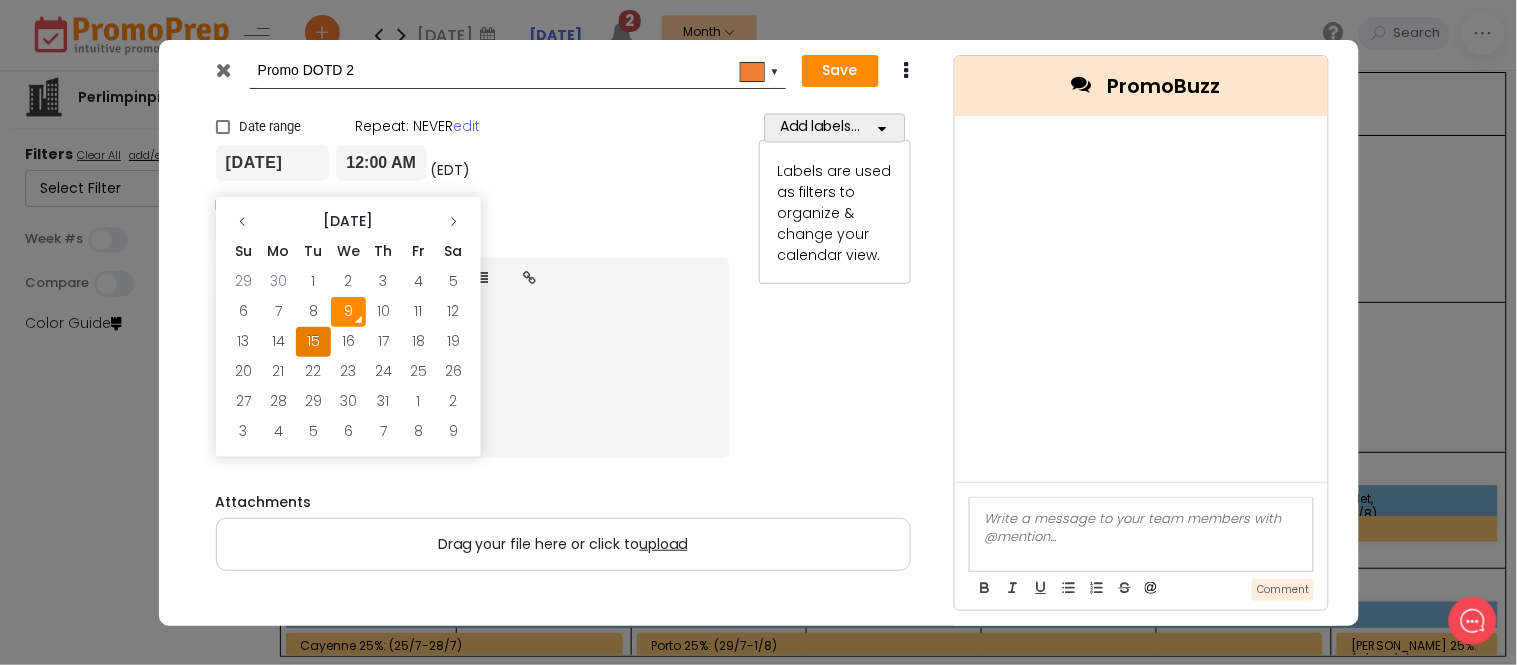 click on "[DATE]" at bounding box center [273, 163] 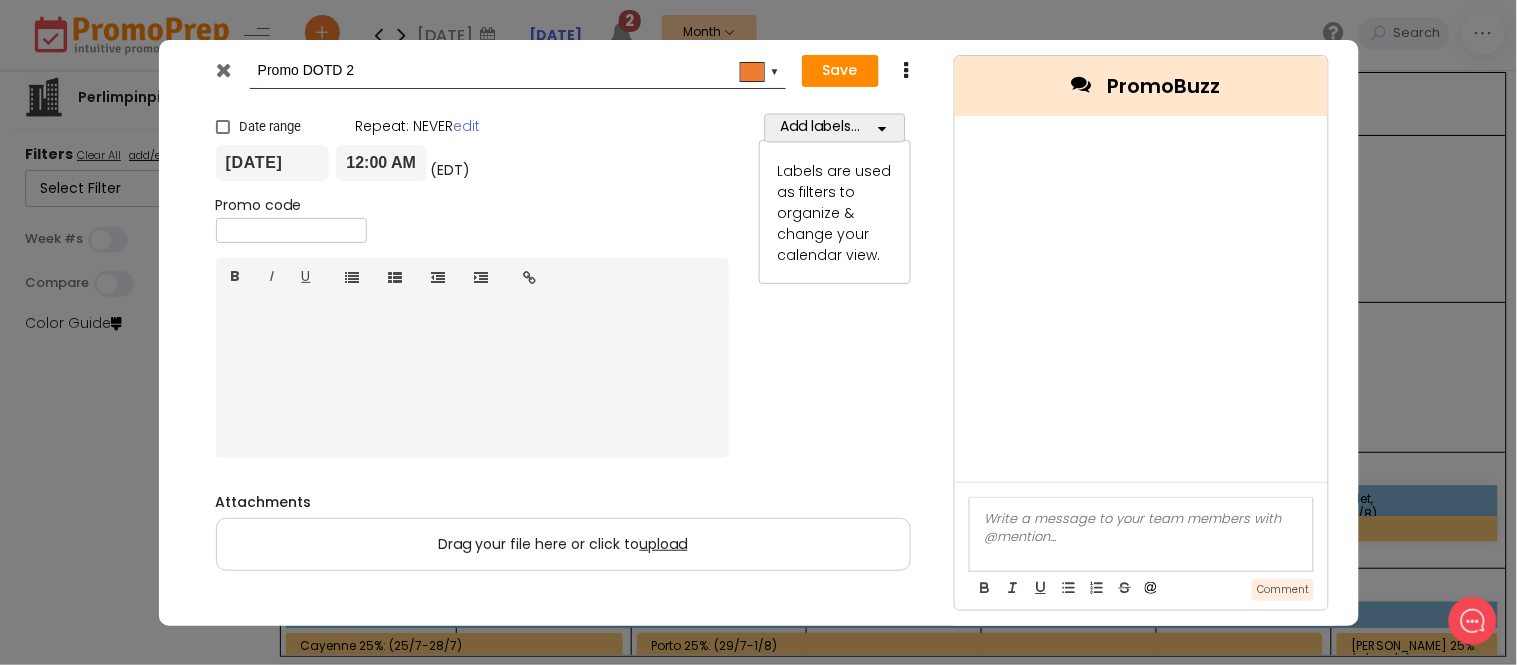 click at bounding box center (223, 127) 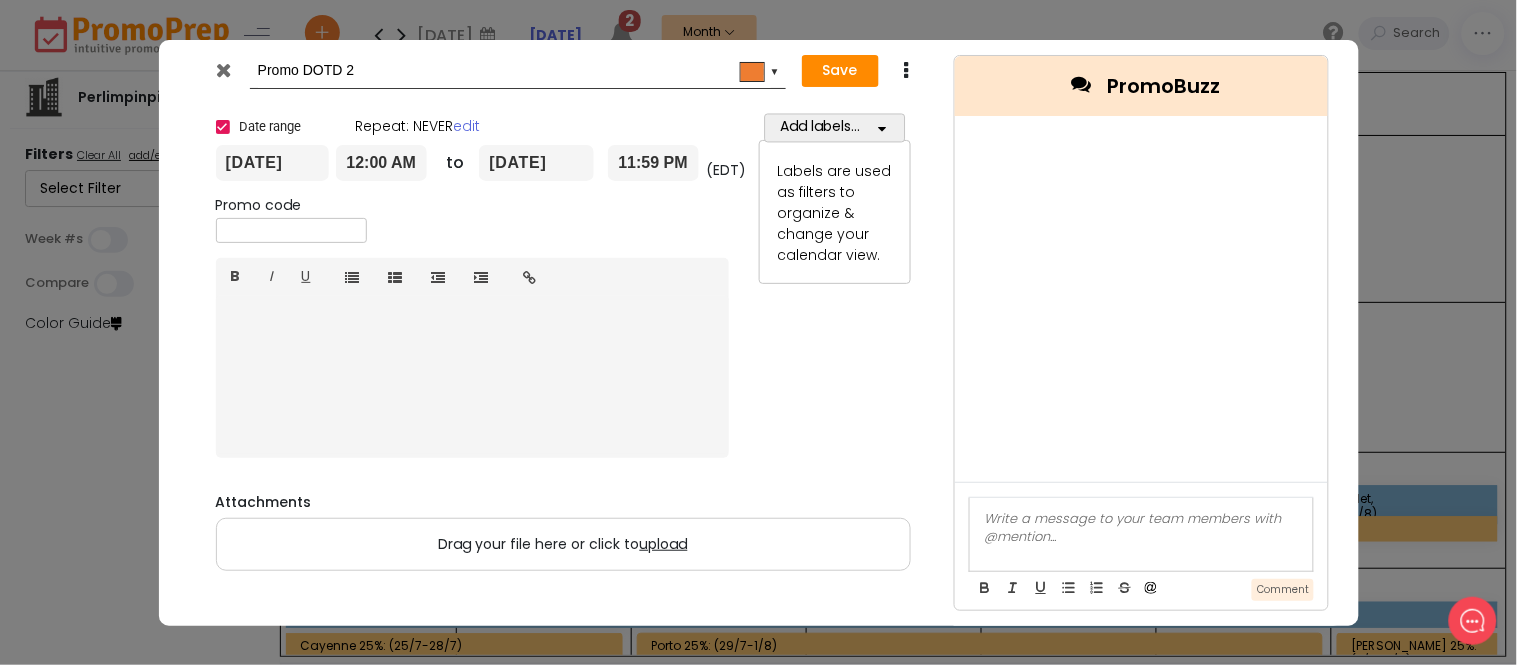 click on "12:00 AM" at bounding box center (381, 163) 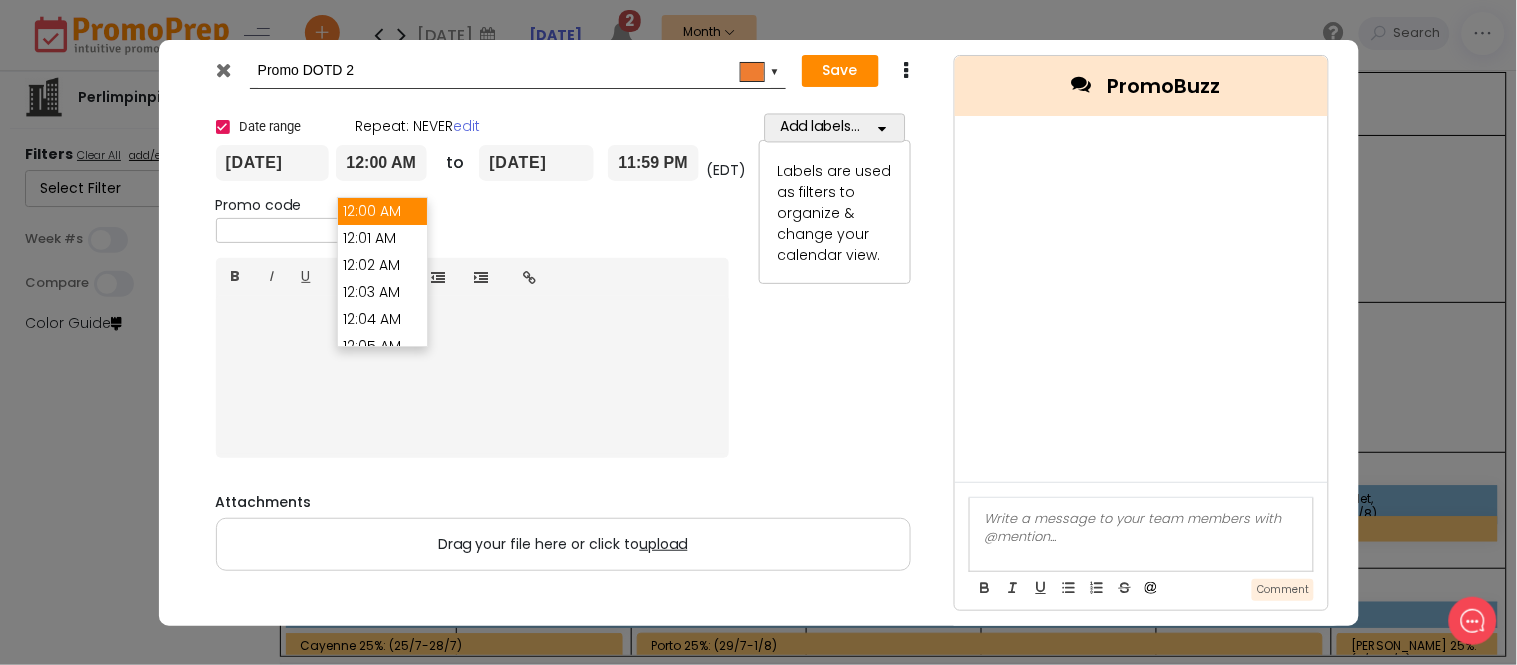 click on "12:00 AM" at bounding box center (381, 163) 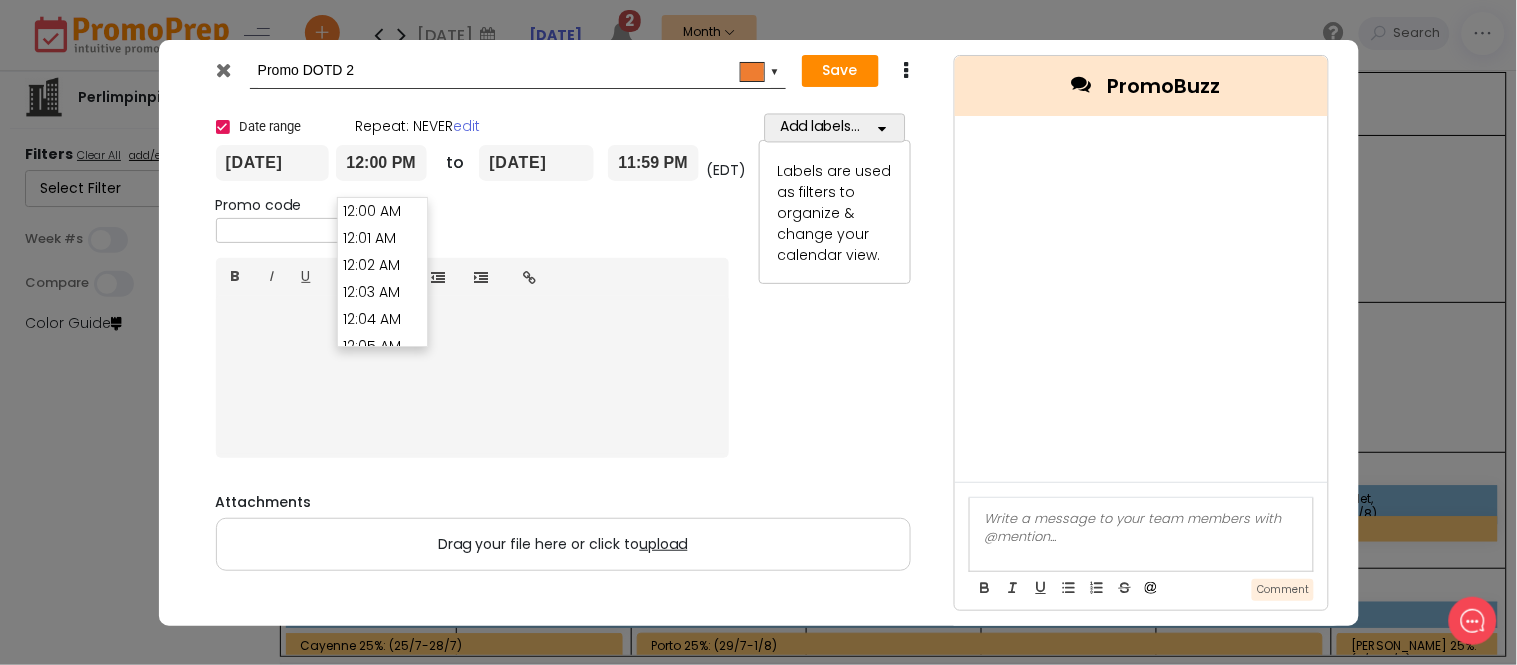 scroll, scrollTop: 19380, scrollLeft: 0, axis: vertical 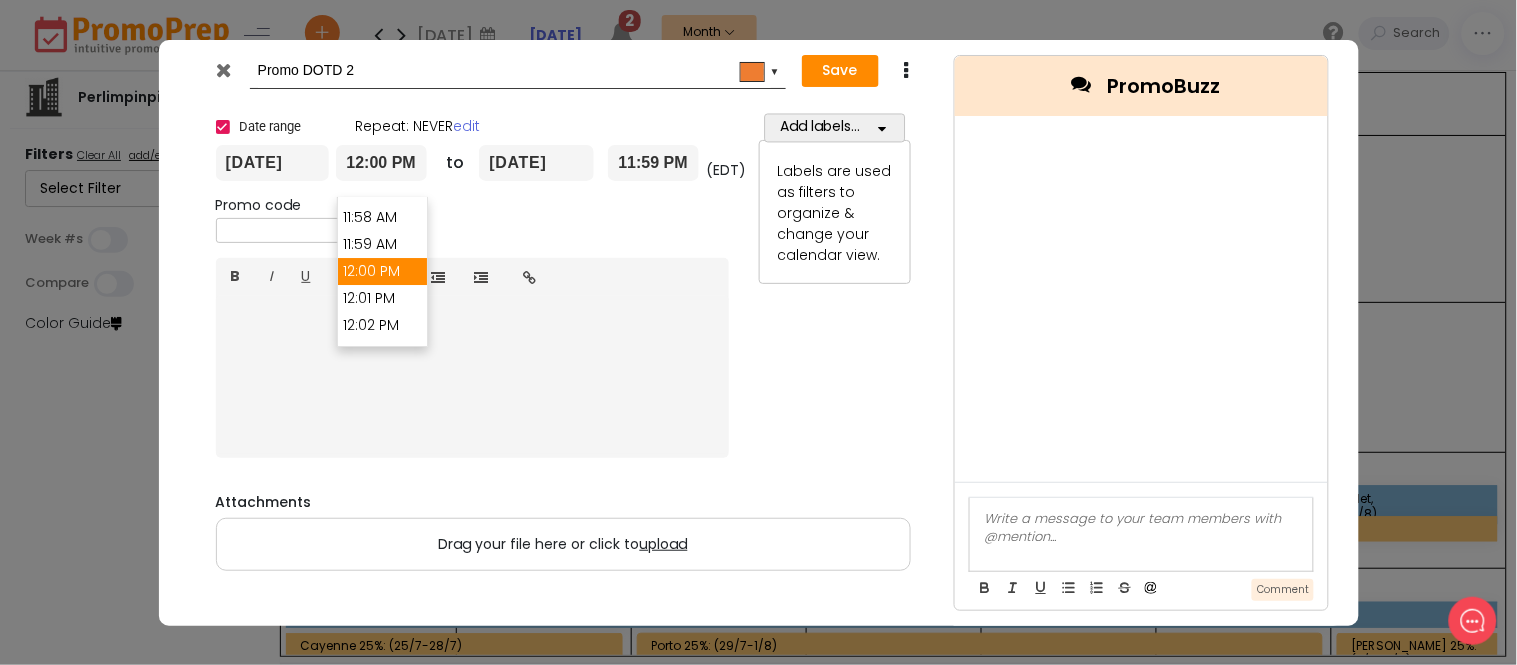 type on "12:00 PM" 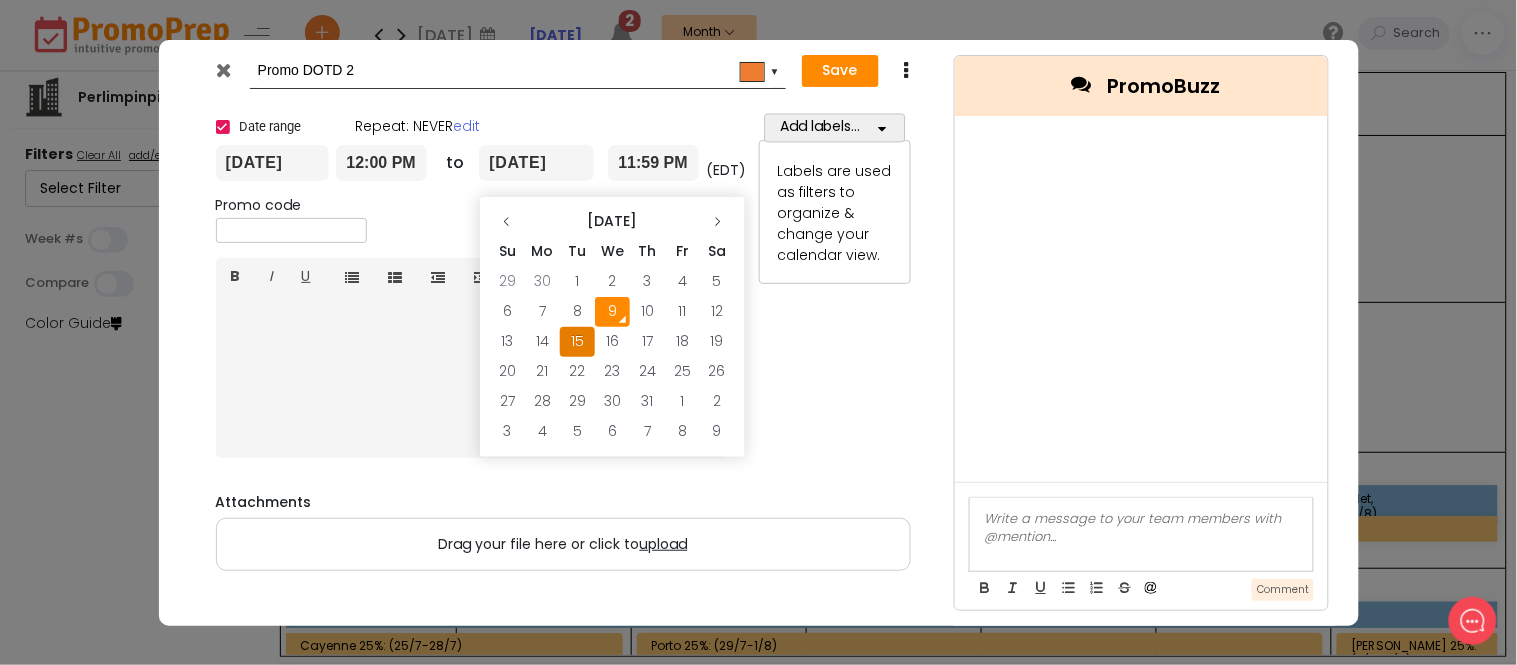 click on "[DATE]" at bounding box center (536, 163) 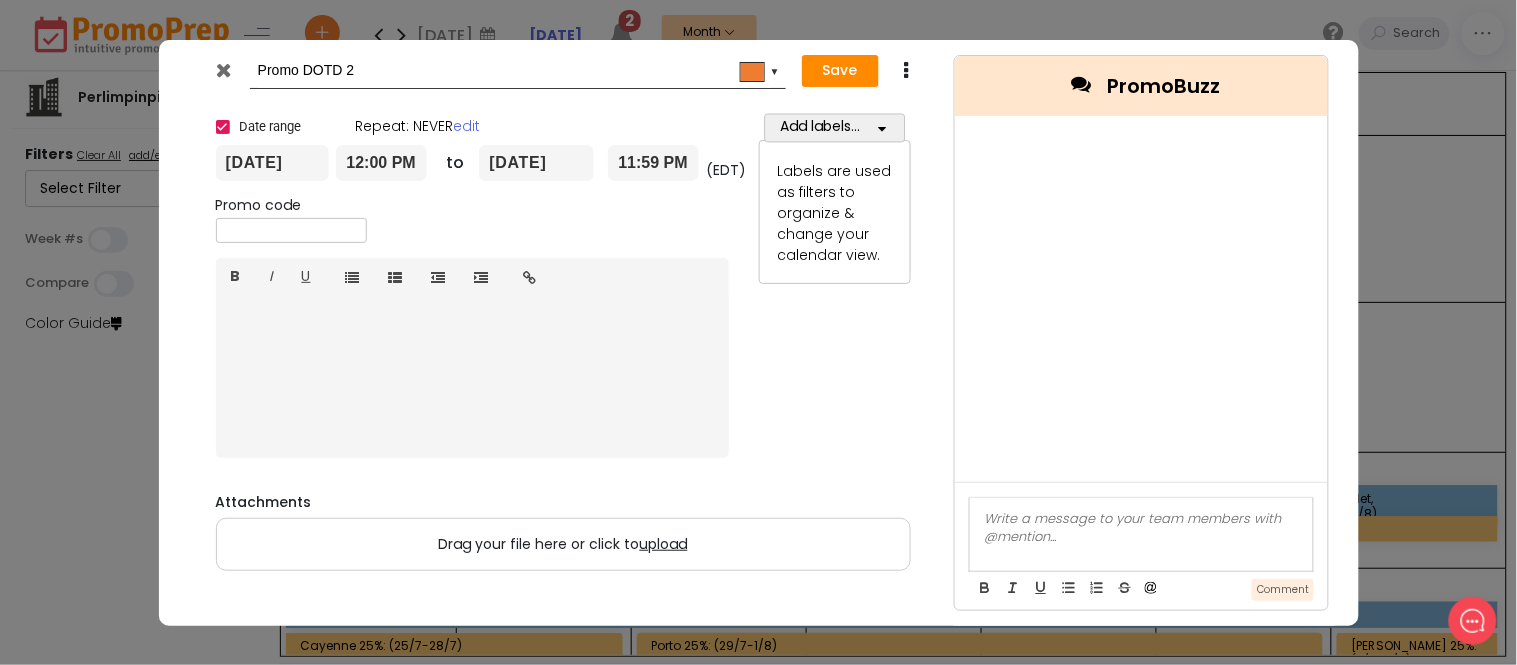 drag, startPoint x: 657, startPoint y: 160, endPoint x: 673, endPoint y: 166, distance: 17.088007 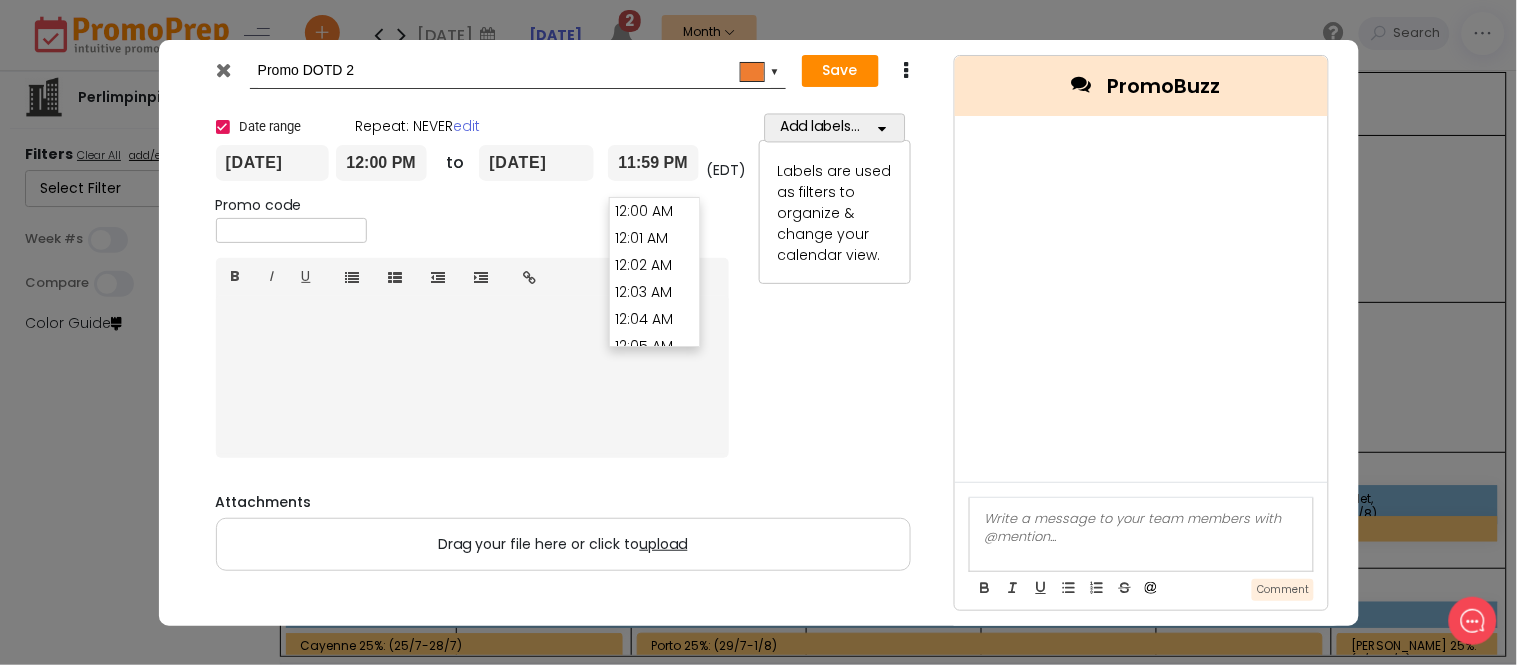scroll, scrollTop: 38677, scrollLeft: 0, axis: vertical 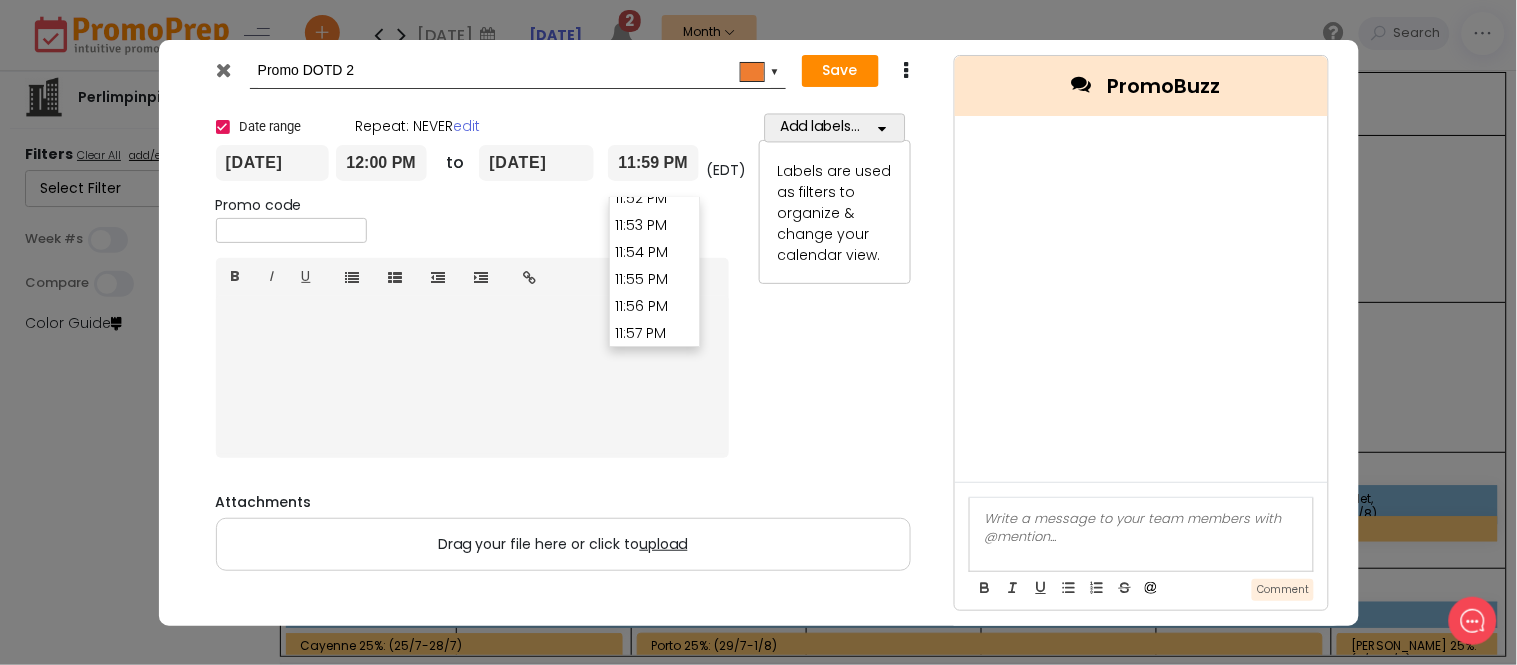 click on "11:59 PM" at bounding box center (653, 163) 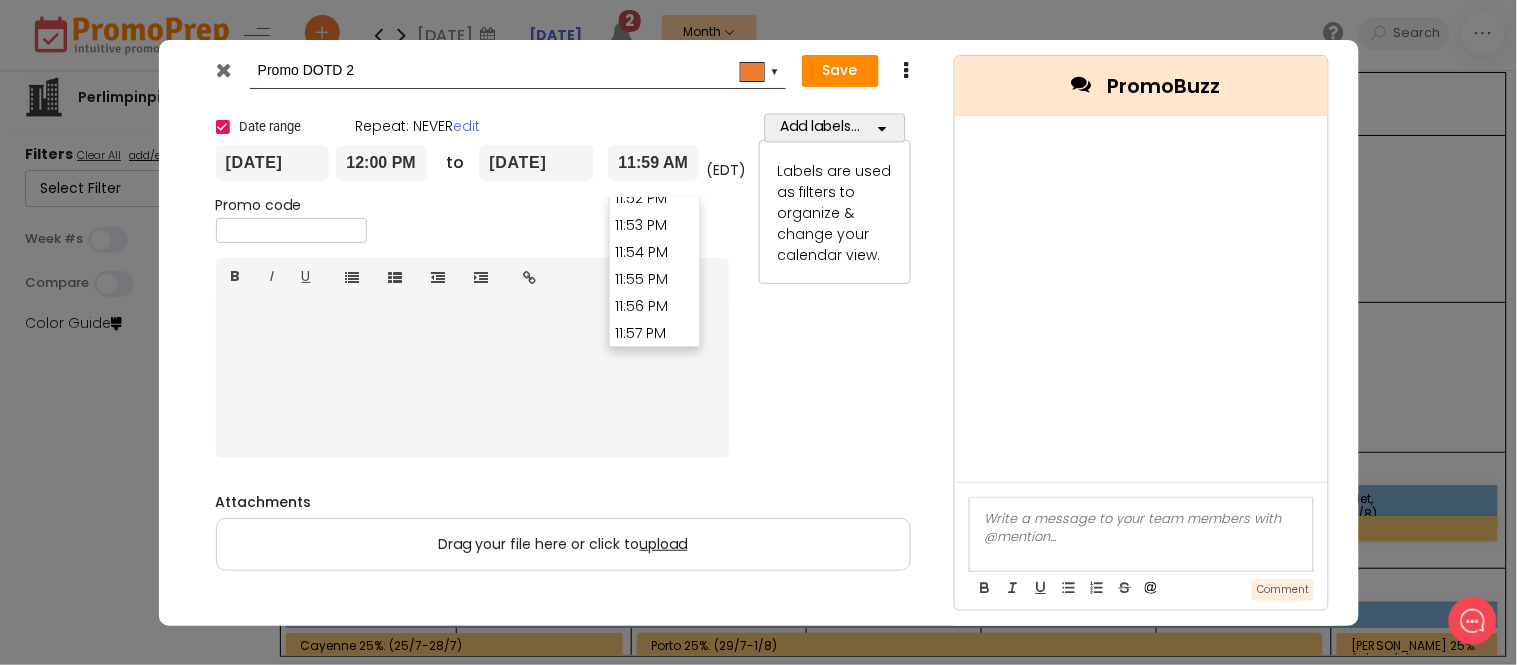 scroll, scrollTop: 19352, scrollLeft: 0, axis: vertical 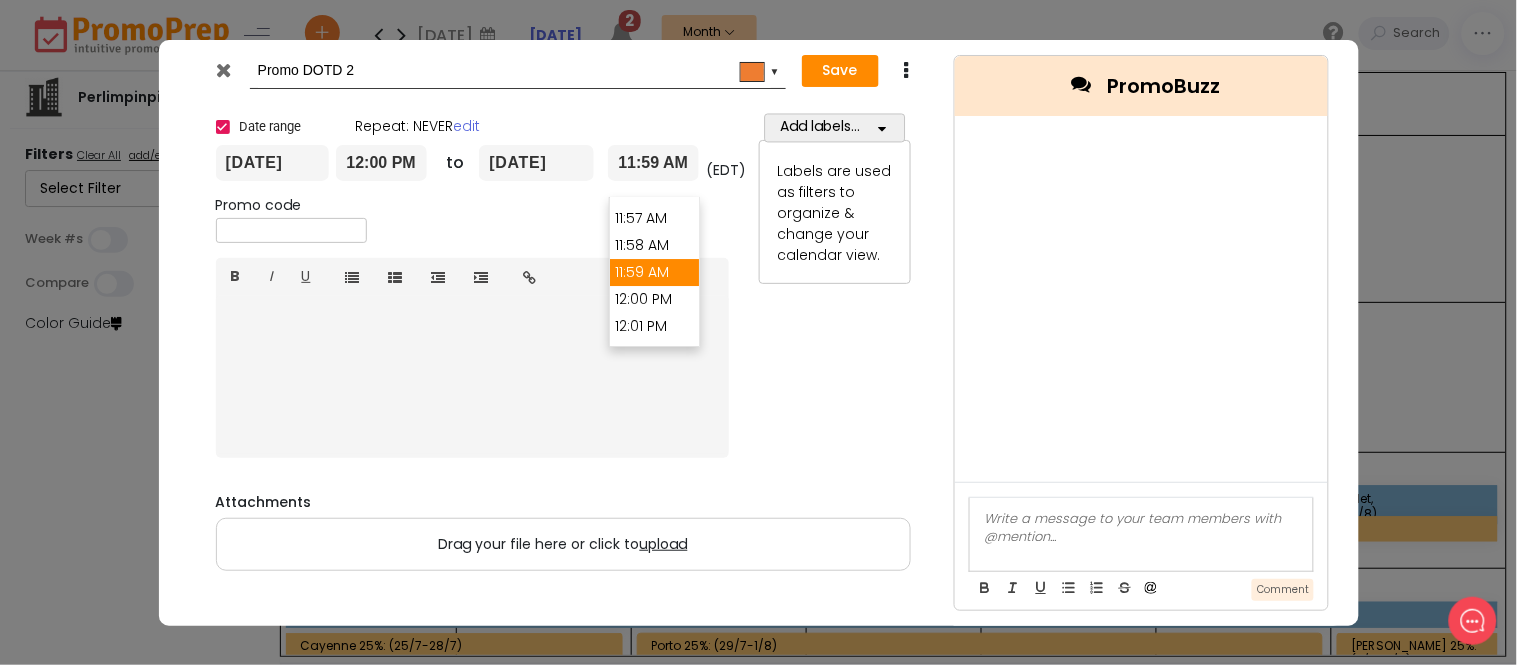 type on "11:59 AM" 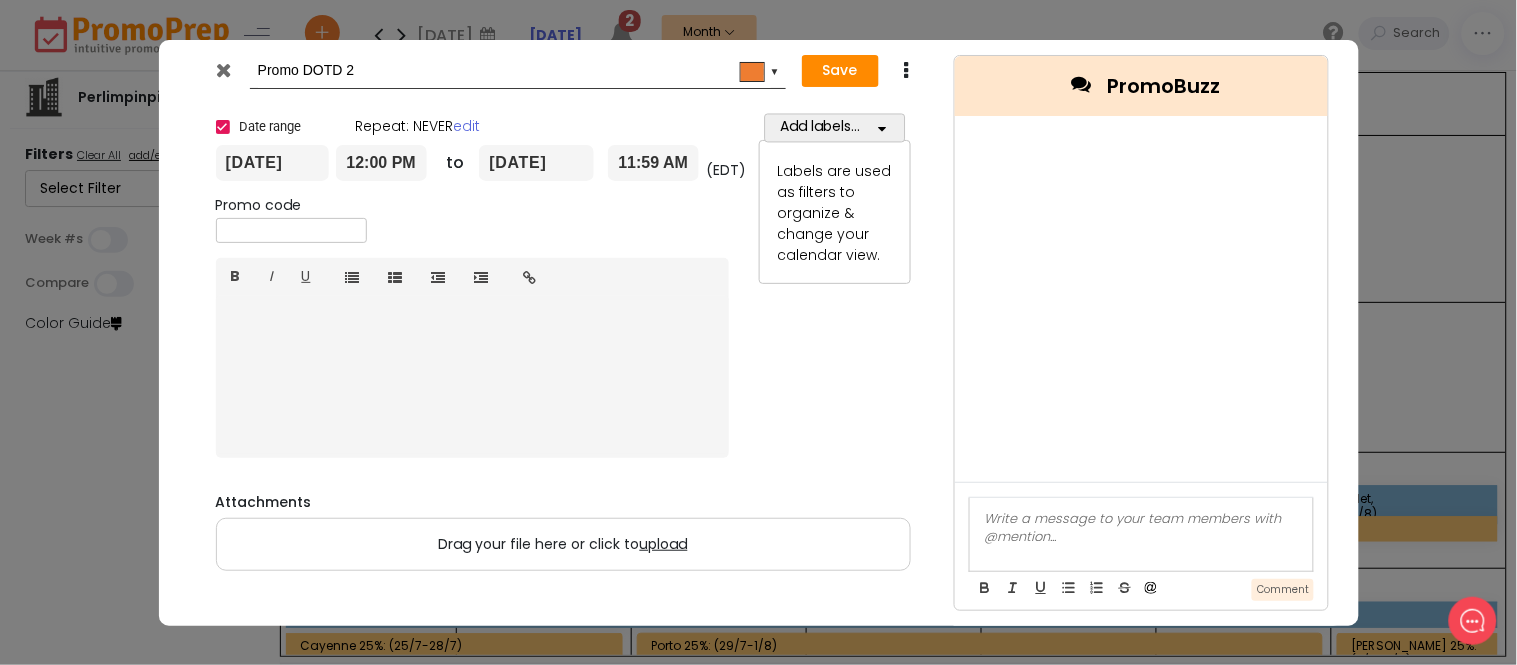 click on "Date range  Repeat: NEVER  edit [DATE] 12:00 PM  to  [DATE] 11:59 AM  (EDT)" at bounding box center [473, 148] 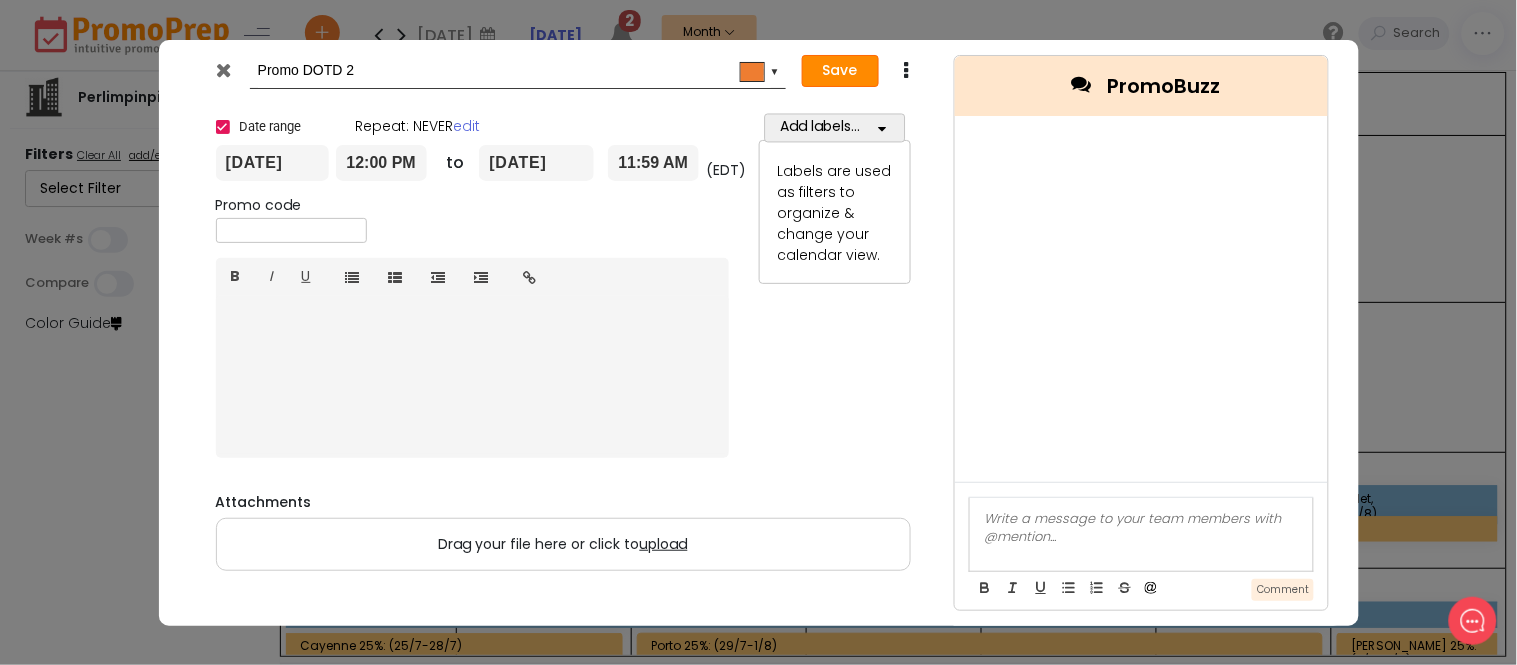 click on "Save" at bounding box center [840, 71] 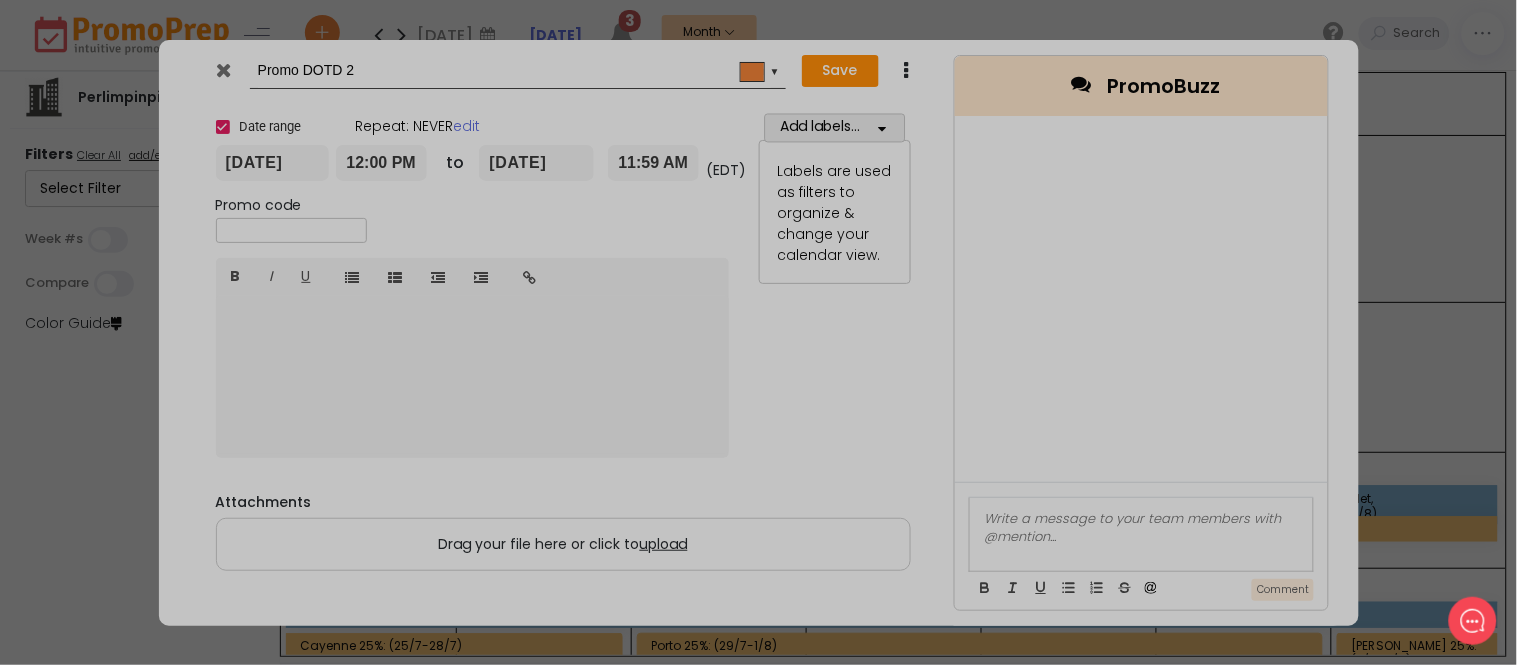 type on "[DATE]" 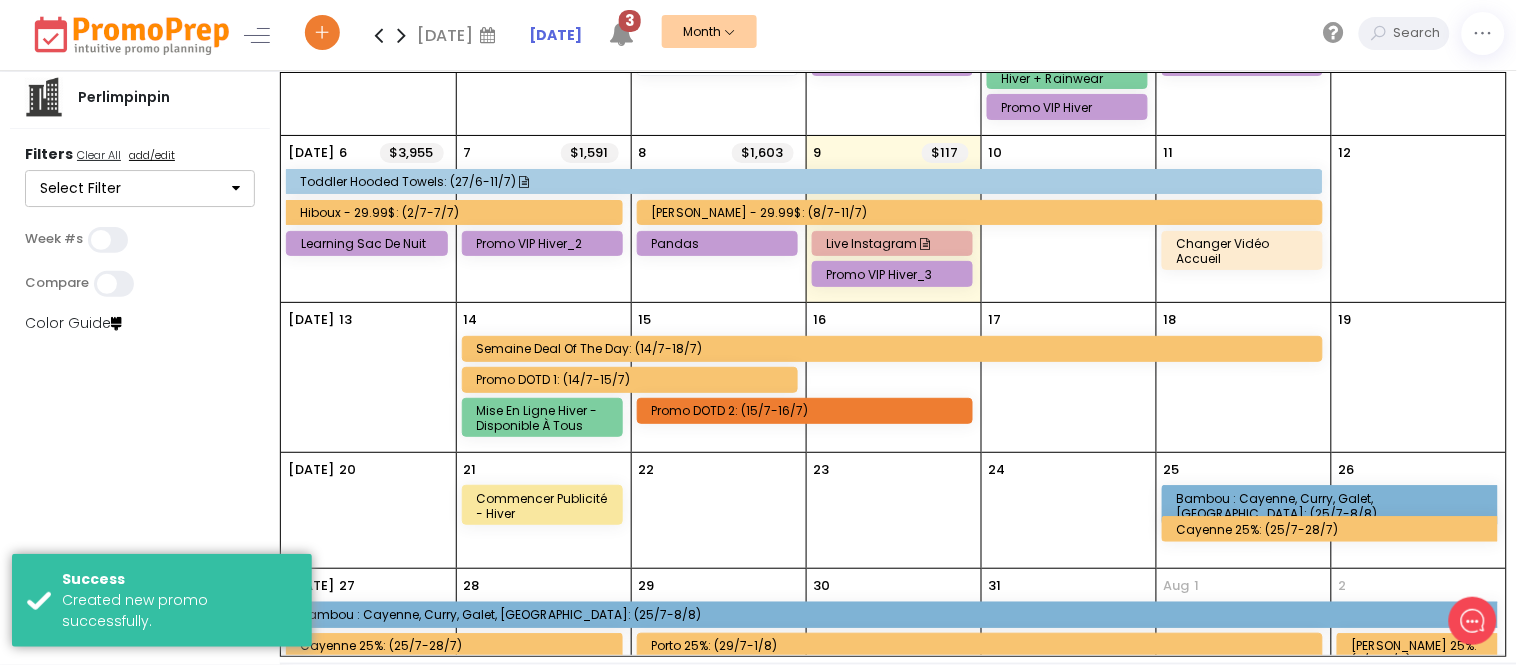 click on "Promo DOTD 2:  (15/7-16/7)" at bounding box center [808, 410] 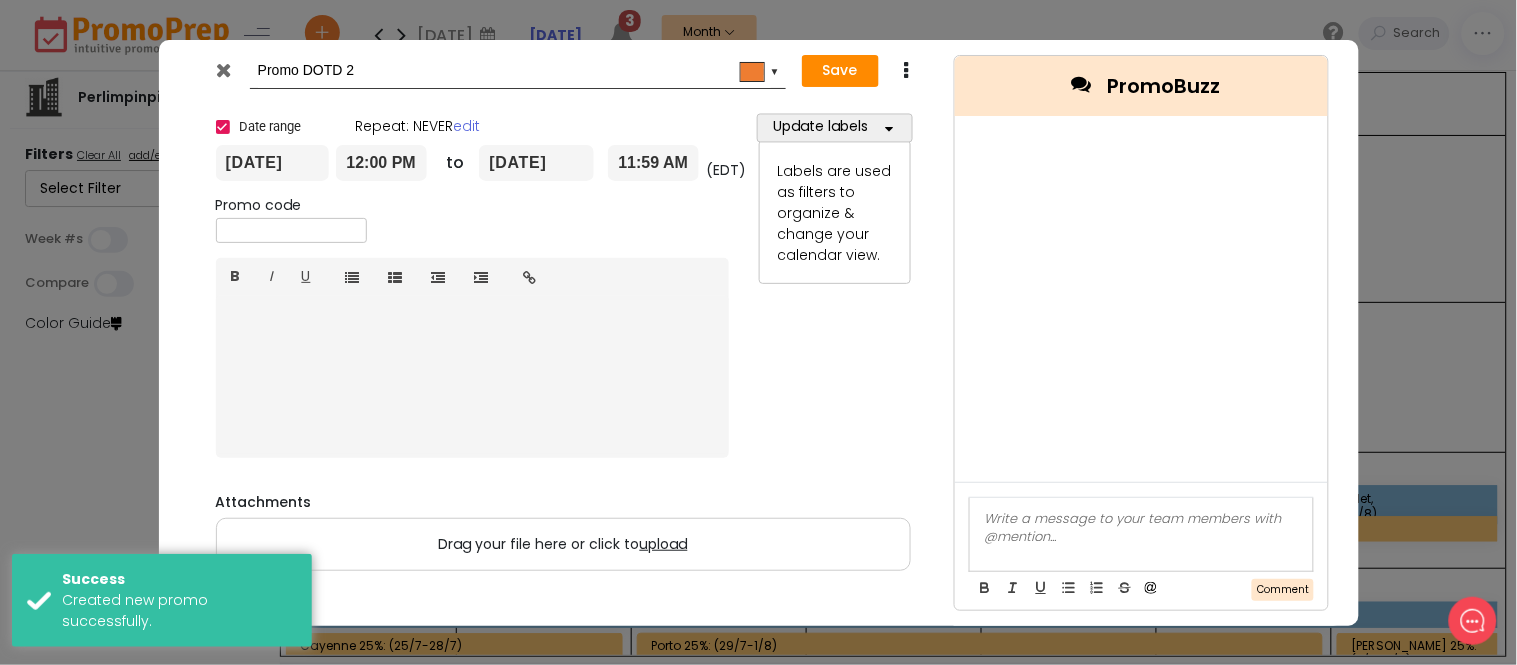 click on "Update labels" at bounding box center [835, 127] 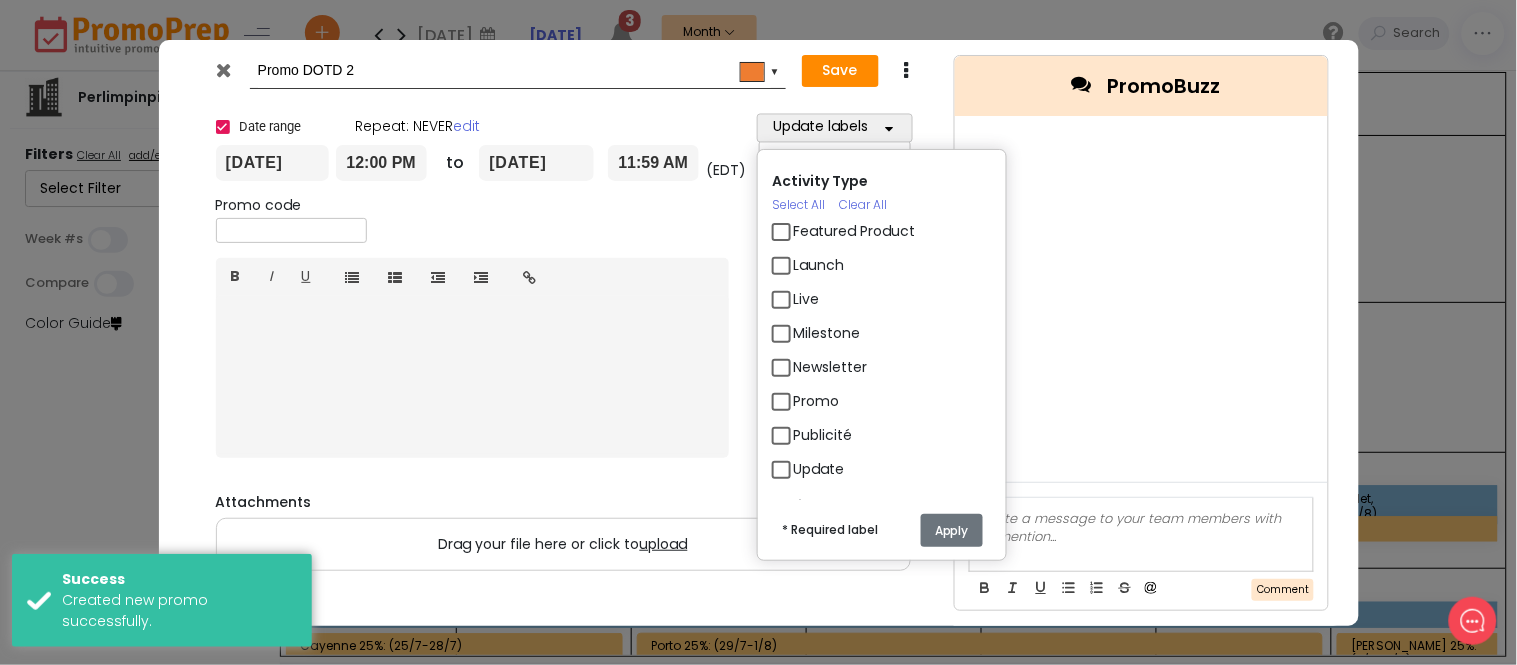 drag, startPoint x: 783, startPoint y: 404, endPoint x: 868, endPoint y: 481, distance: 114.69089 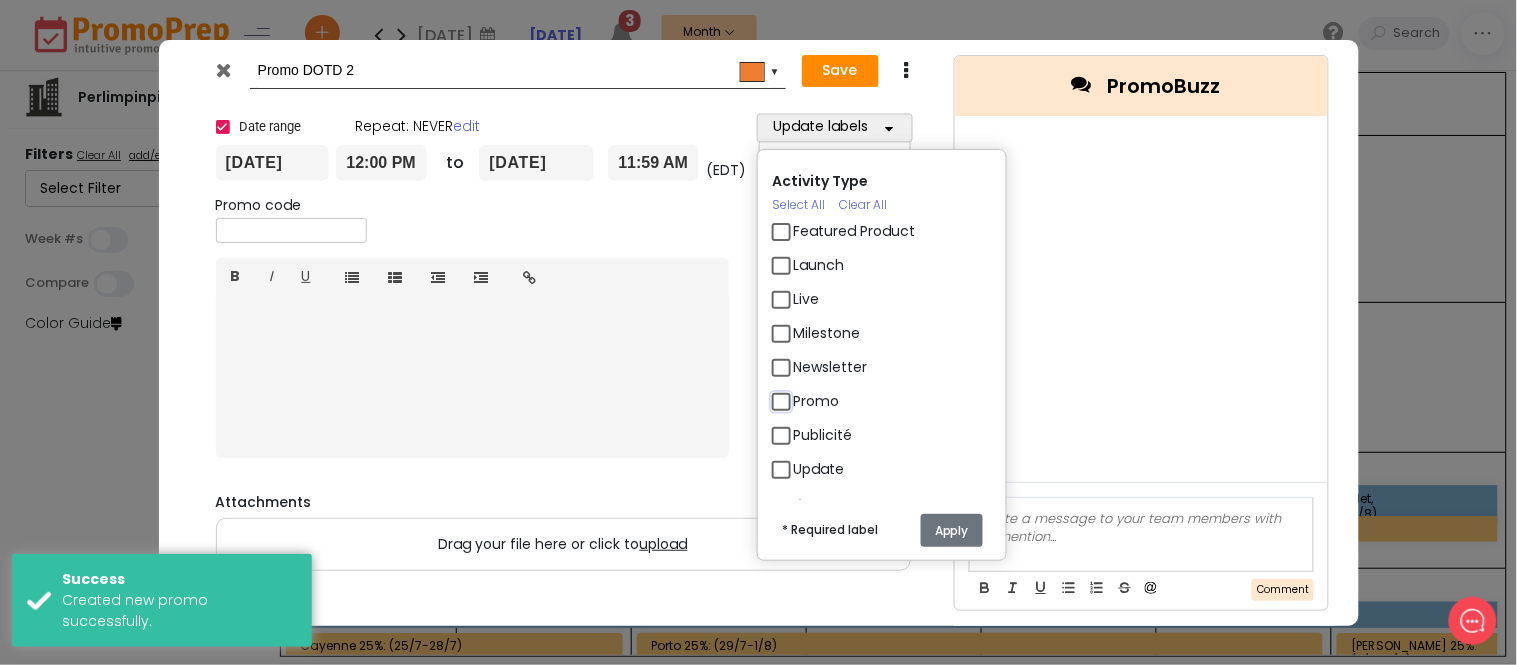 click on "Promo" at bounding box center [799, 393] 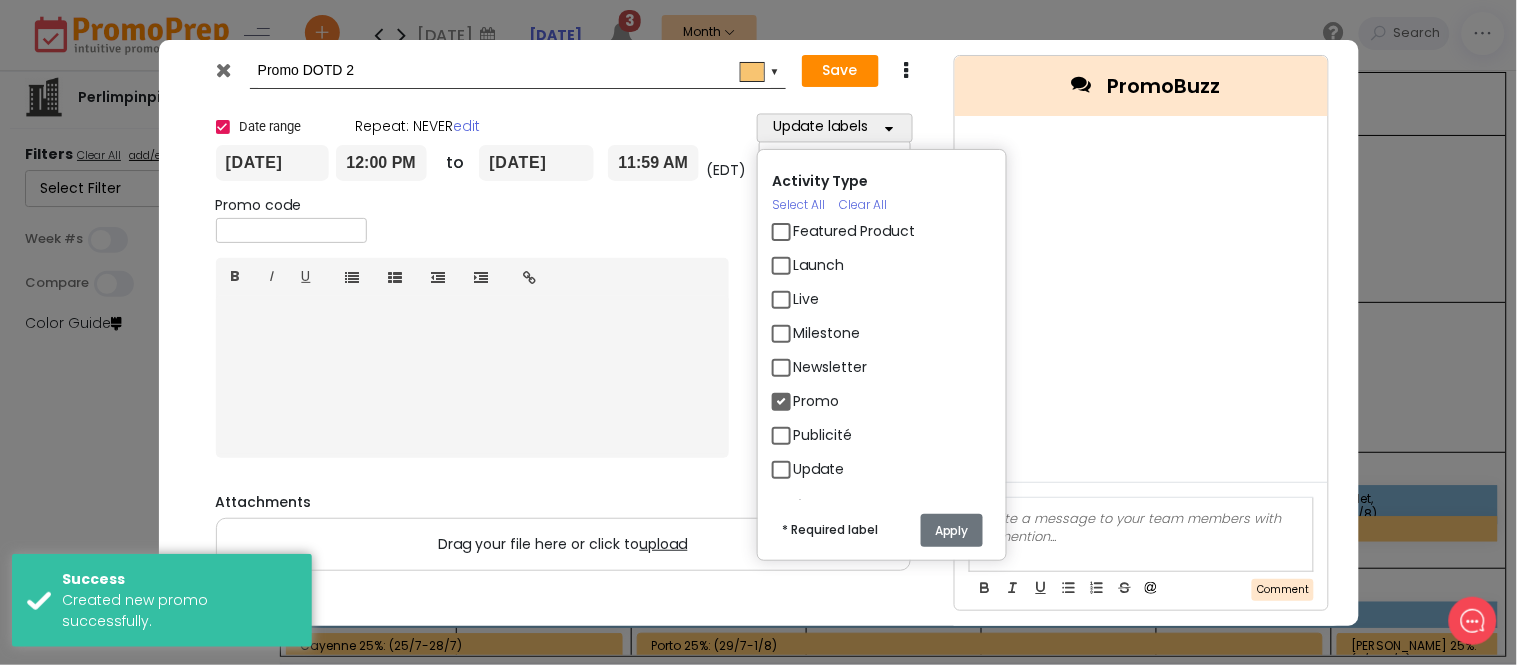click on "Apply" at bounding box center [952, 530] 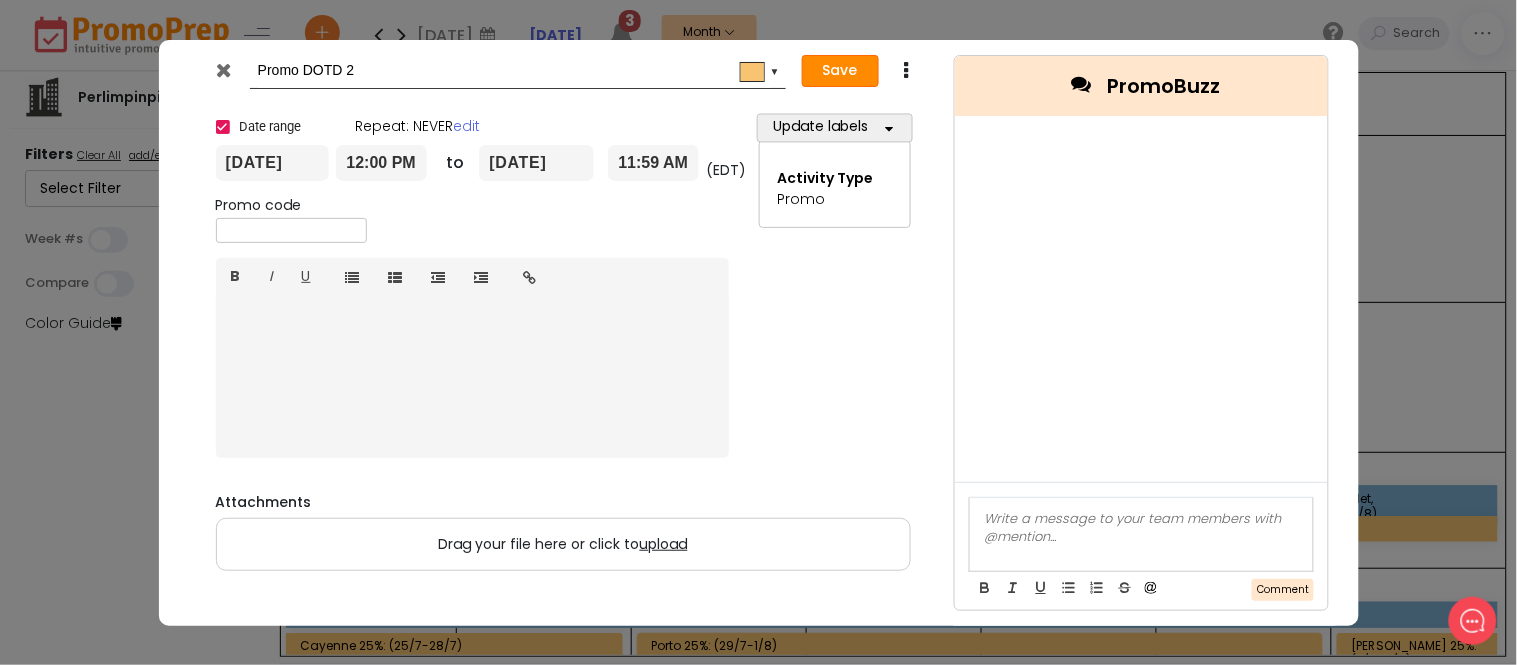 click on "Save" at bounding box center (840, 71) 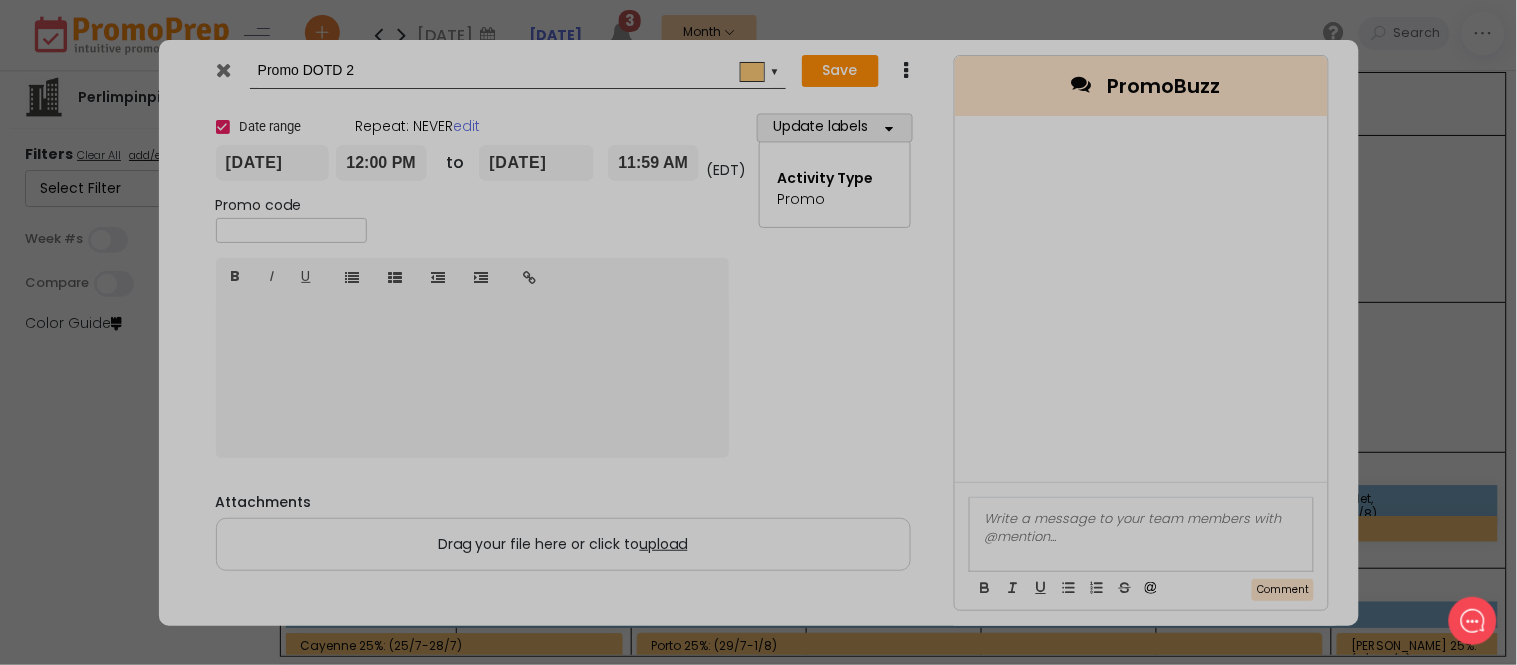 type on "[DATE]" 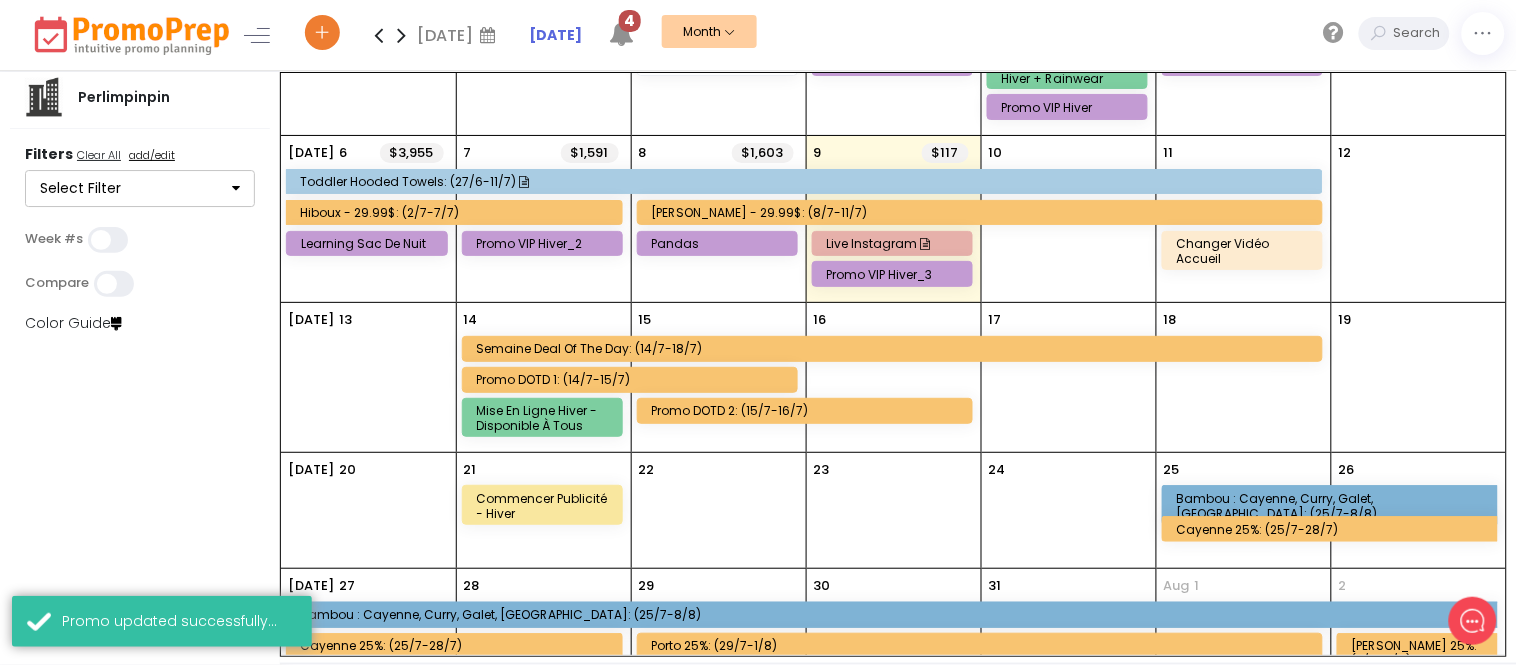 click on "16" at bounding box center (894, 377) 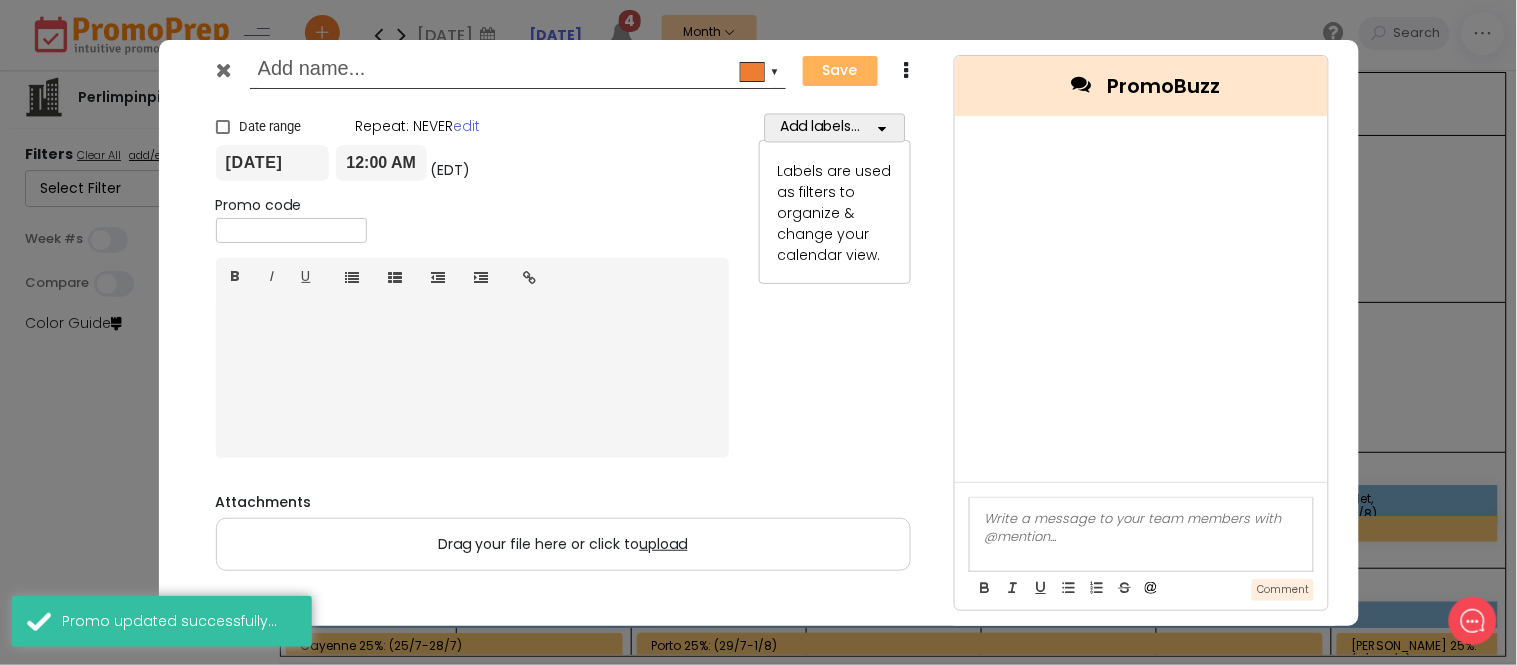 click at bounding box center (514, 71) 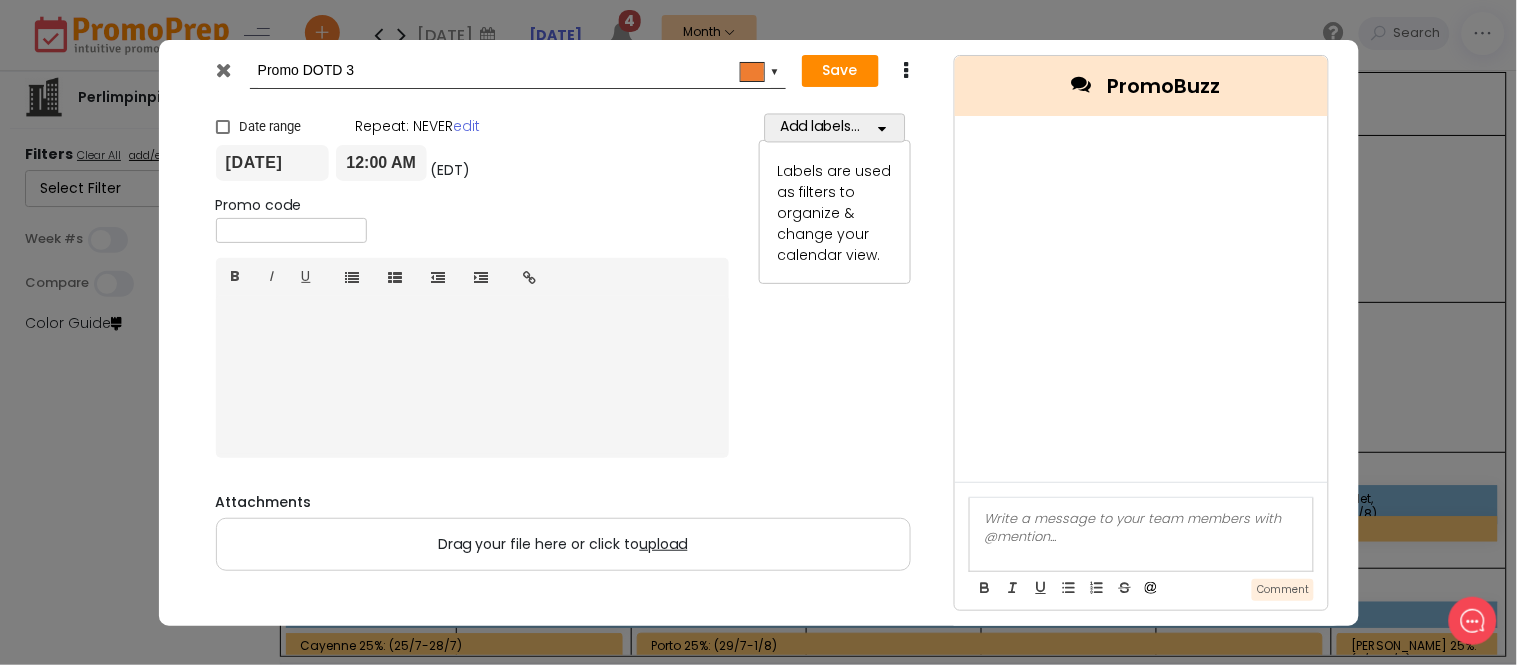 type on "Promo DOTD 3" 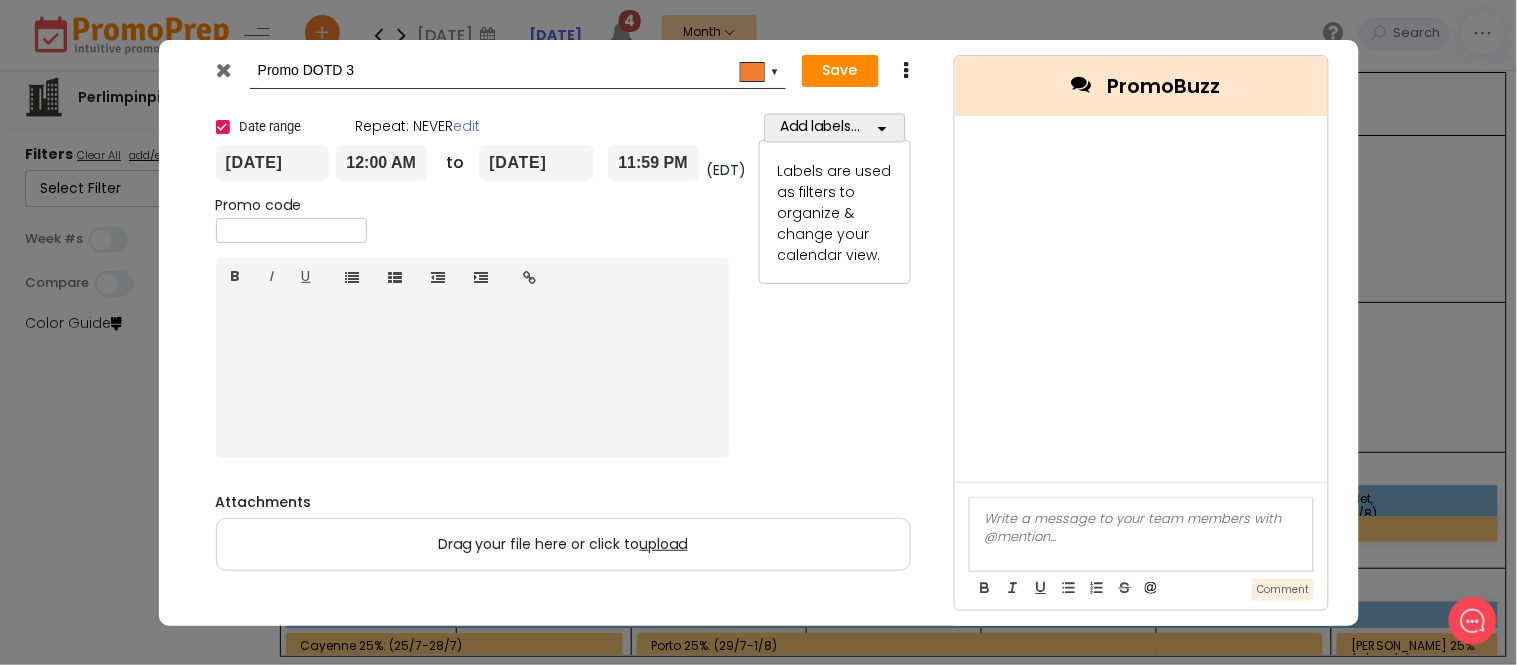 checkbox on "true" 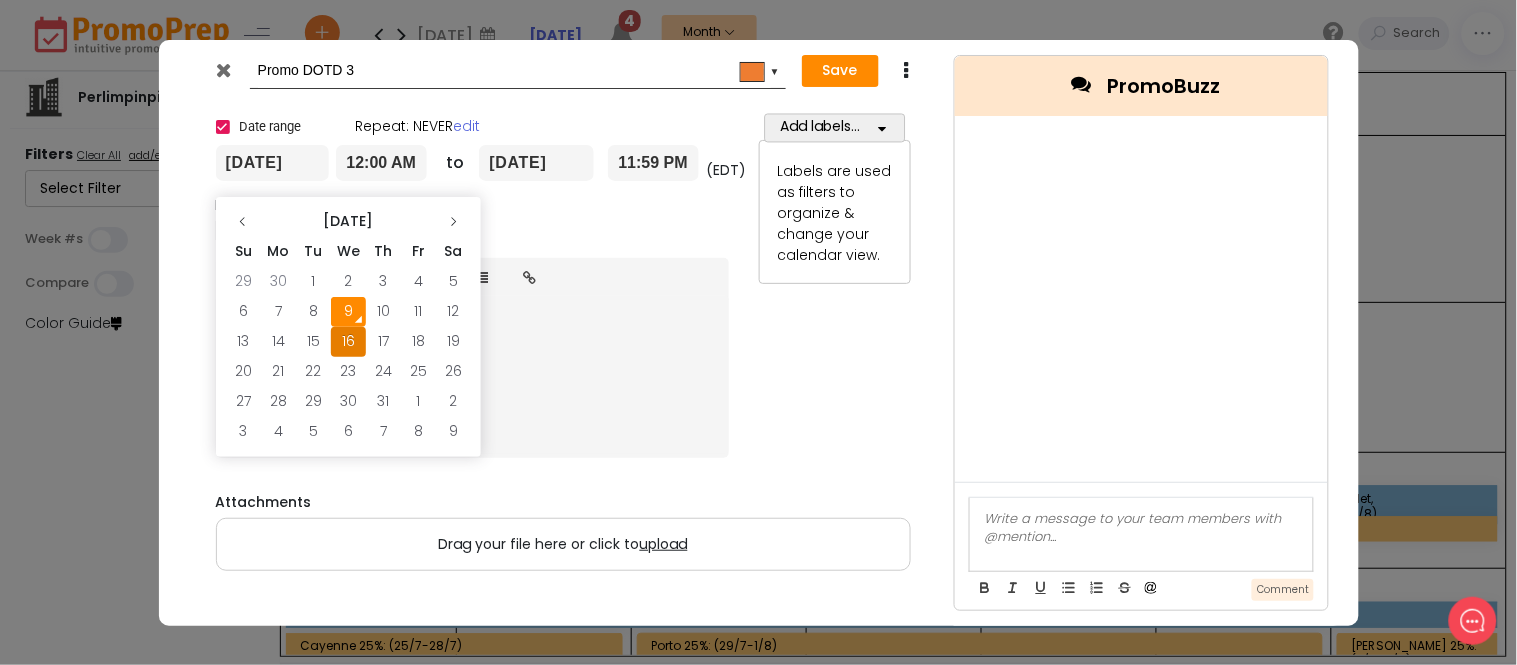 type on "[DATE]" 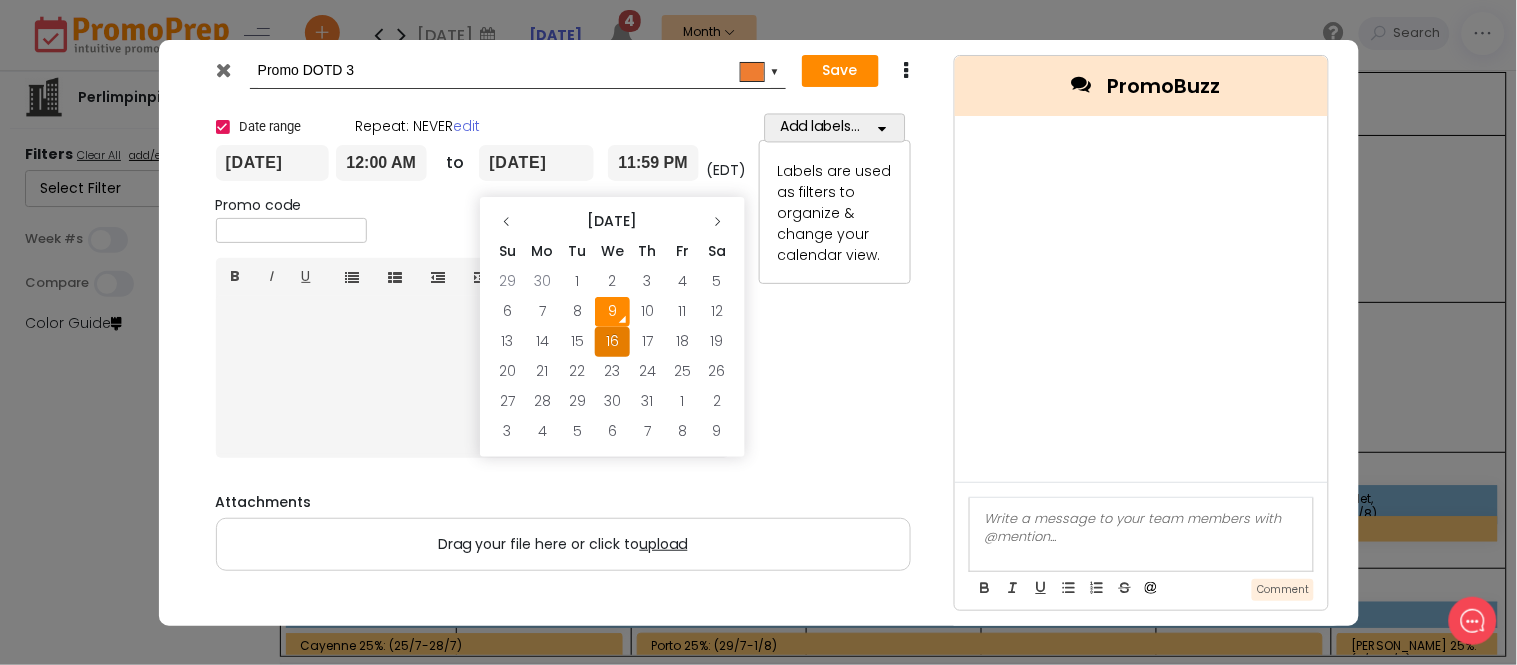 click on "[DATE]" at bounding box center [536, 163] 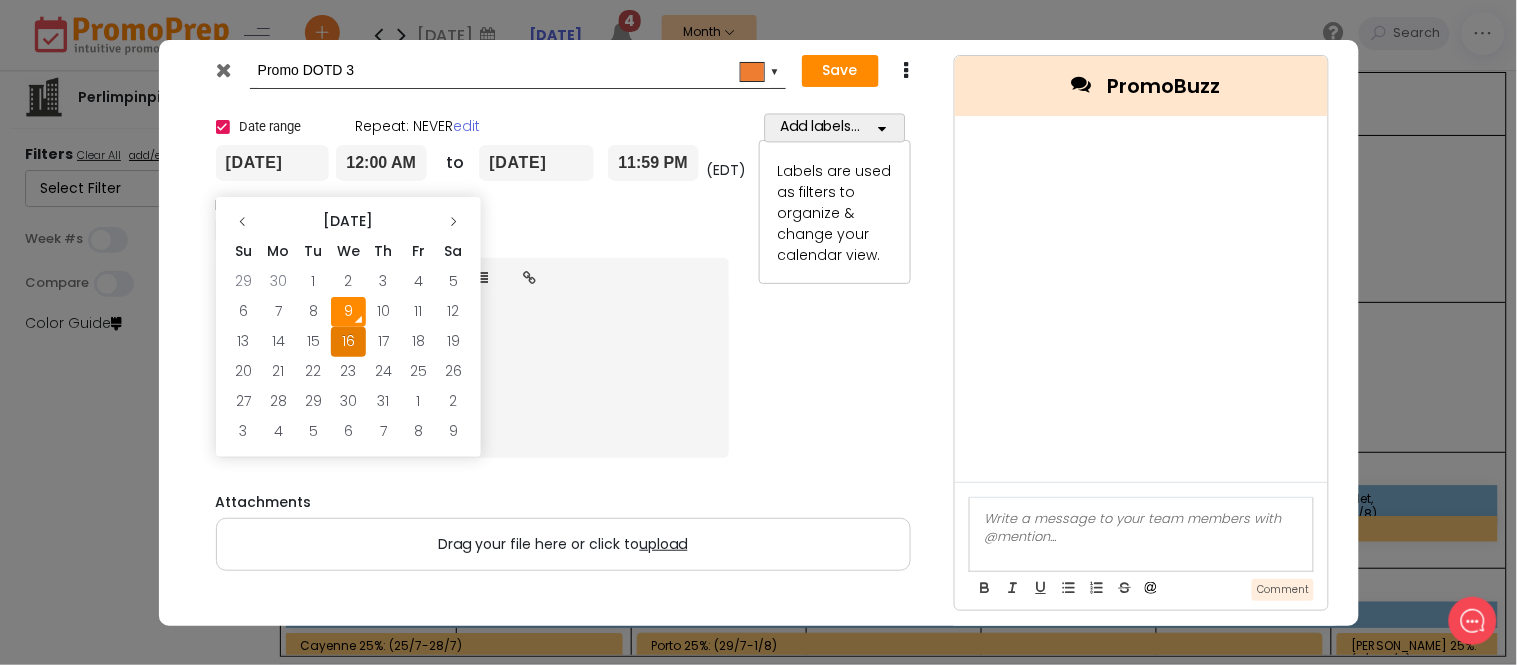 click on "[DATE]" at bounding box center (273, 163) 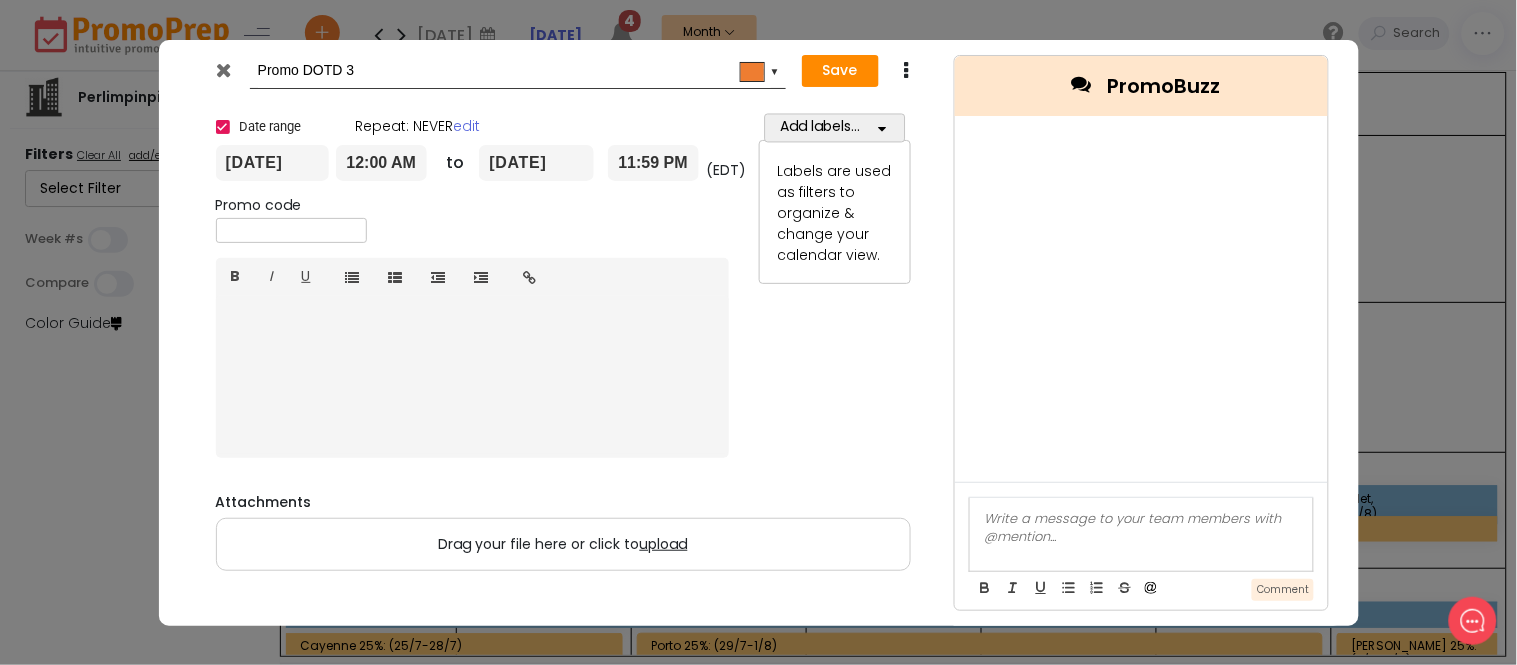 click on "[DATE]" at bounding box center [273, 163] 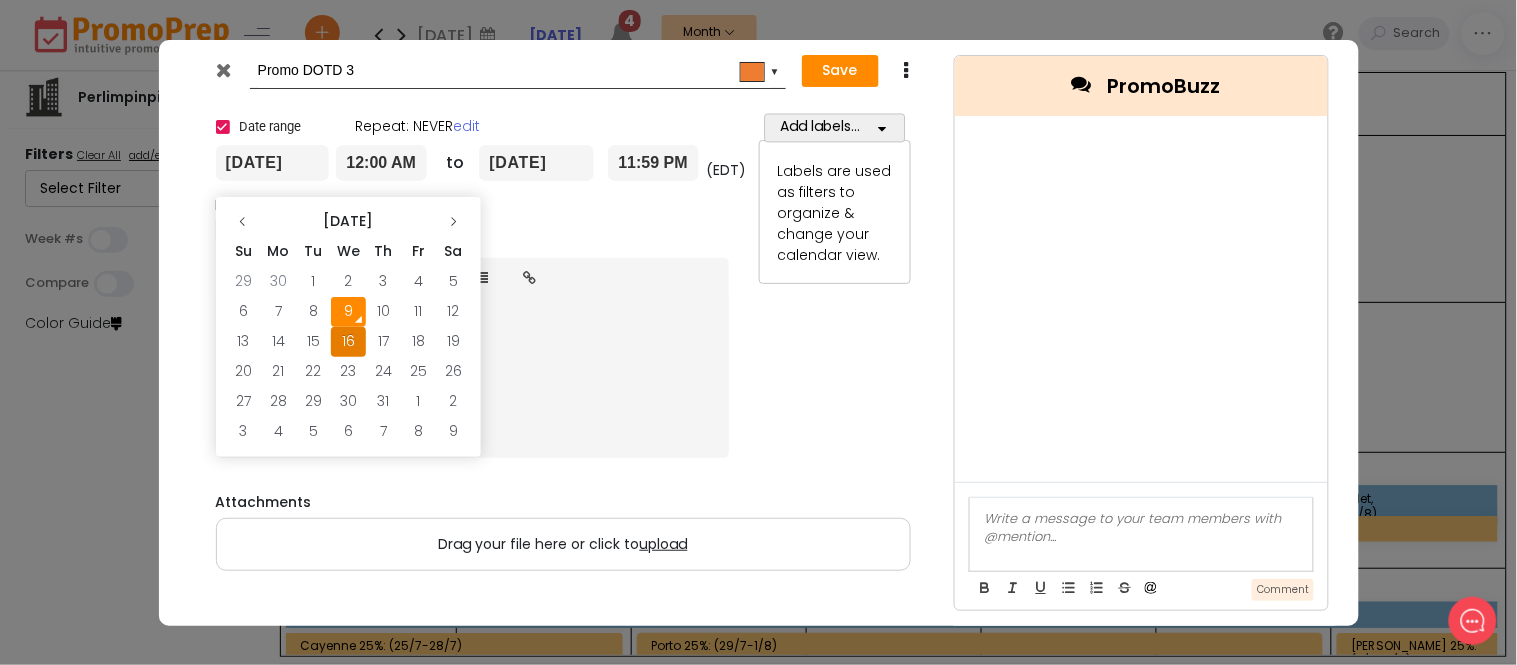 click on "12:00 AM" at bounding box center [381, 163] 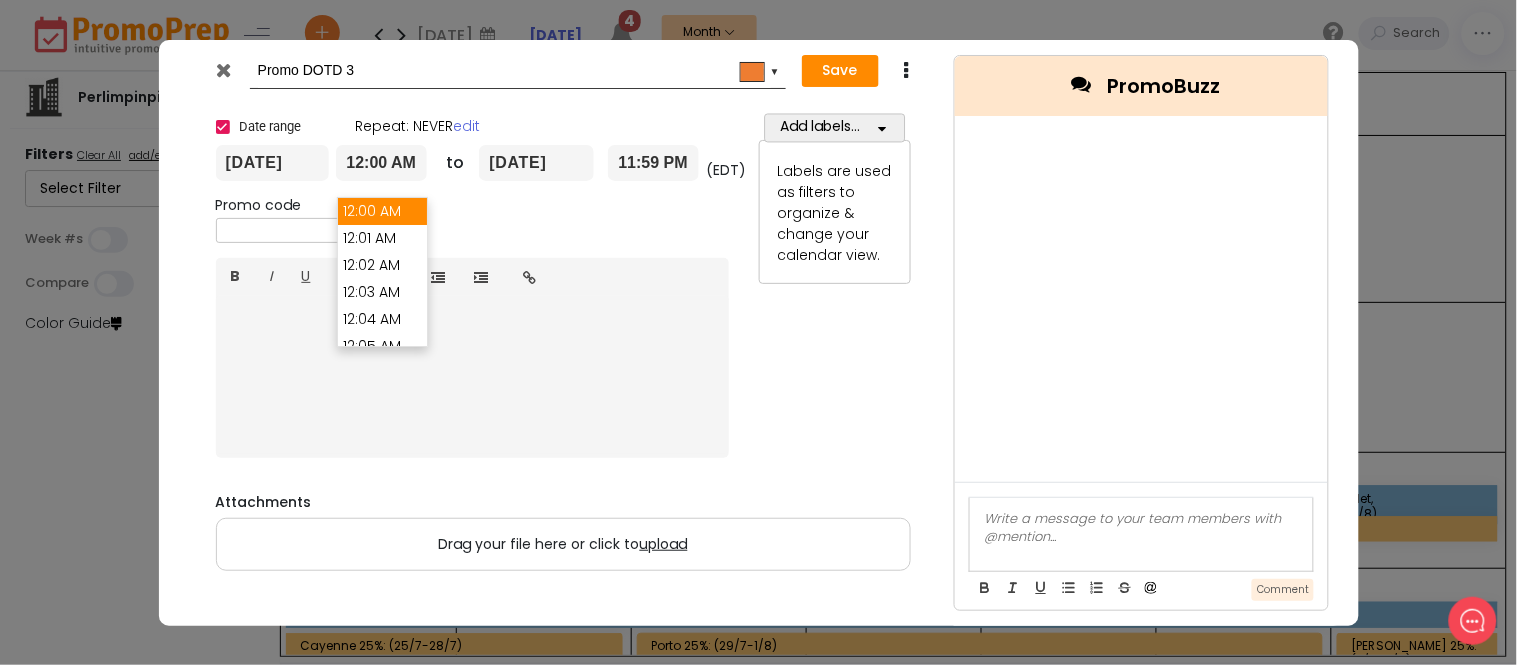 click on "12:00 AM" at bounding box center [381, 163] 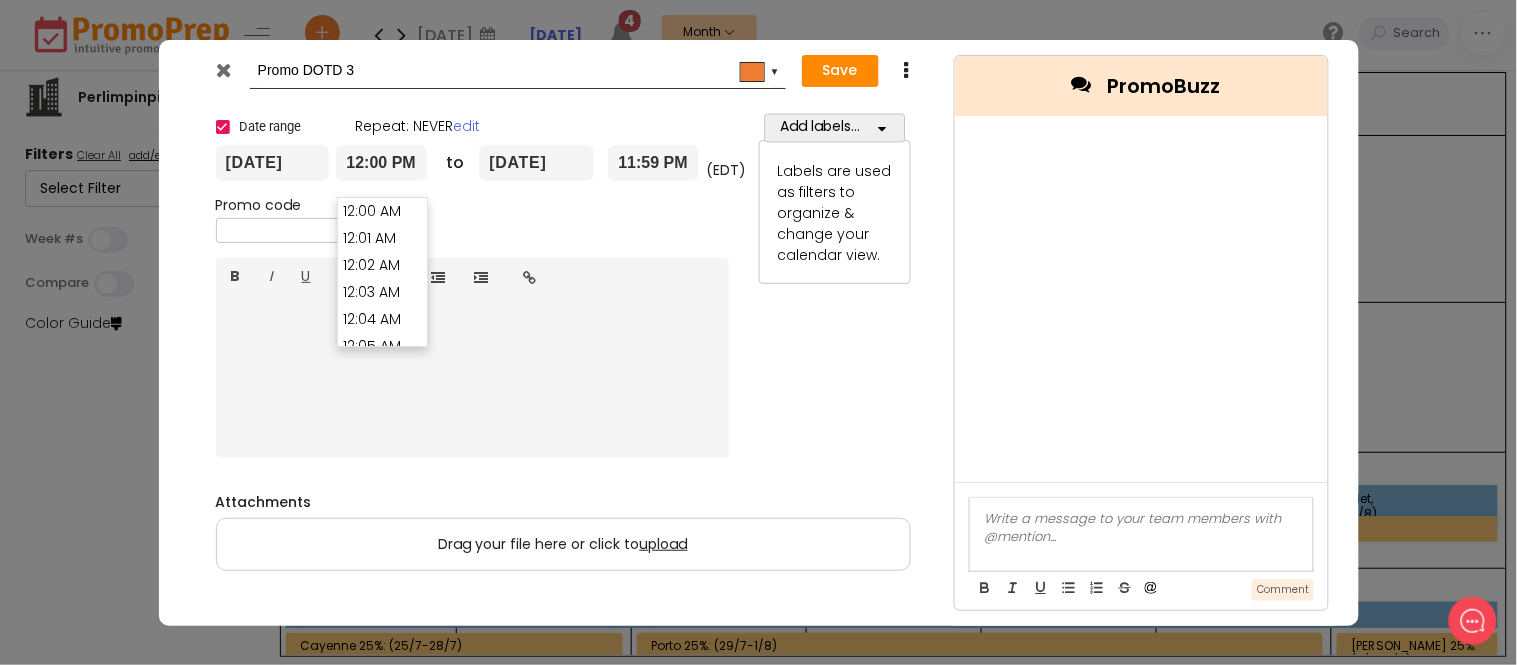 scroll, scrollTop: 19380, scrollLeft: 0, axis: vertical 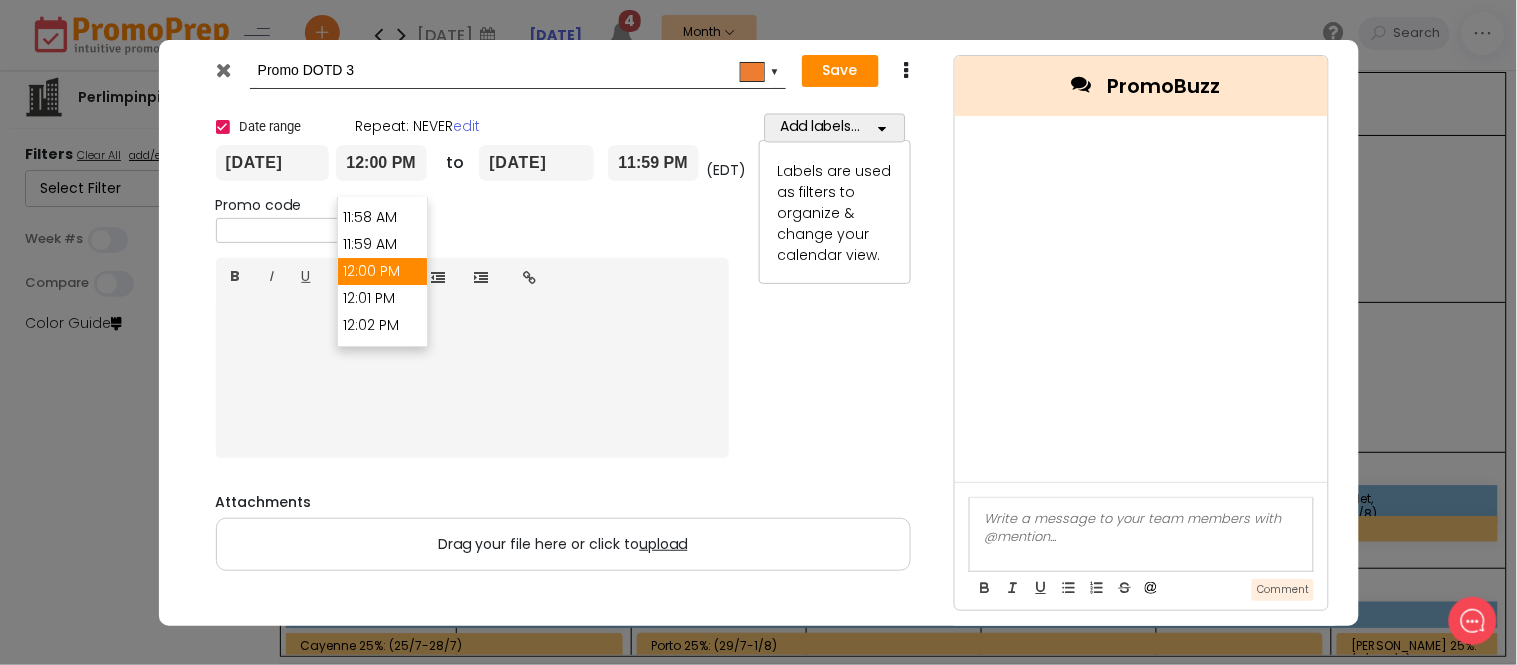 type on "12:00 PM" 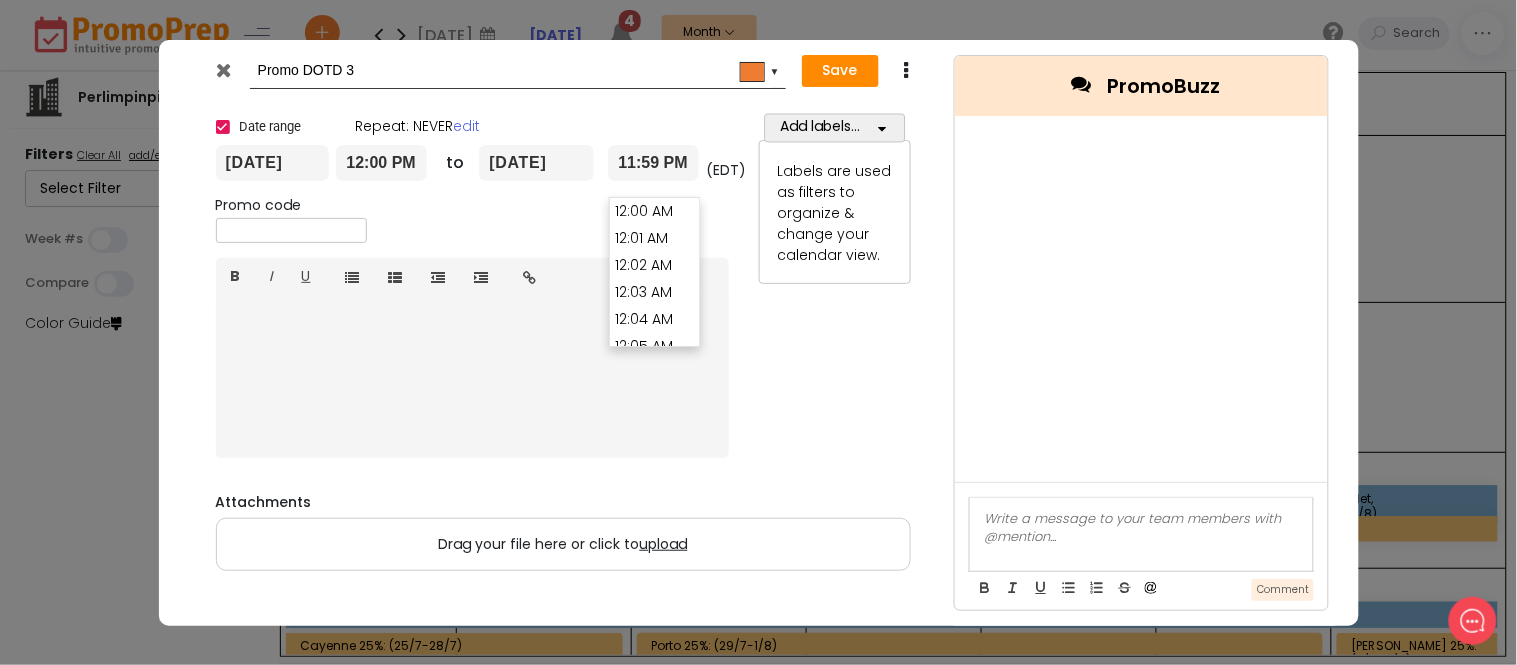 scroll, scrollTop: 38677, scrollLeft: 0, axis: vertical 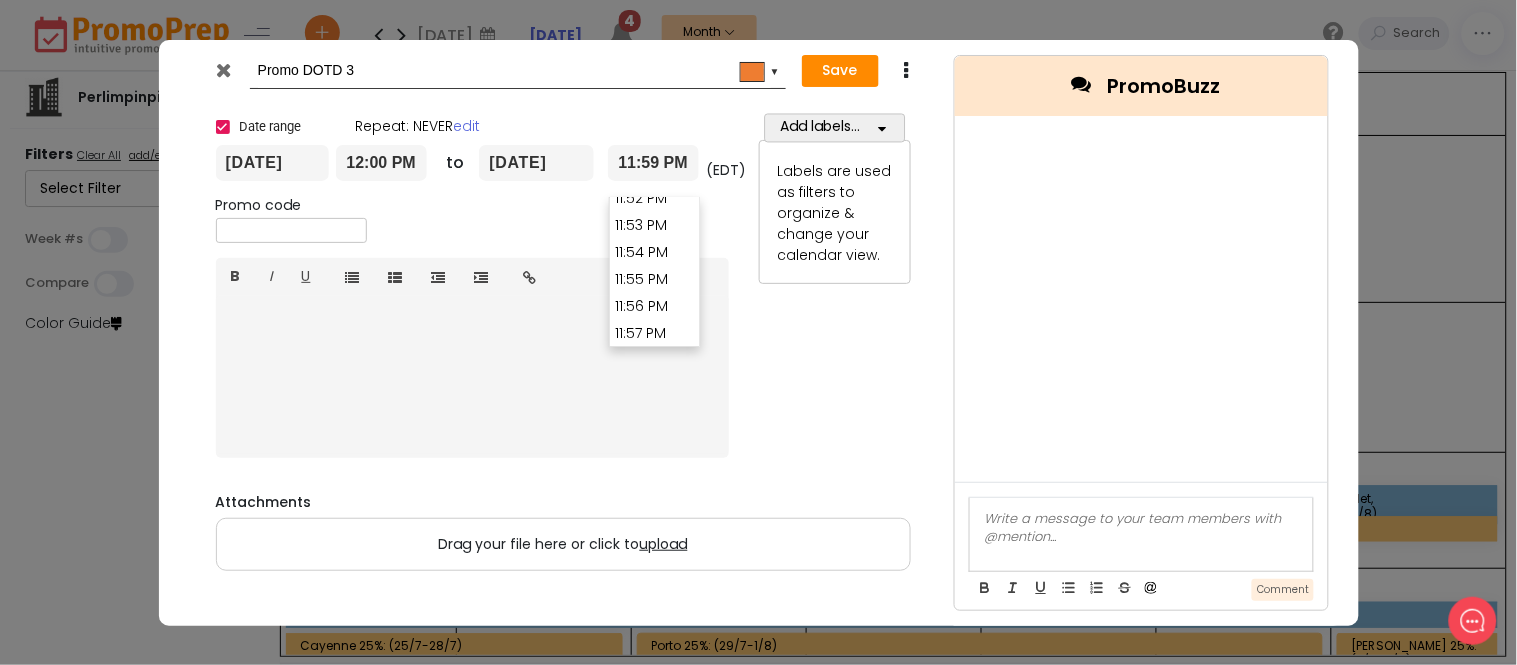 click on "11:59 PM" at bounding box center (653, 163) 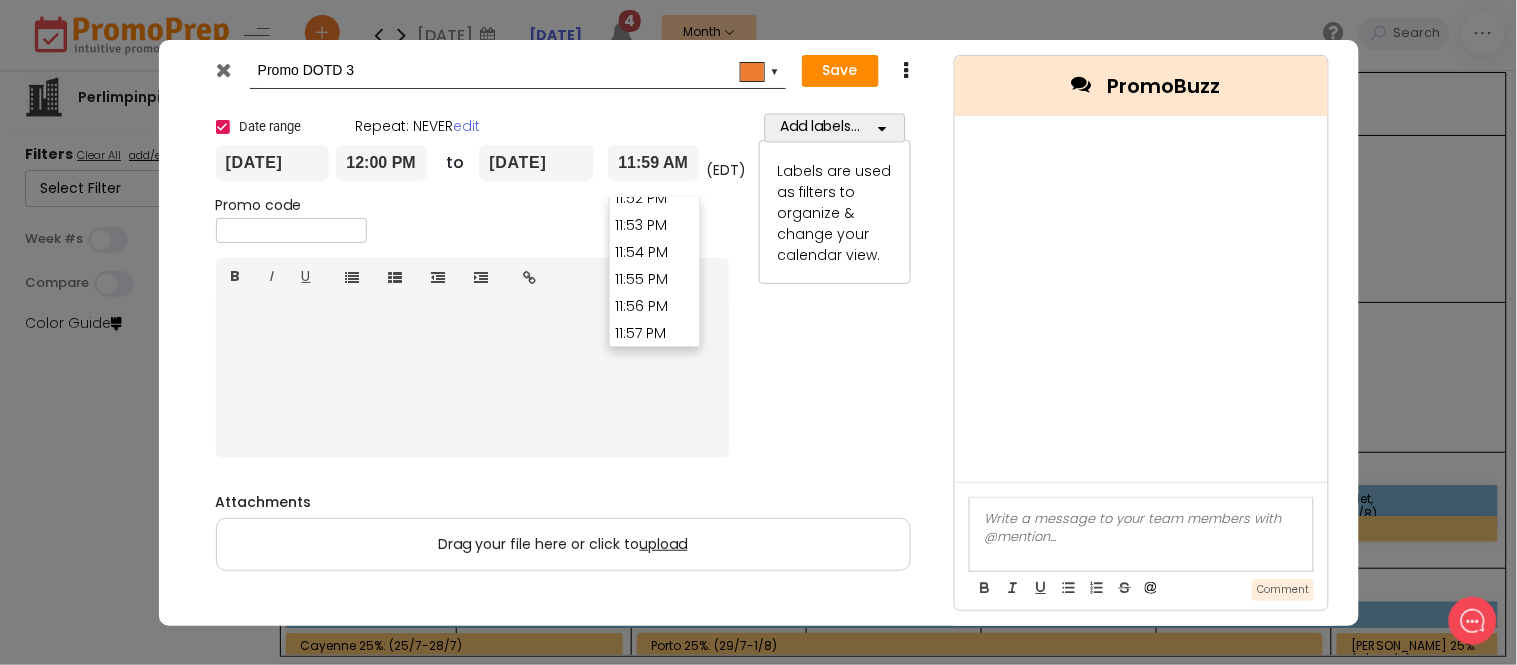 scroll, scrollTop: 19352, scrollLeft: 0, axis: vertical 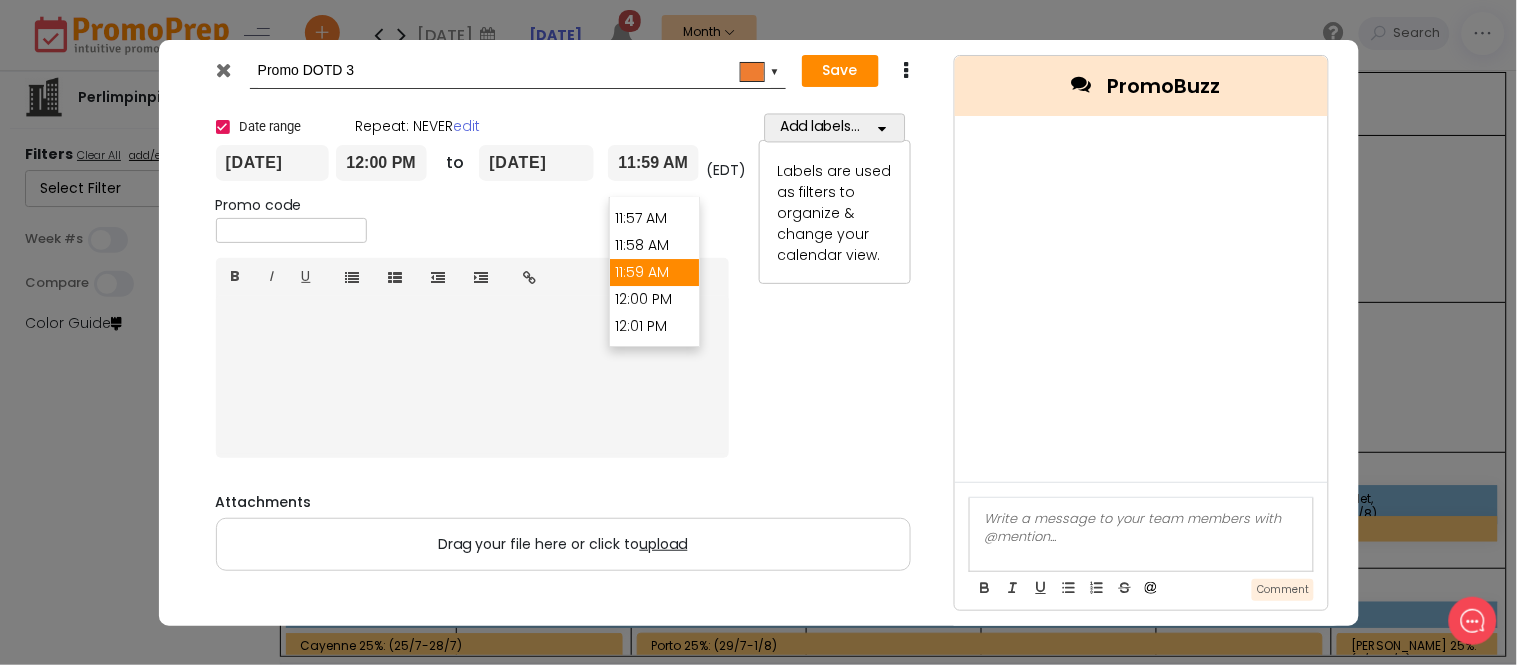 type on "11:59 AM" 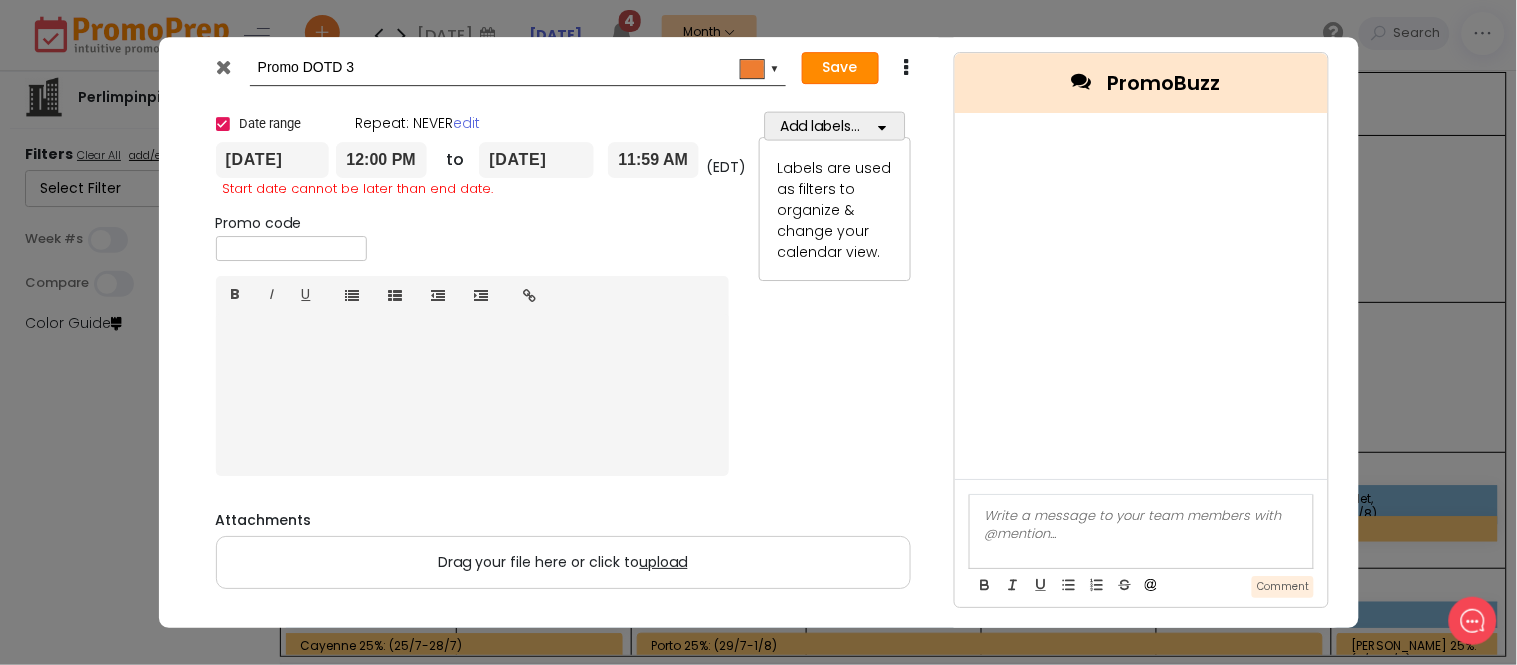 click on "Save" at bounding box center (840, 68) 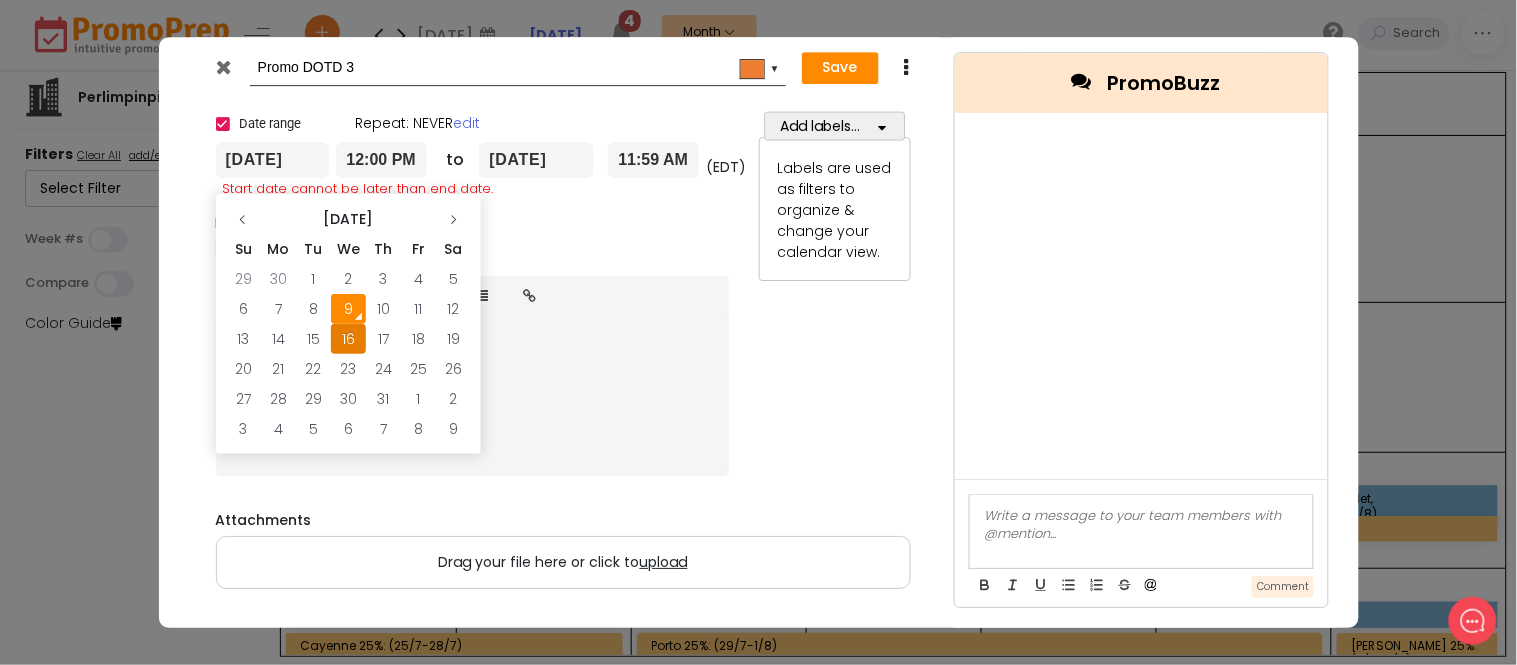 click on "[DATE]" at bounding box center (273, 161) 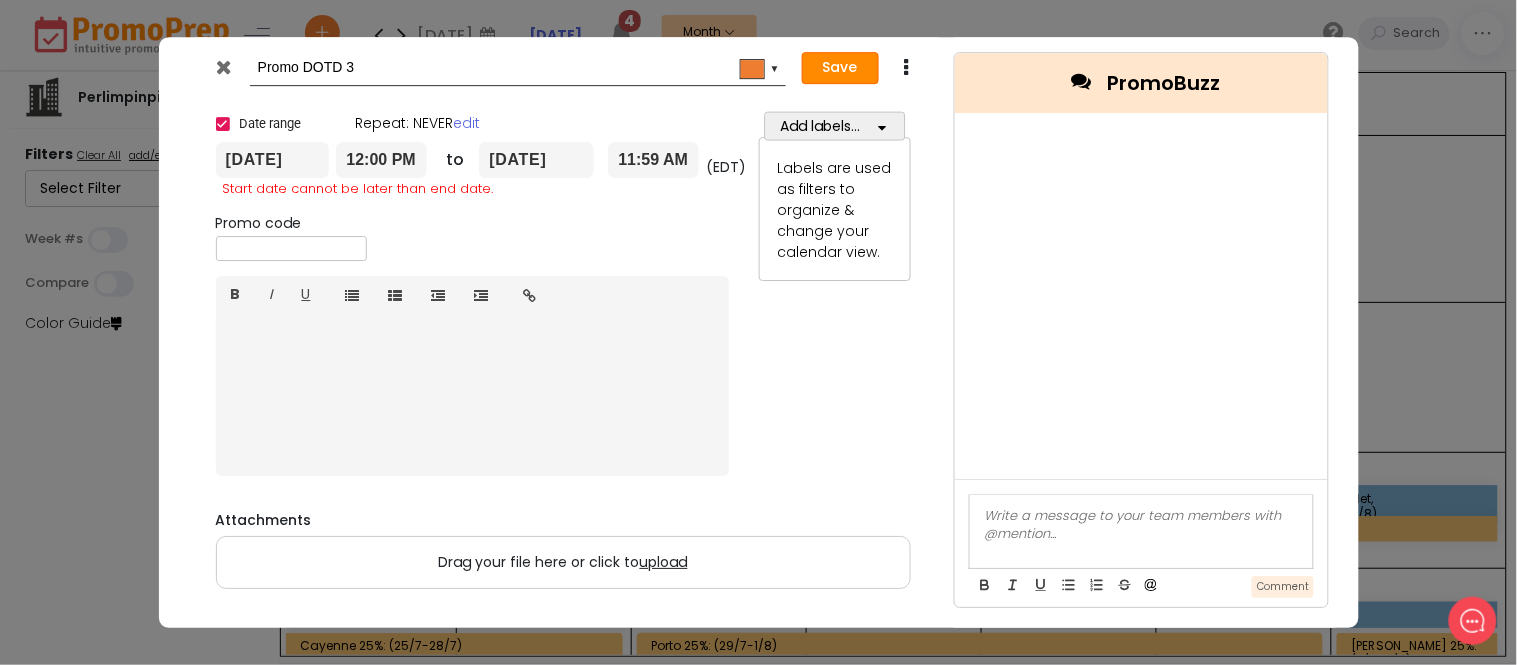 click on "Save" at bounding box center [840, 68] 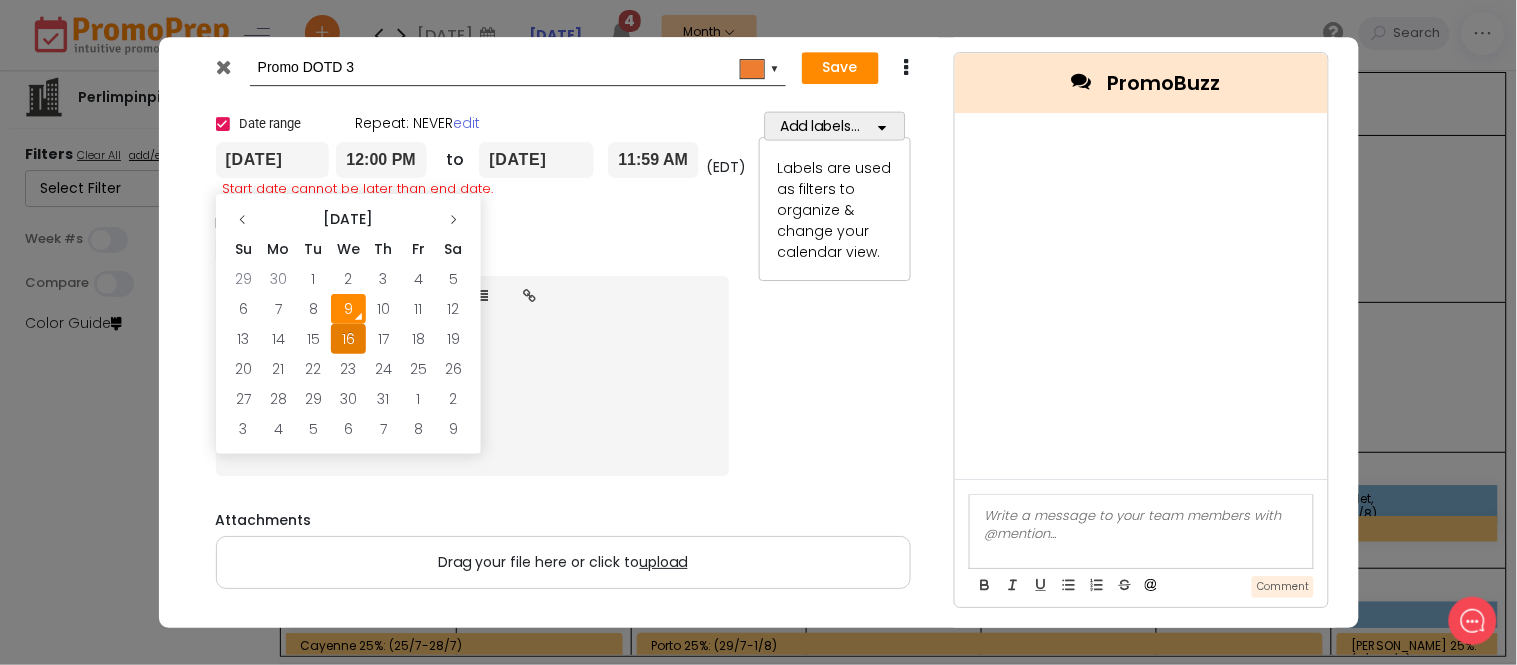 click on "[DATE]" at bounding box center (273, 161) 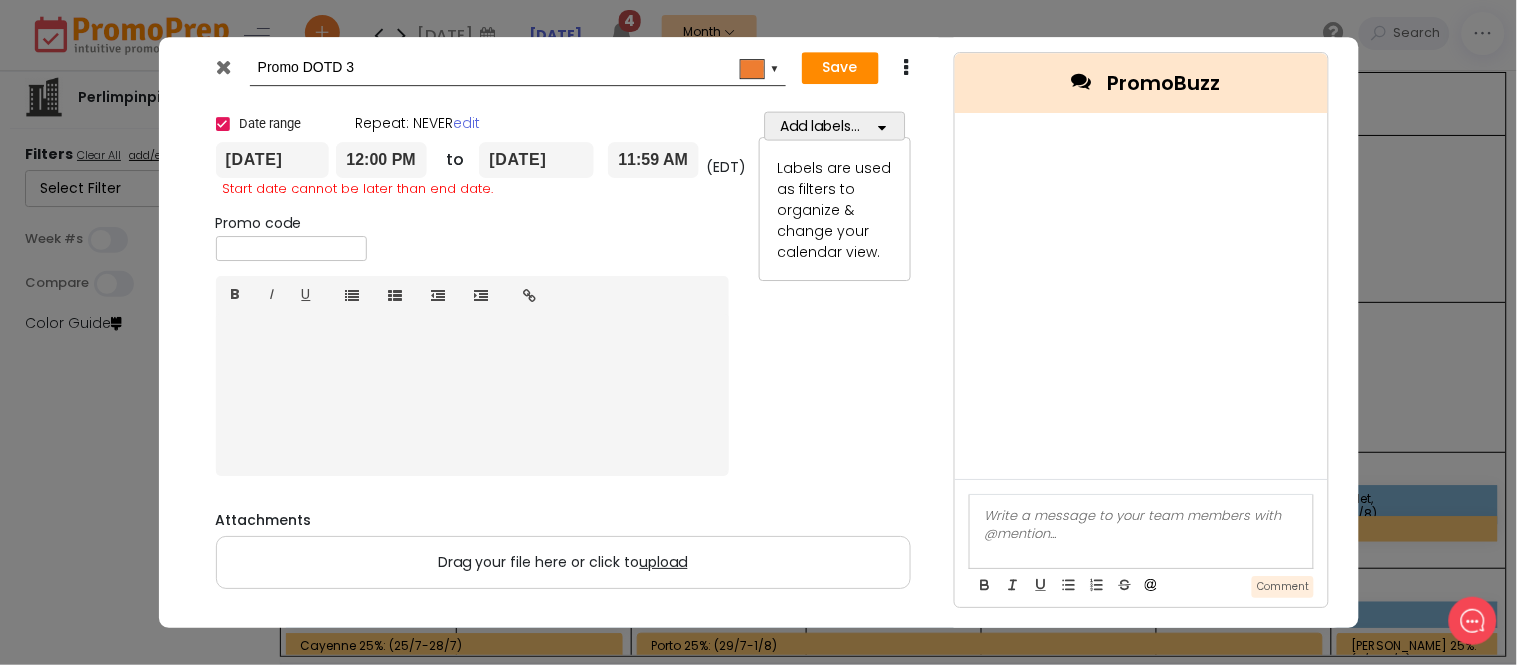 click on "[DATE]" at bounding box center [536, 161] 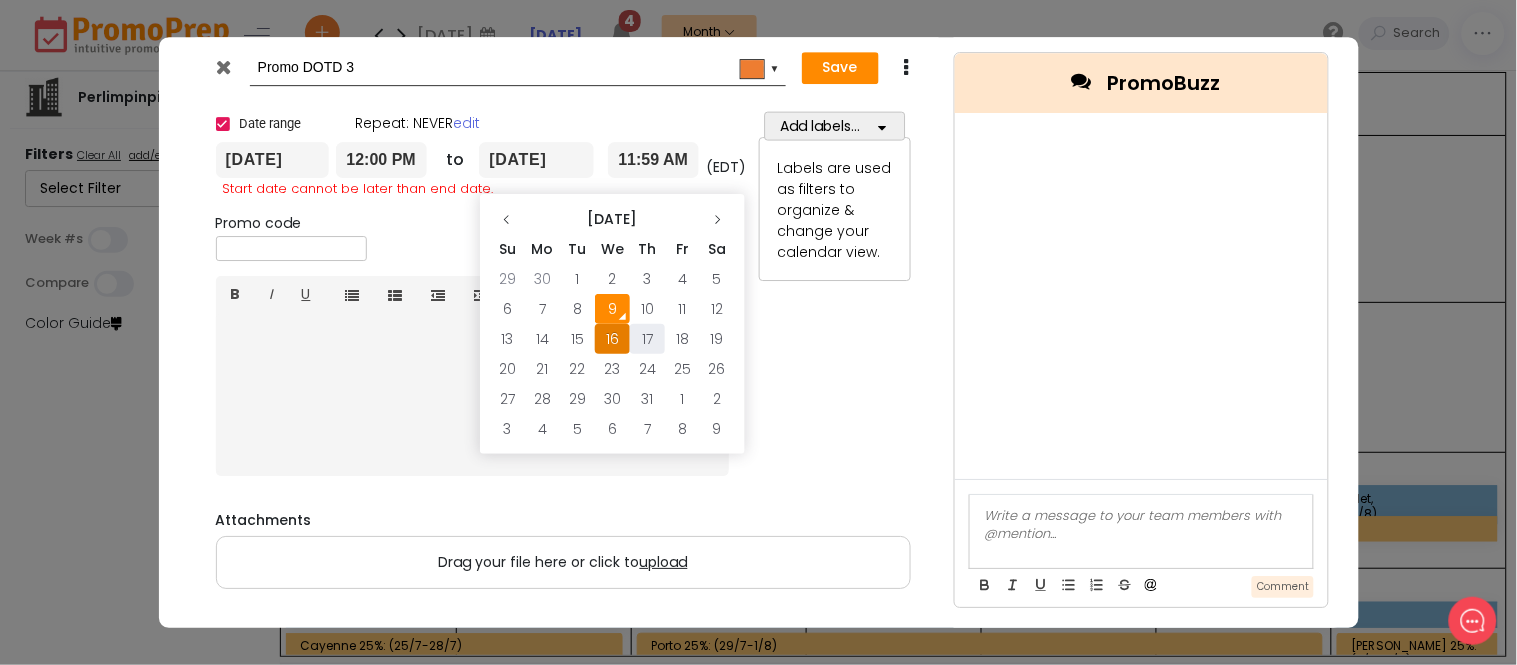 click on "17" at bounding box center [647, 339] 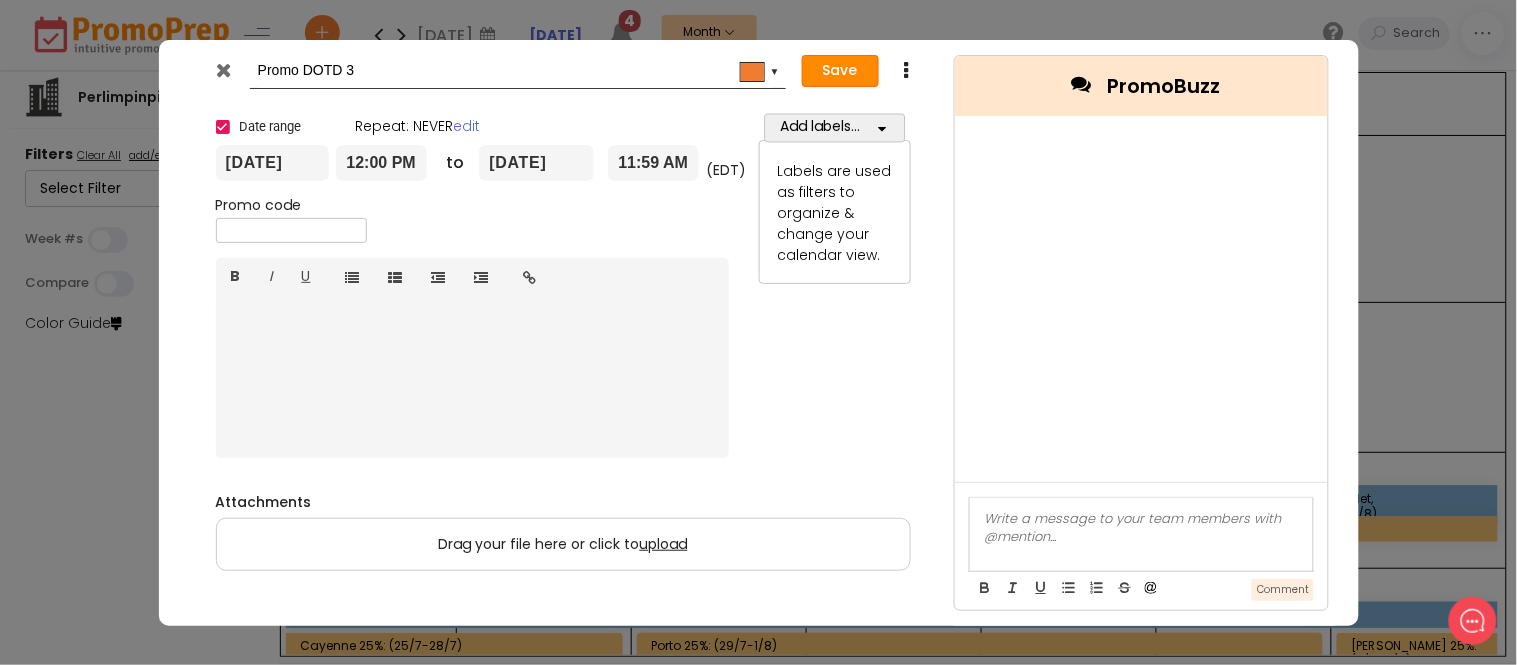 click on "Save" at bounding box center [840, 71] 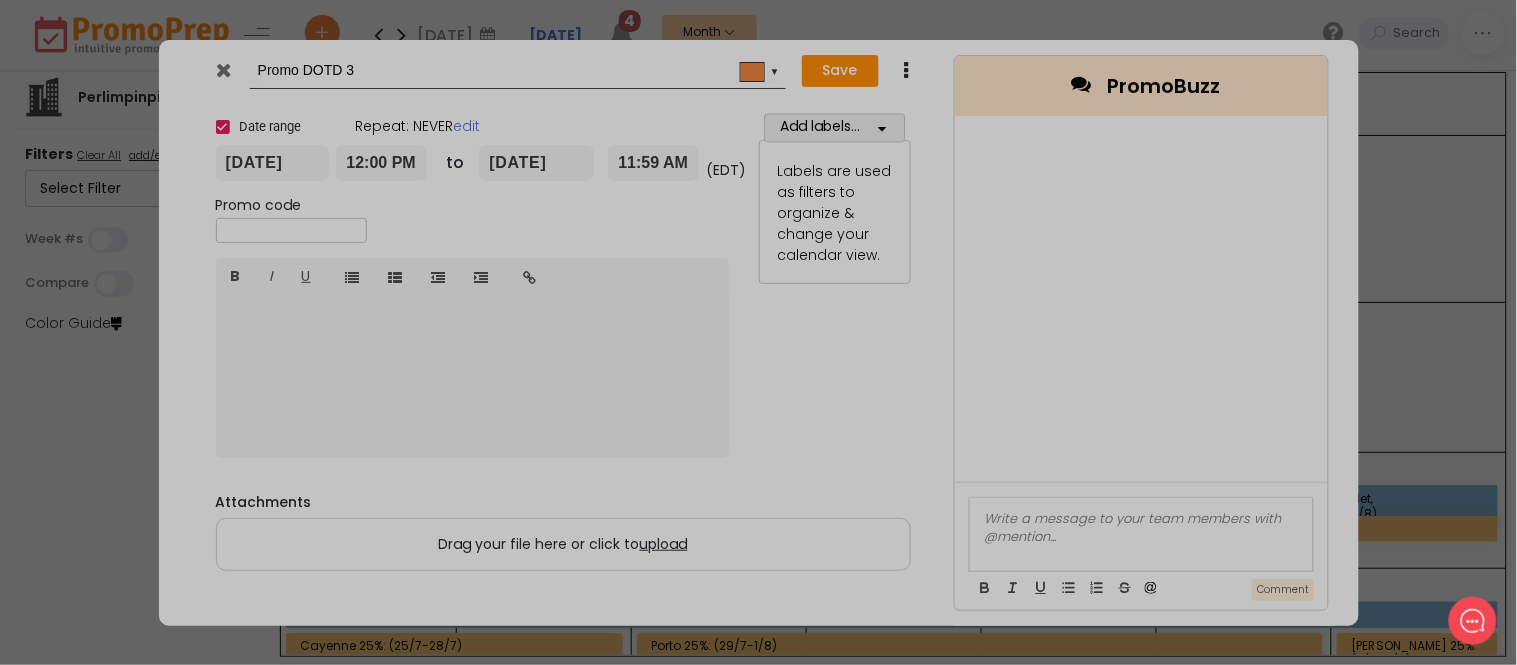 type on "[DATE]" 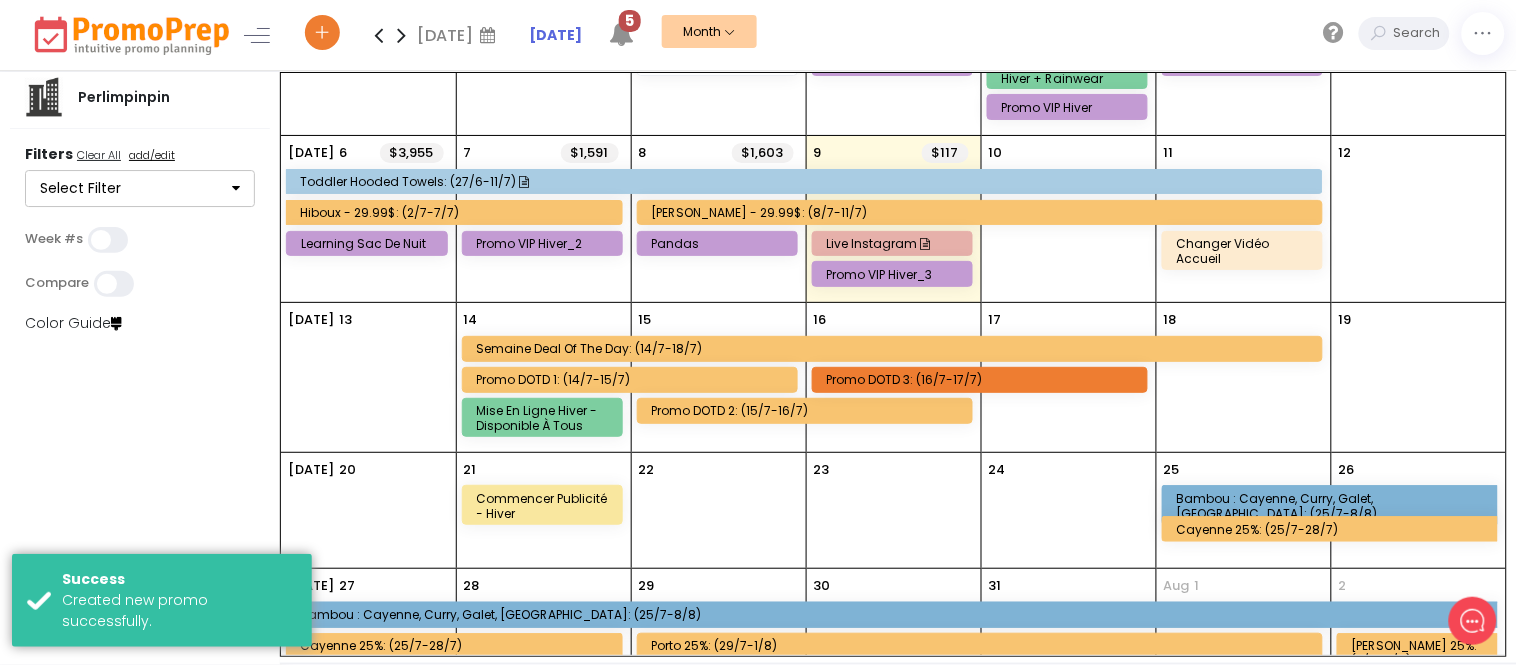 click on "Promo DOTD 3:  (16/7-17/7)" at bounding box center (983, 379) 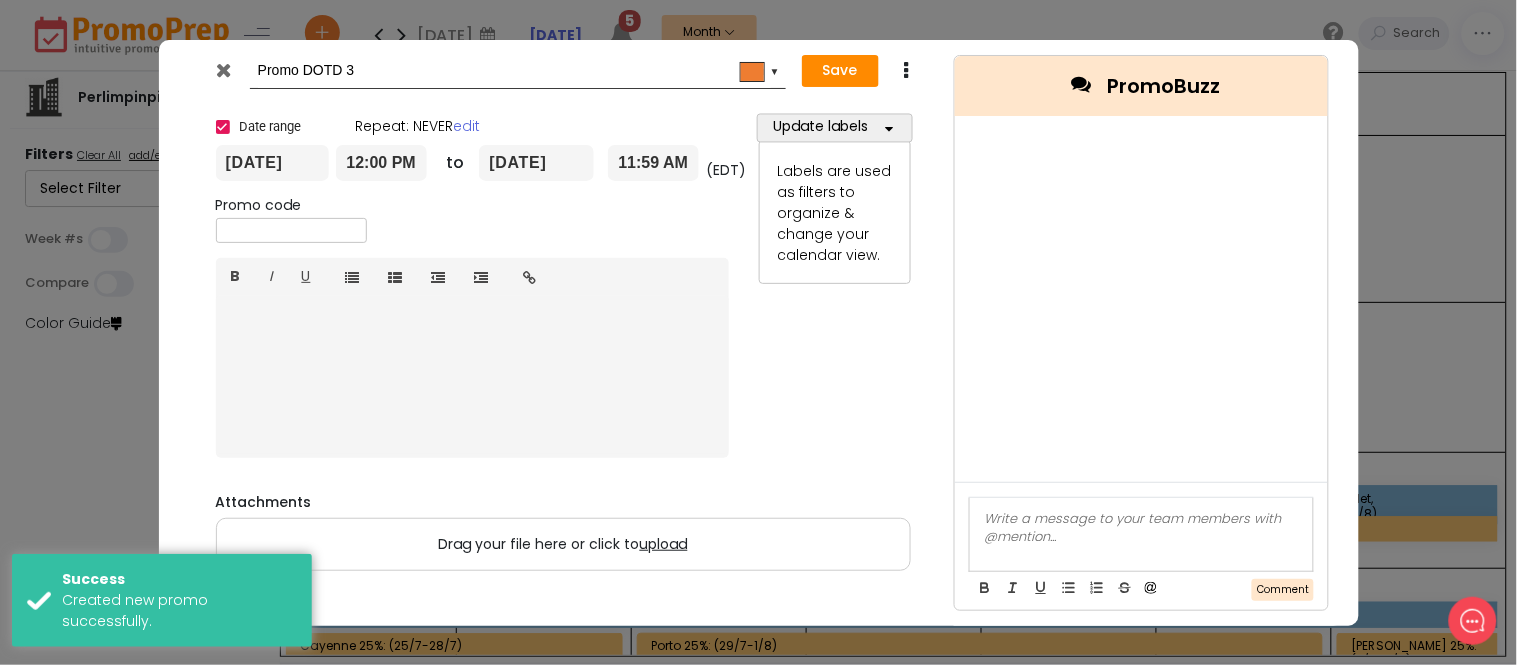 click on "Update labels" at bounding box center [835, 127] 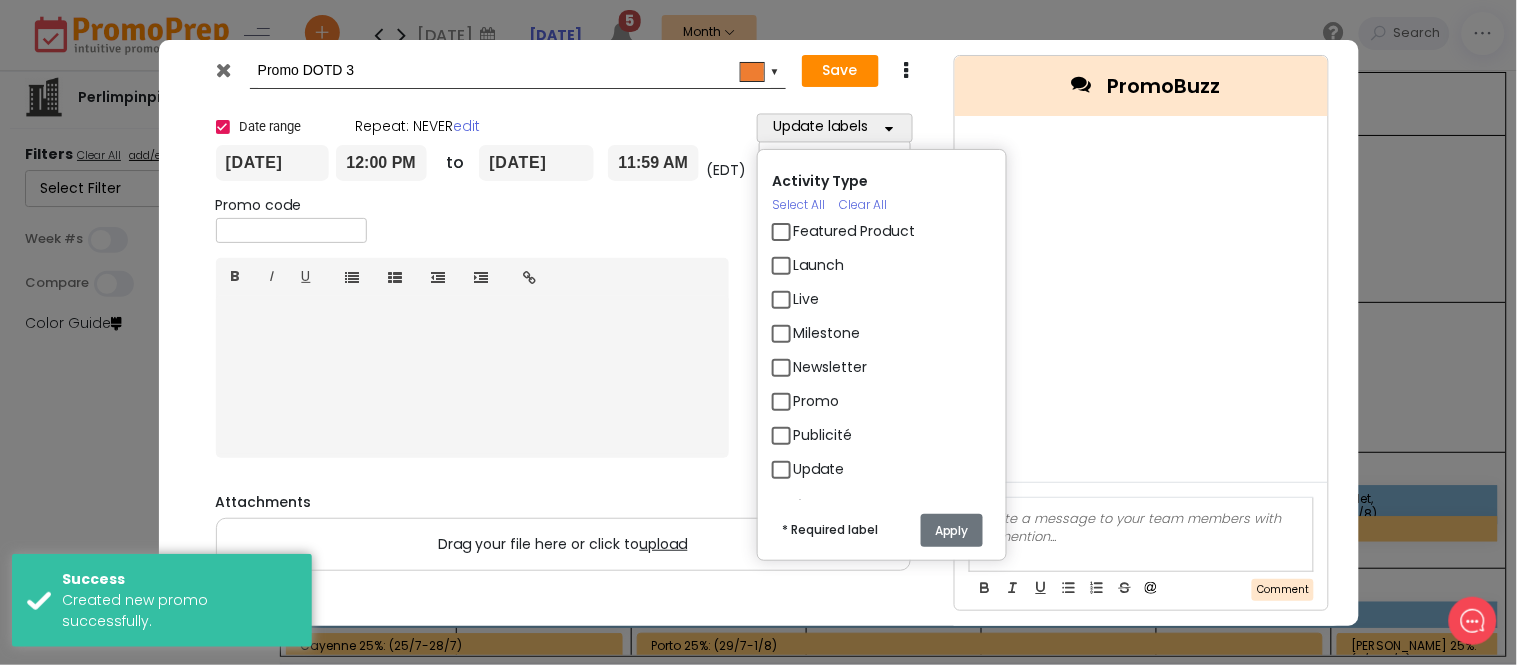 drag, startPoint x: 781, startPoint y: 404, endPoint x: 900, endPoint y: 434, distance: 122.72327 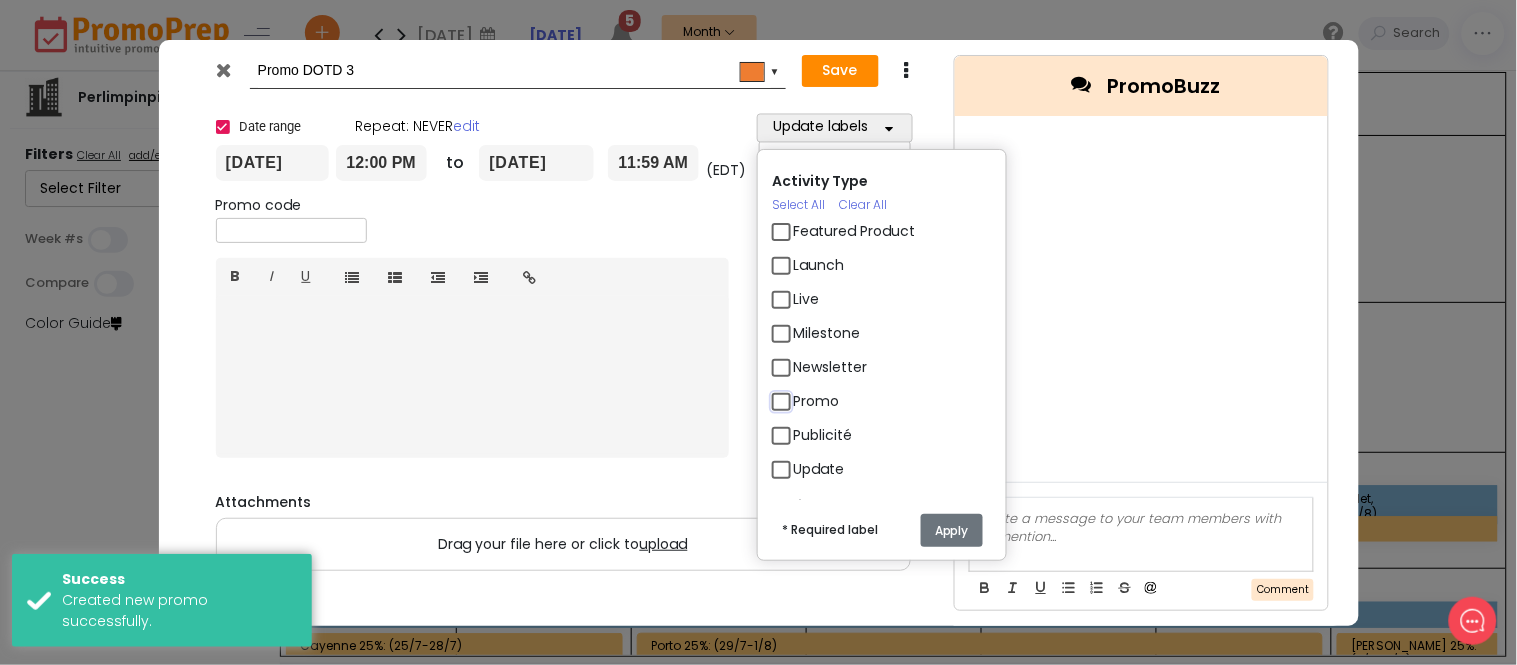 click on "Promo" at bounding box center (799, 393) 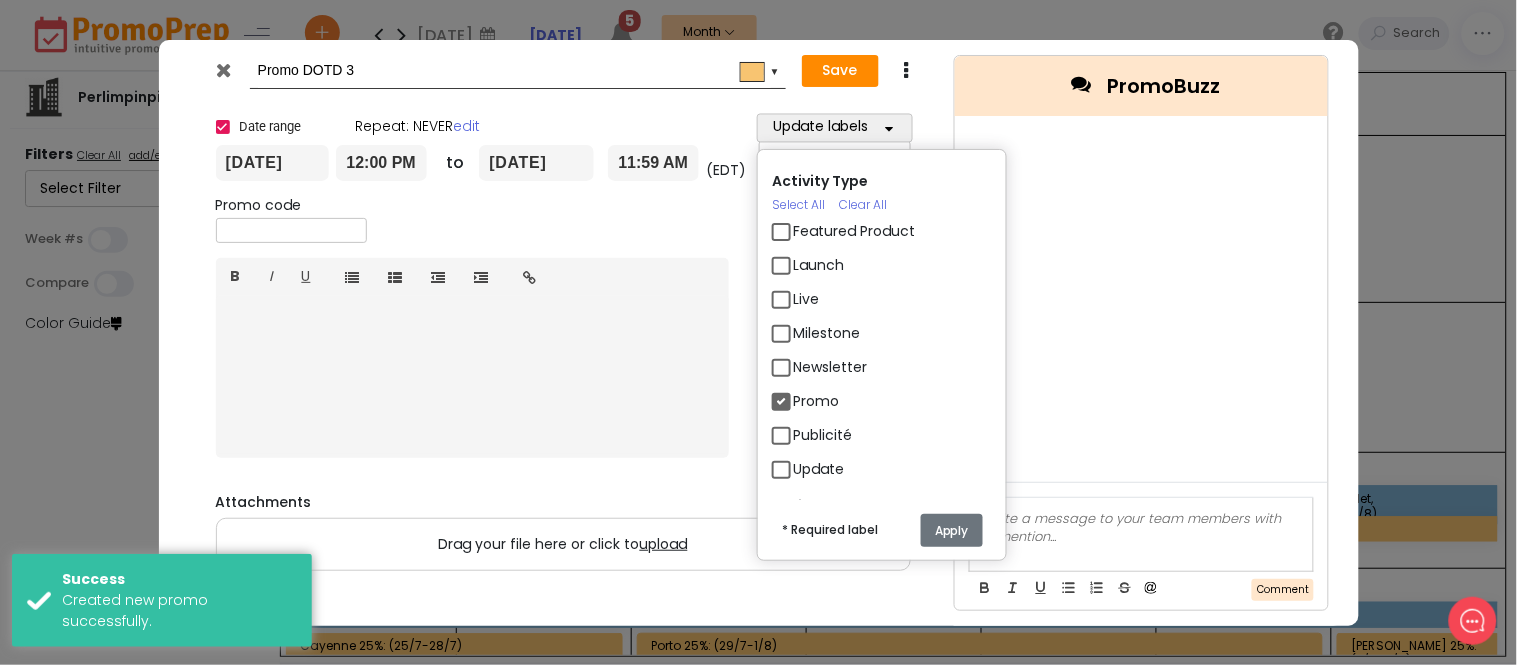 click on "Apply" at bounding box center (952, 530) 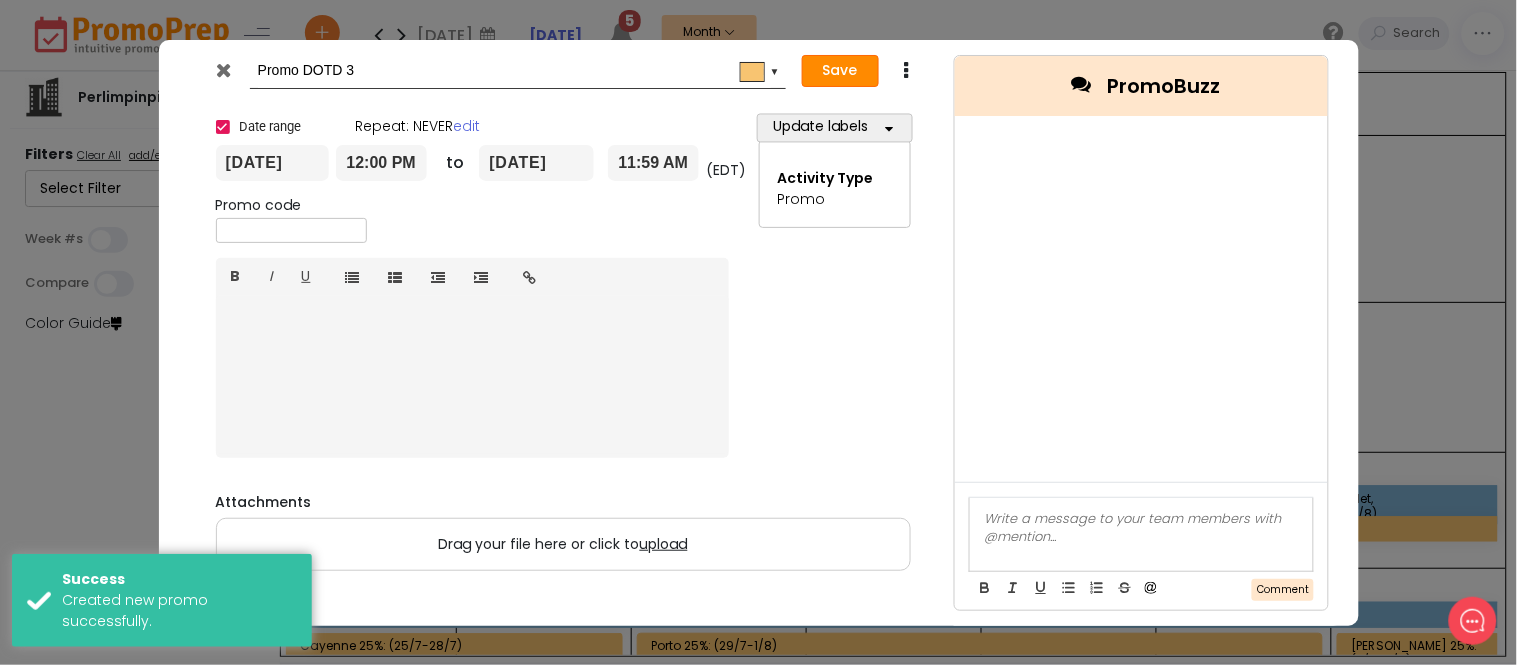 drag, startPoint x: 825, startPoint y: 70, endPoint x: 842, endPoint y: 90, distance: 26.24881 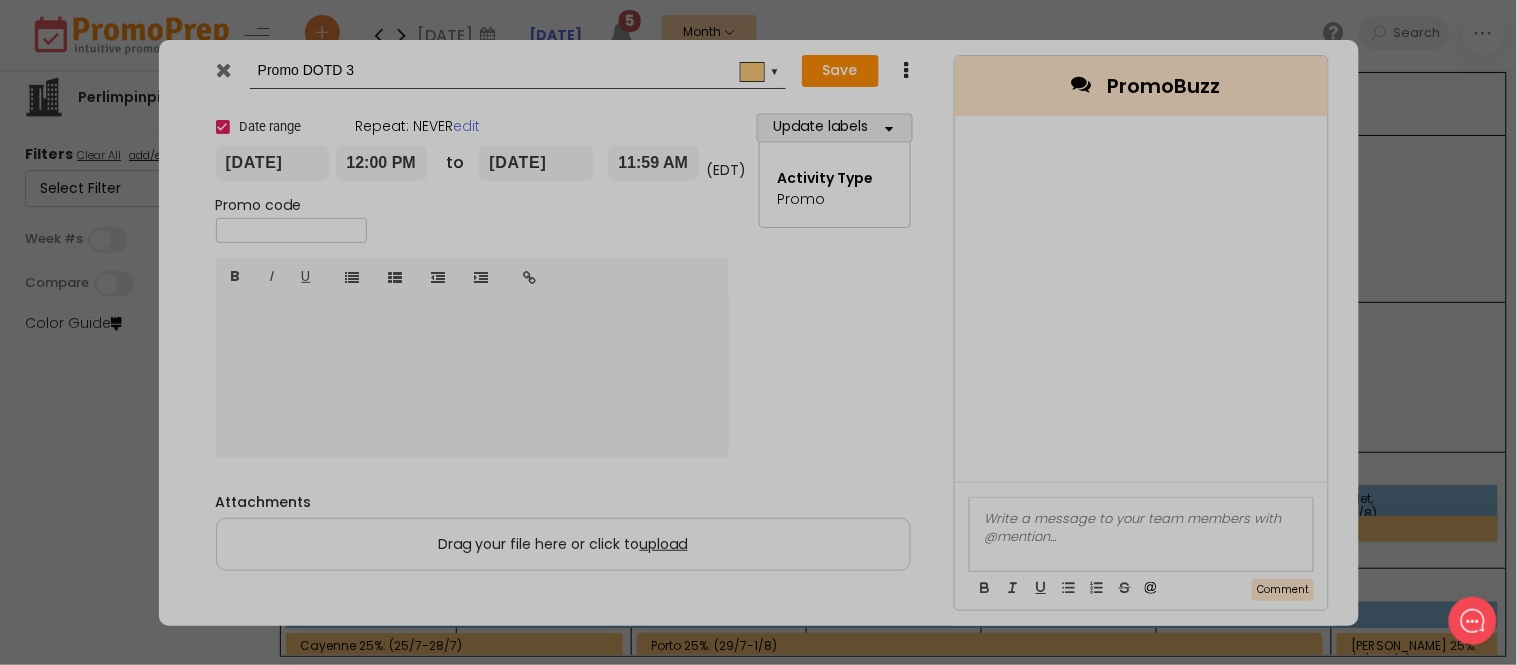 type on "[DATE]" 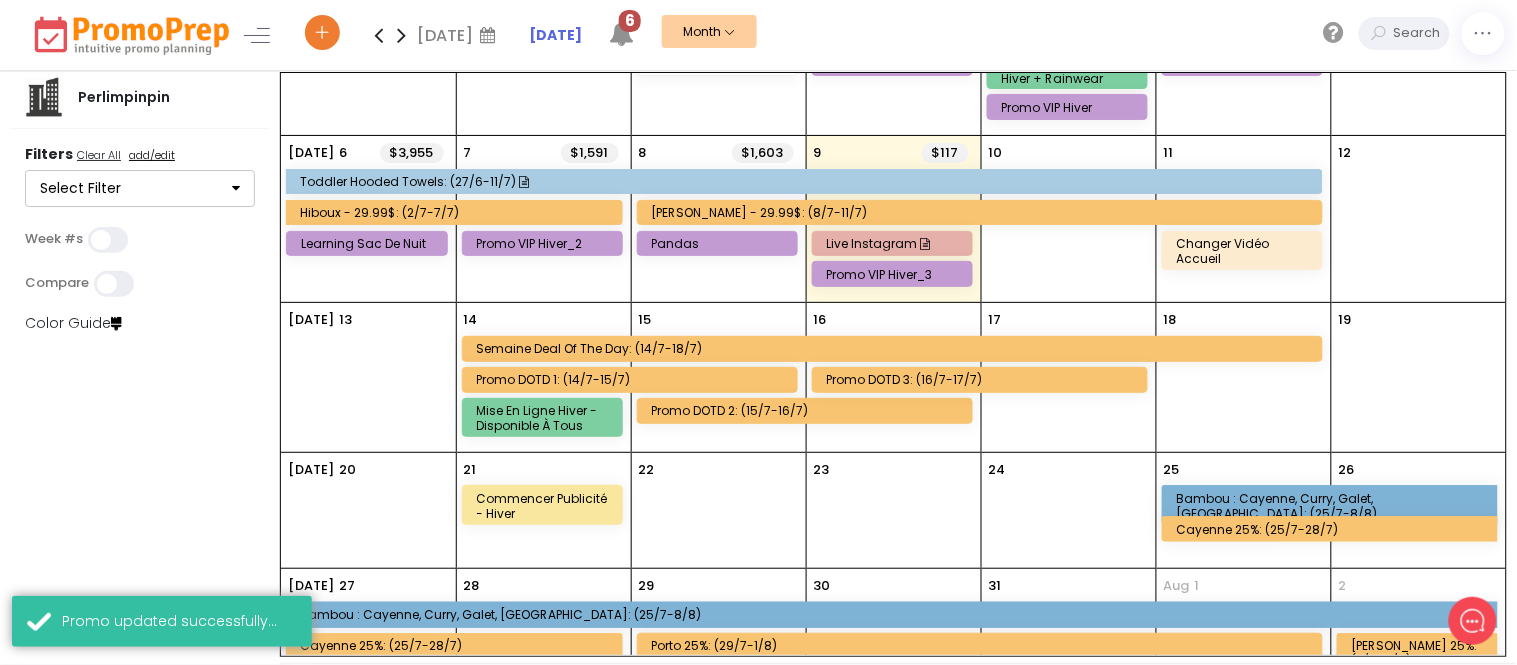 click on "17" at bounding box center (1069, 377) 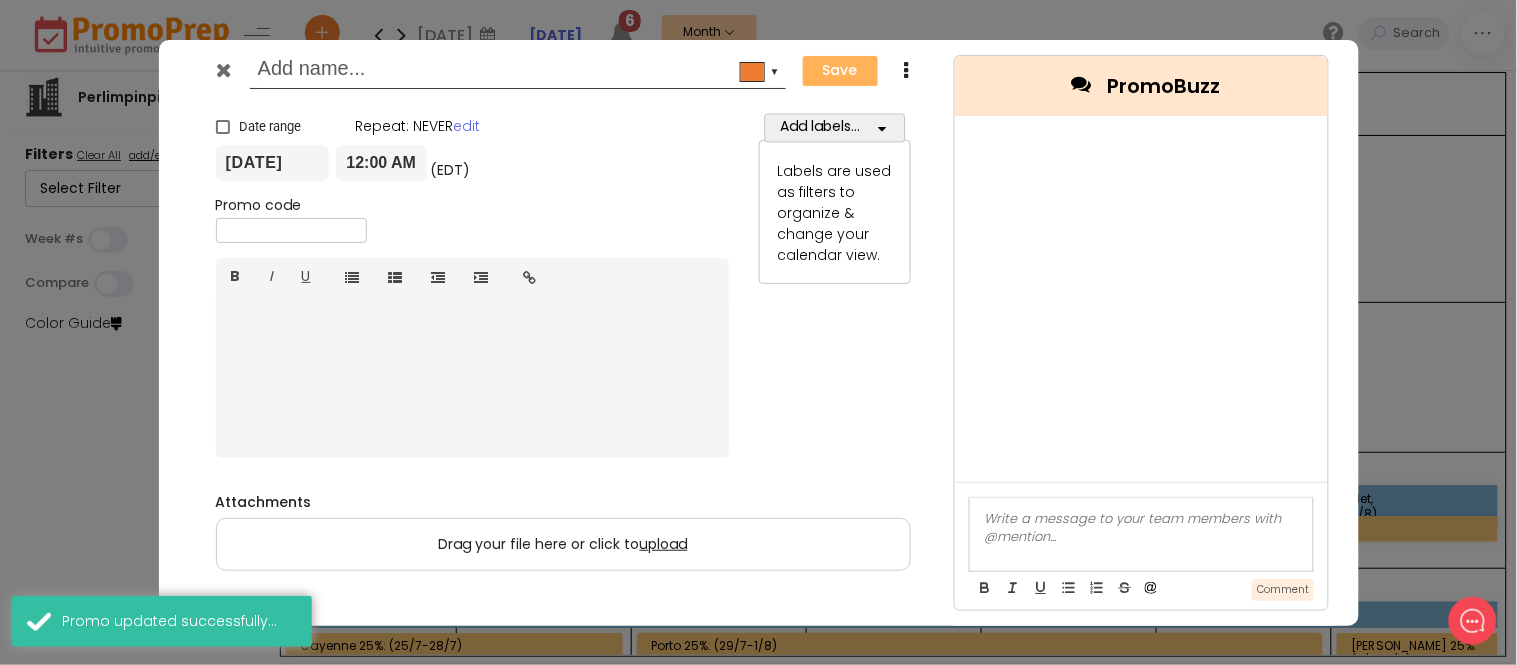 click at bounding box center (514, 71) 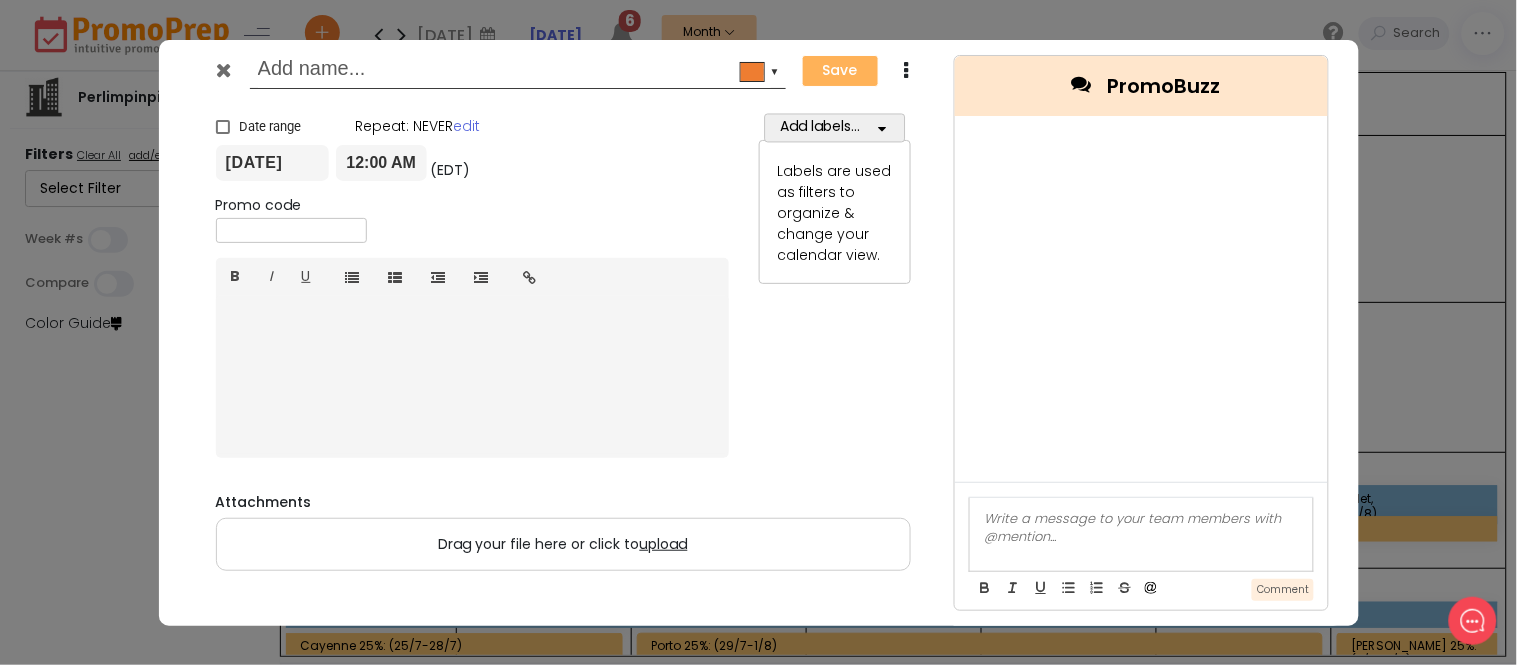 paste on "Promo DOTD 2" 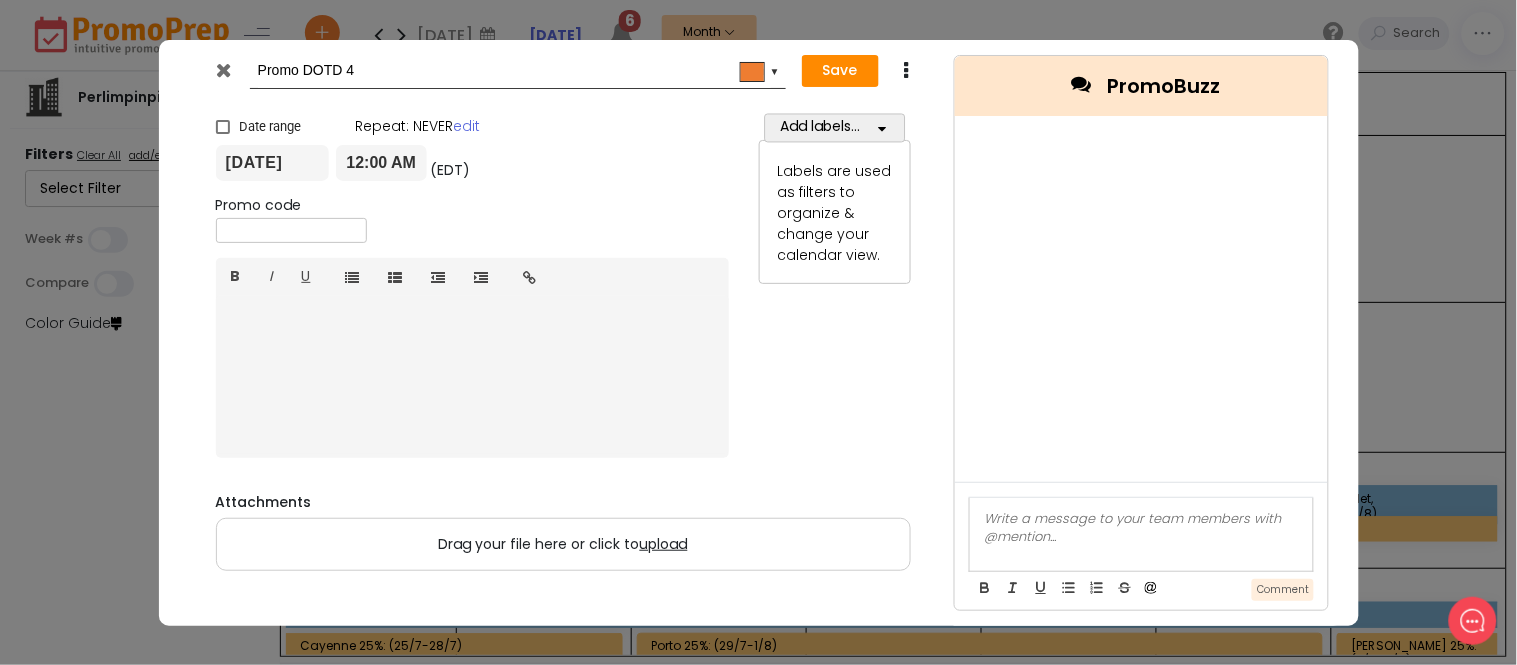 drag, startPoint x: 306, startPoint y: 66, endPoint x: 226, endPoint y: 63, distance: 80.05623 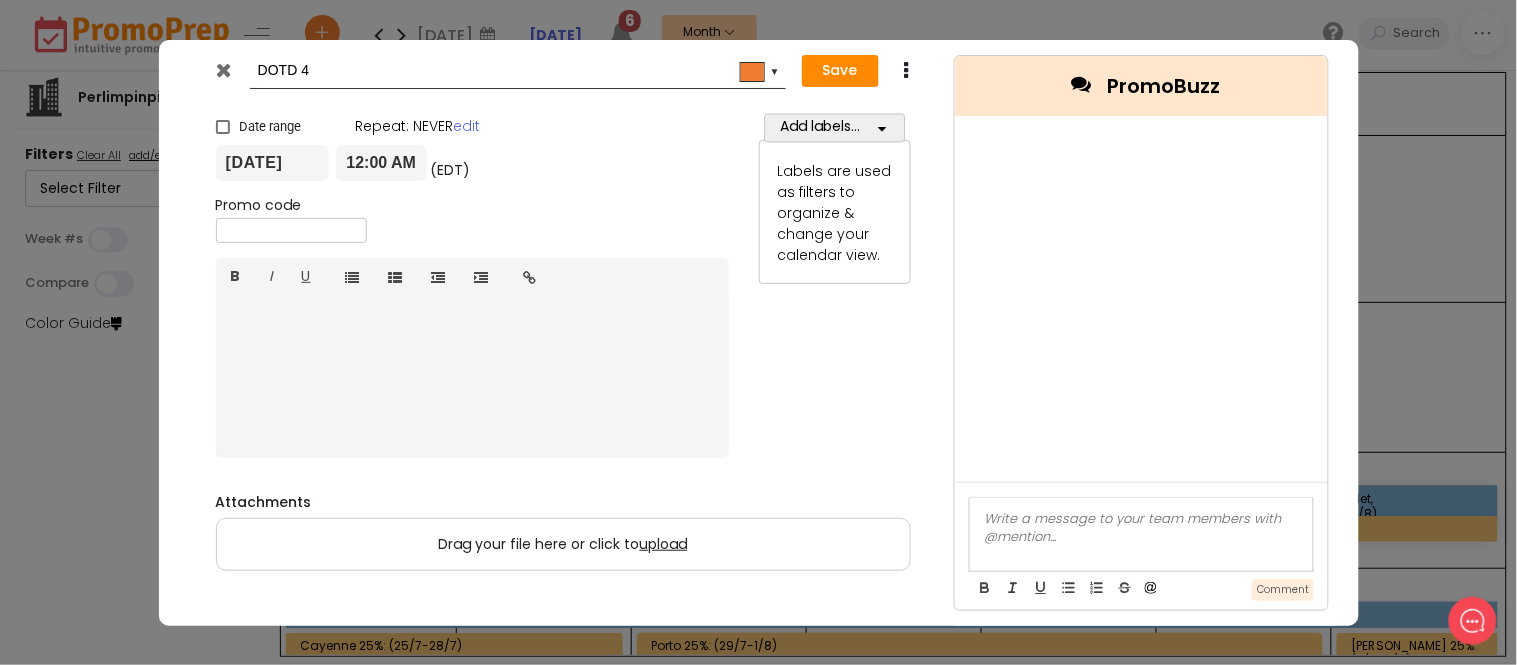 type on "DOTD 4" 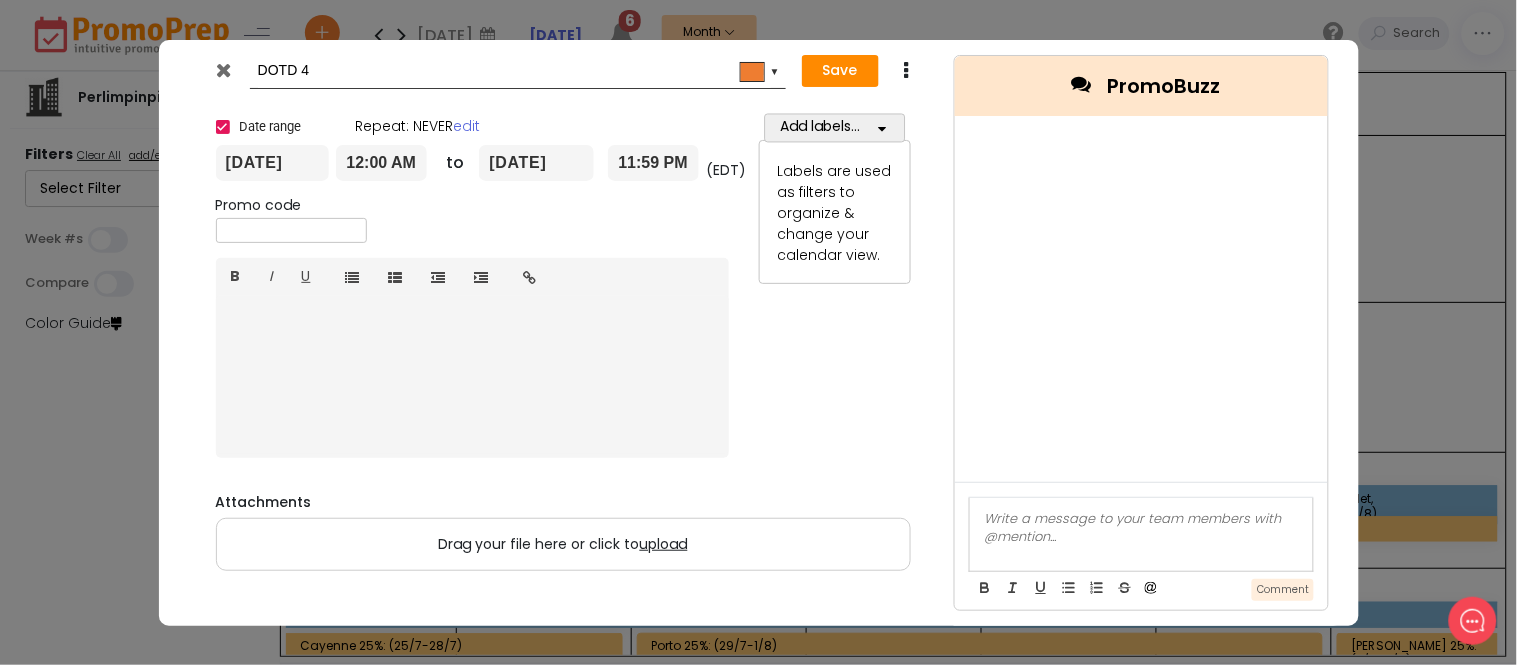 checkbox on "true" 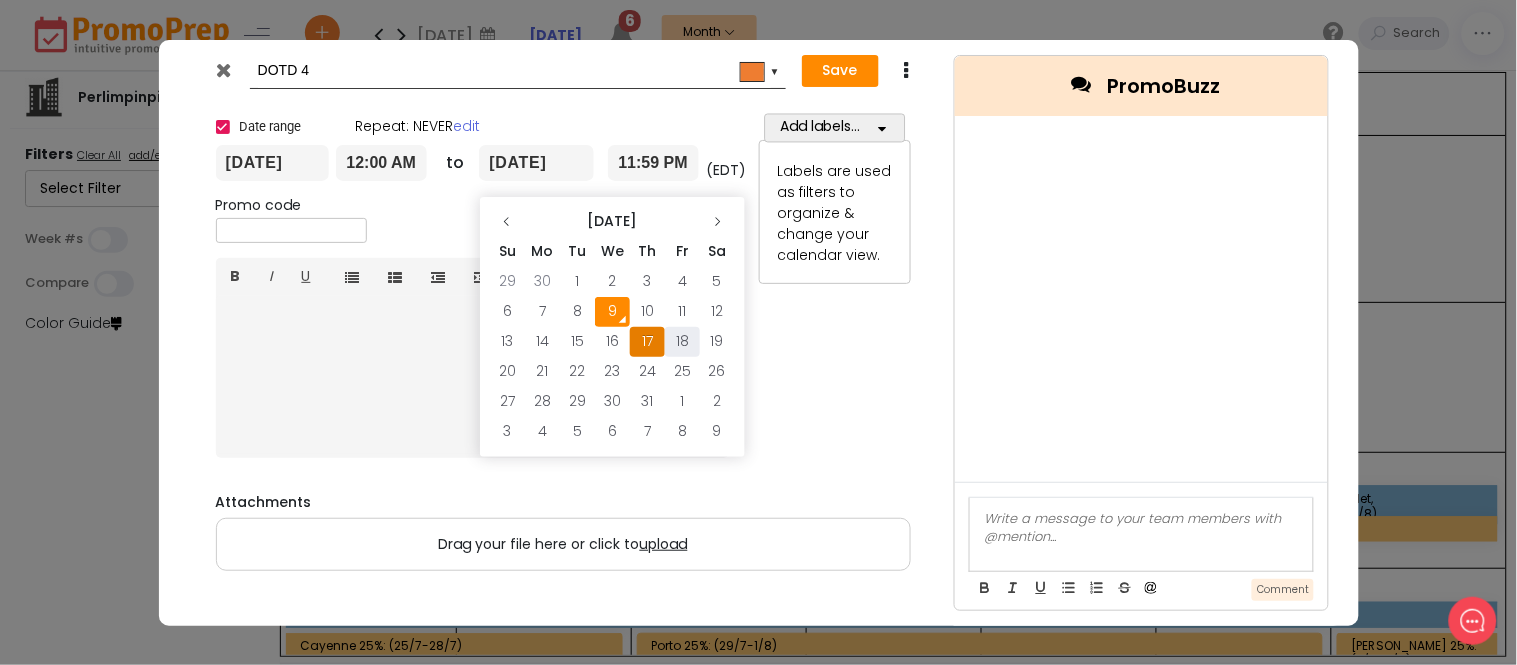 click on "18" at bounding box center [682, 342] 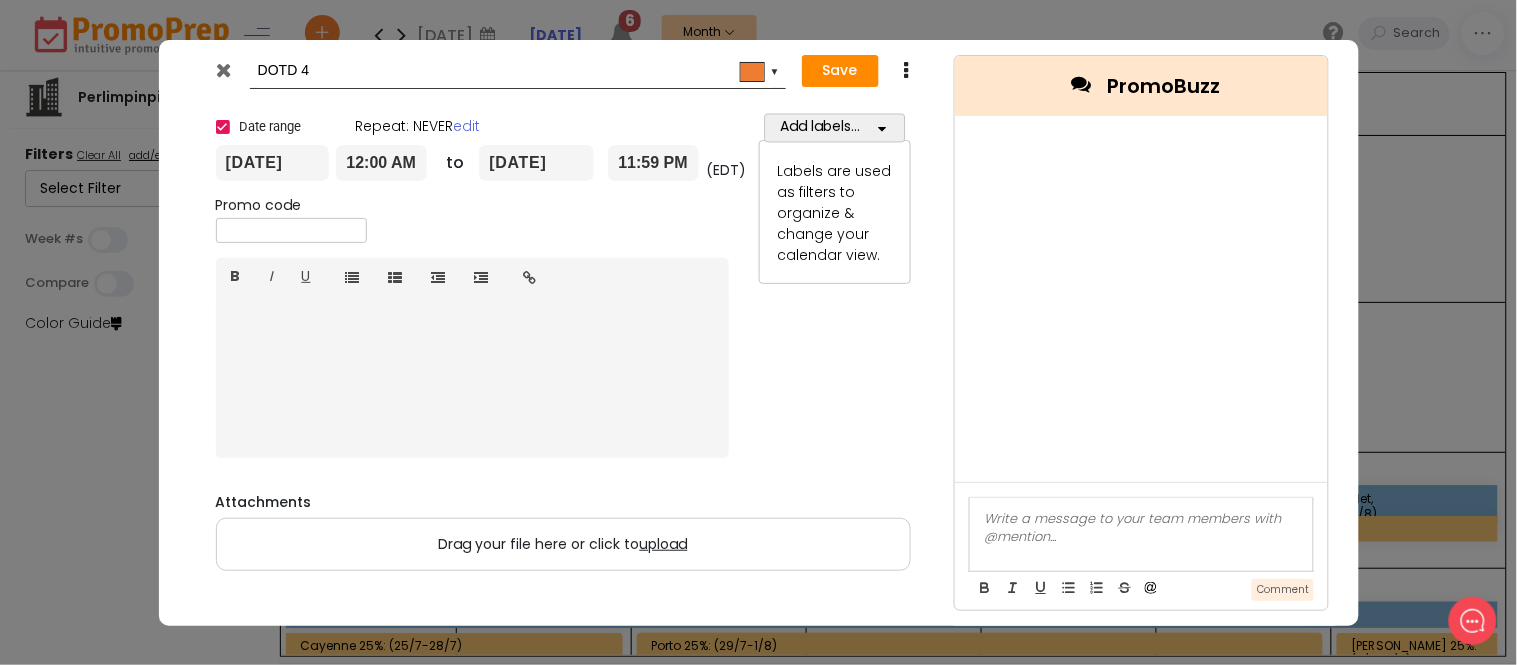 click on "12:00 AM" at bounding box center (381, 163) 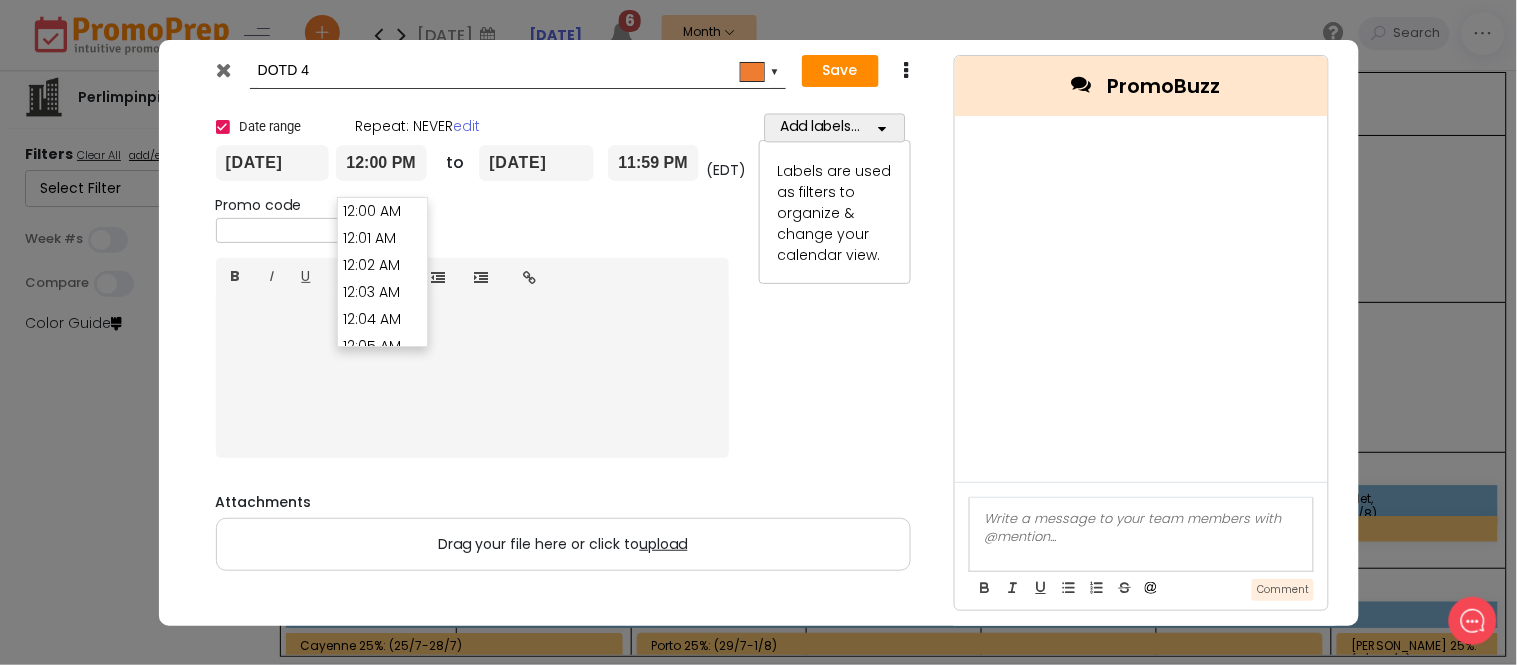 scroll, scrollTop: 19380, scrollLeft: 0, axis: vertical 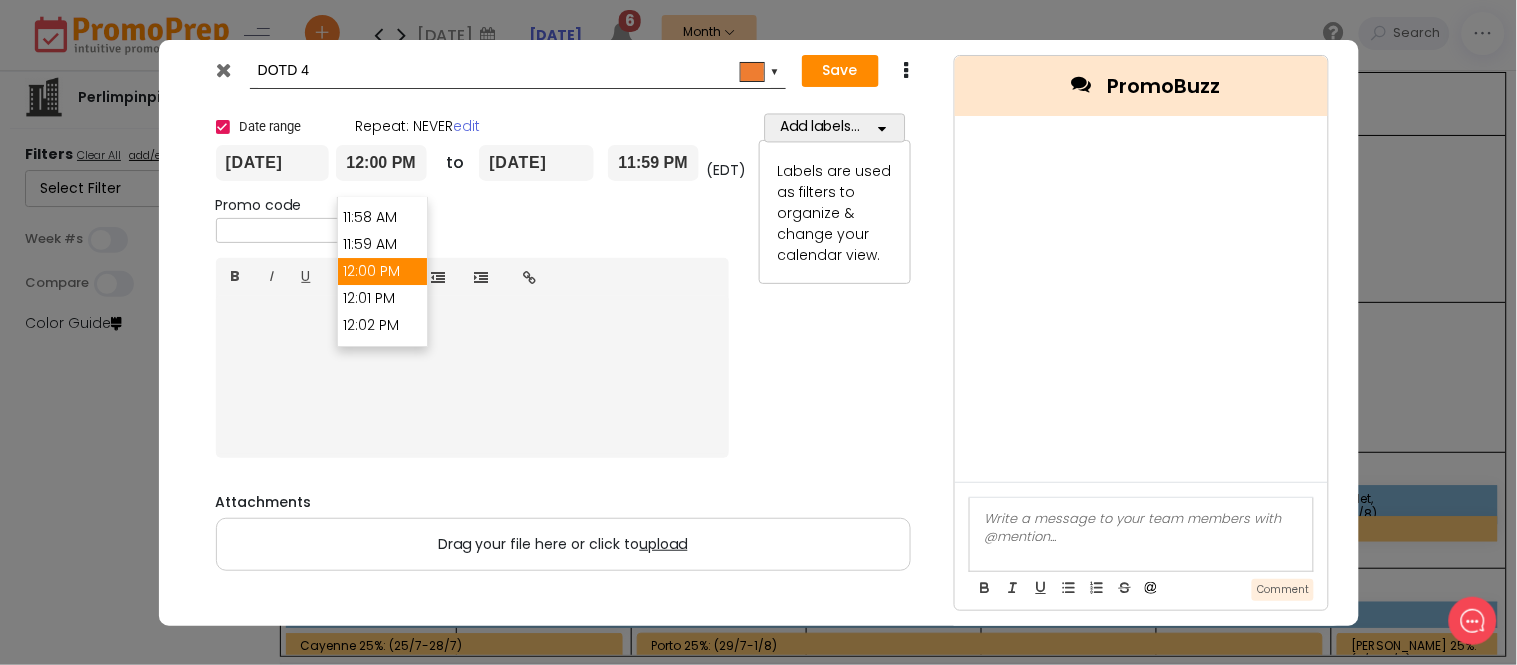 type on "12:00 PM" 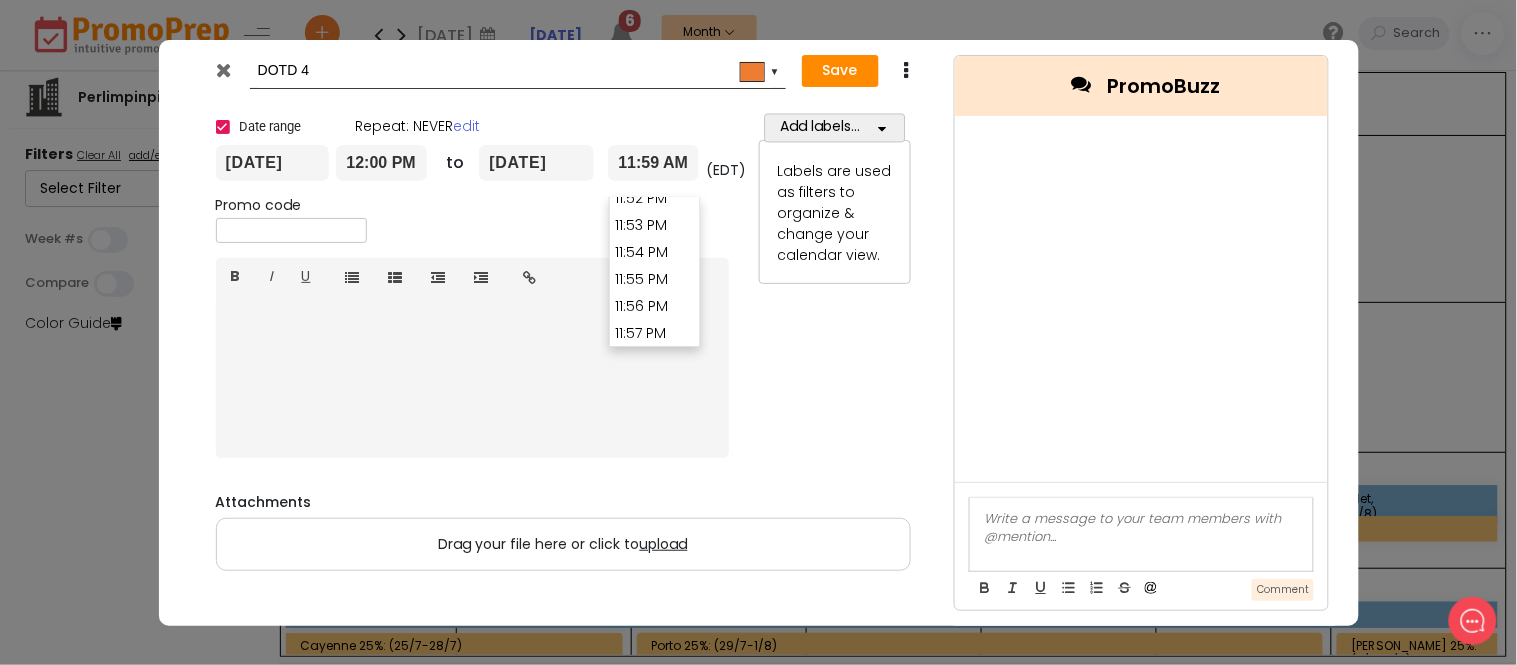 scroll, scrollTop: 19352, scrollLeft: 0, axis: vertical 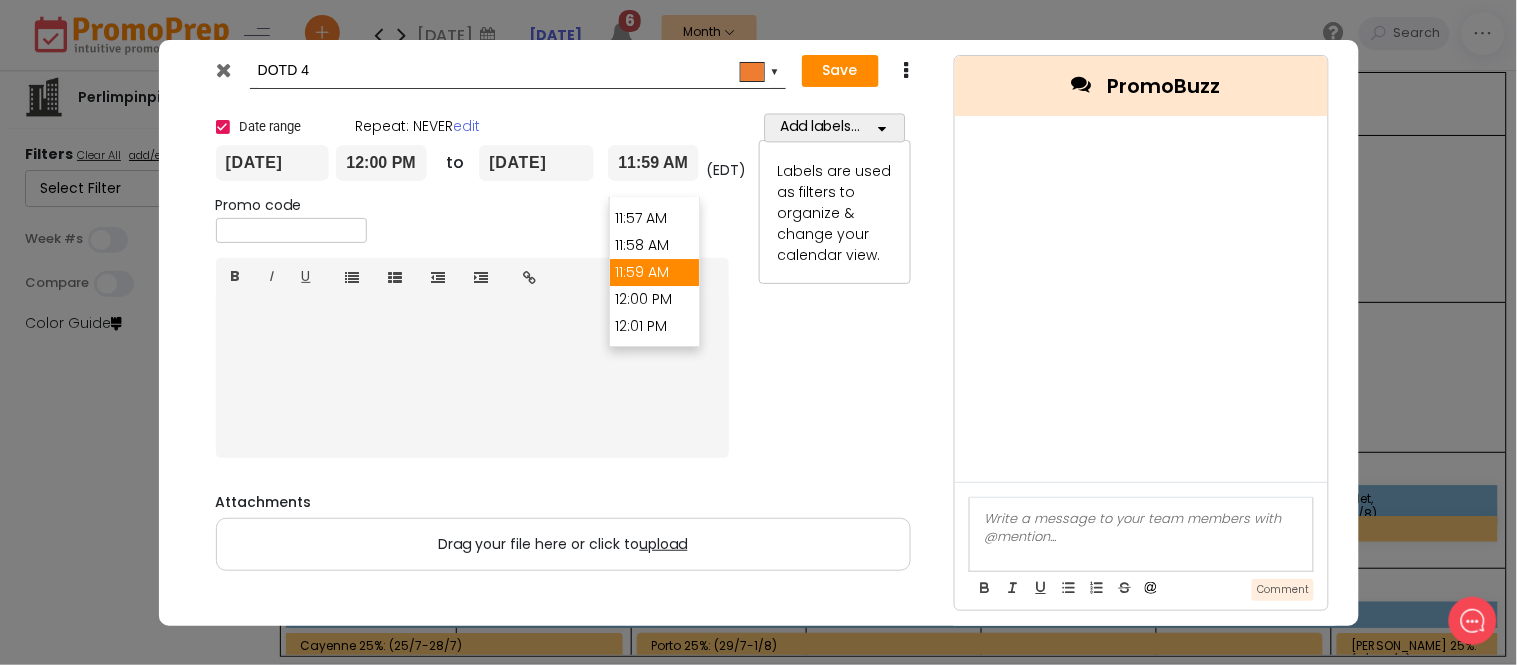 type on "11:59 AM" 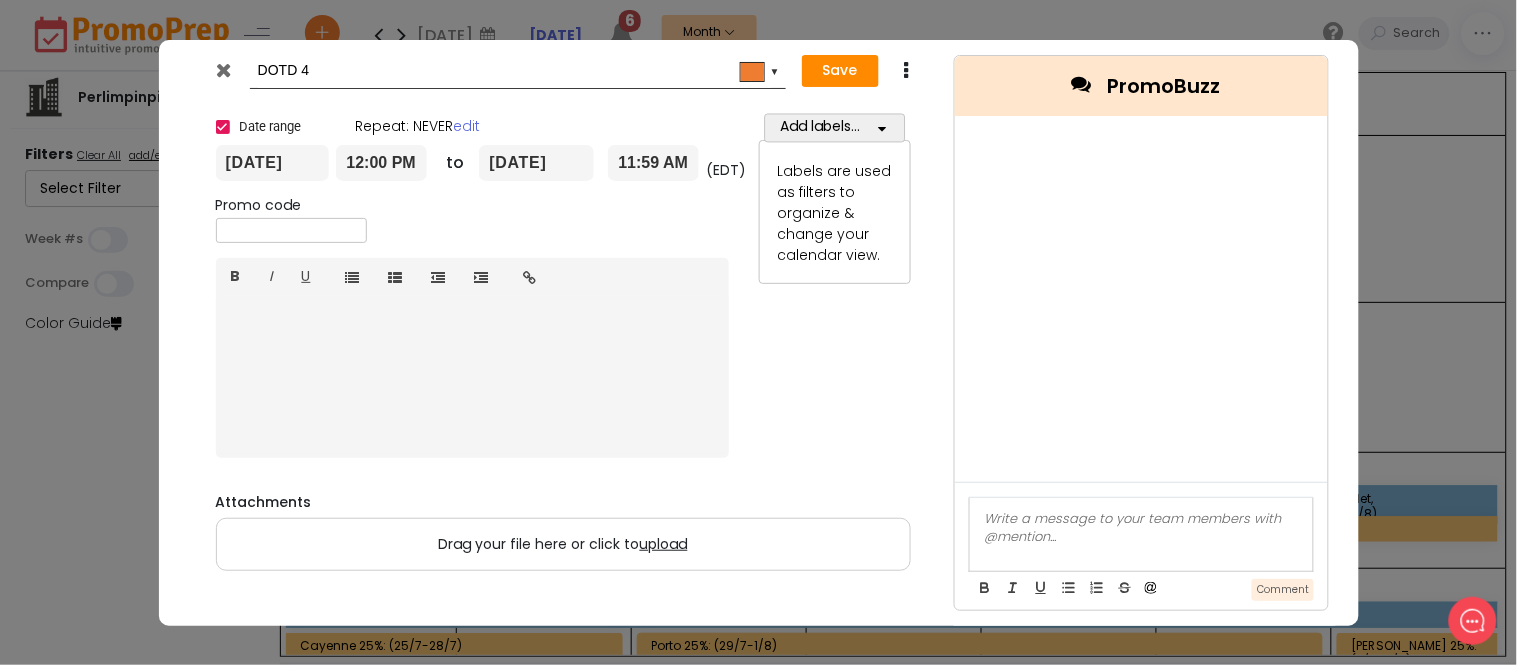 click on "Add labels..." at bounding box center [835, 127] 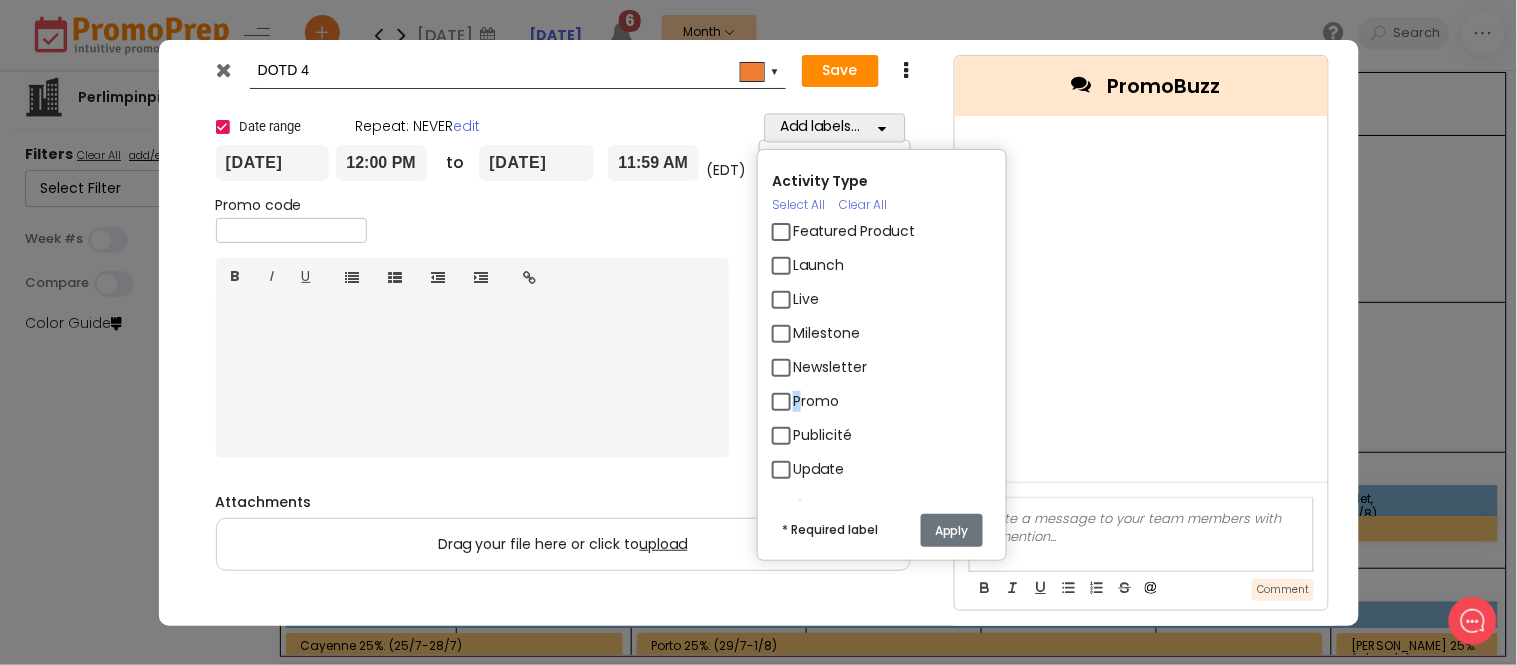 click on "Promo" at bounding box center [816, 401] 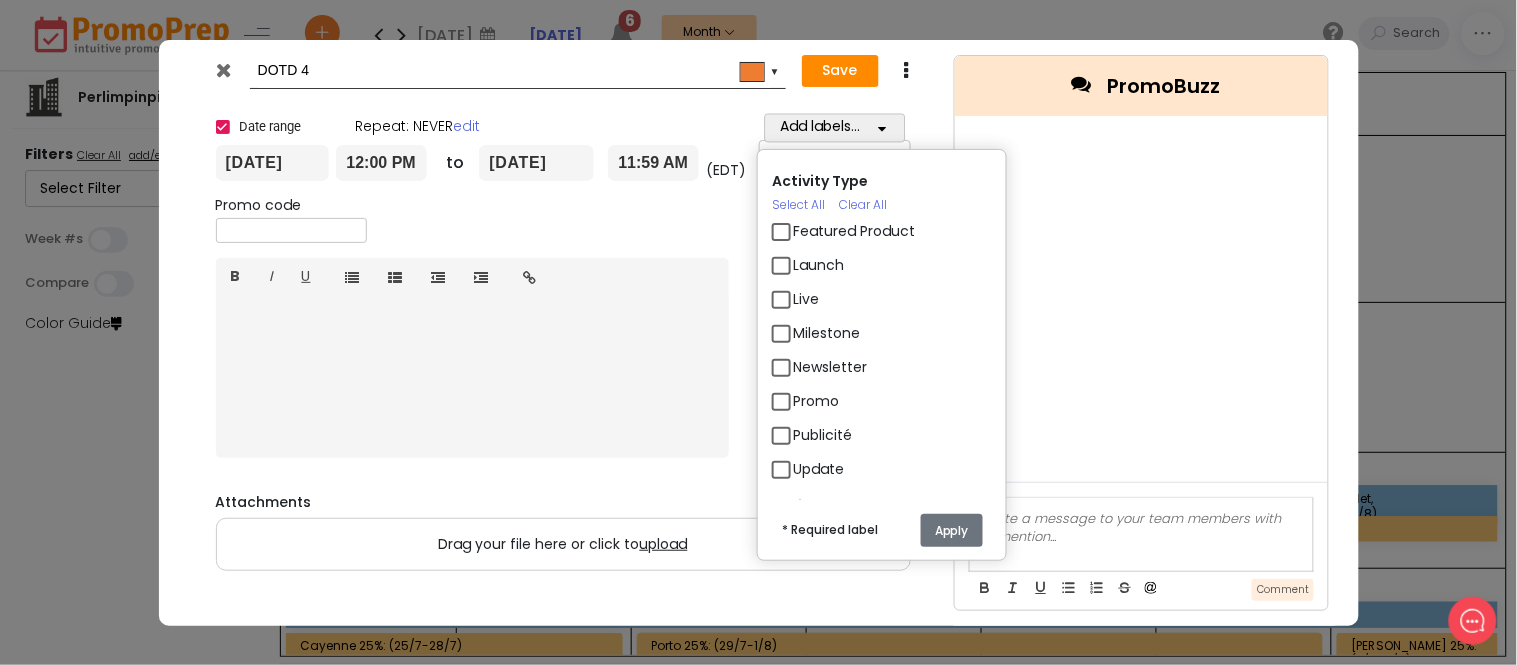 click on "Promo" at bounding box center (816, 401) 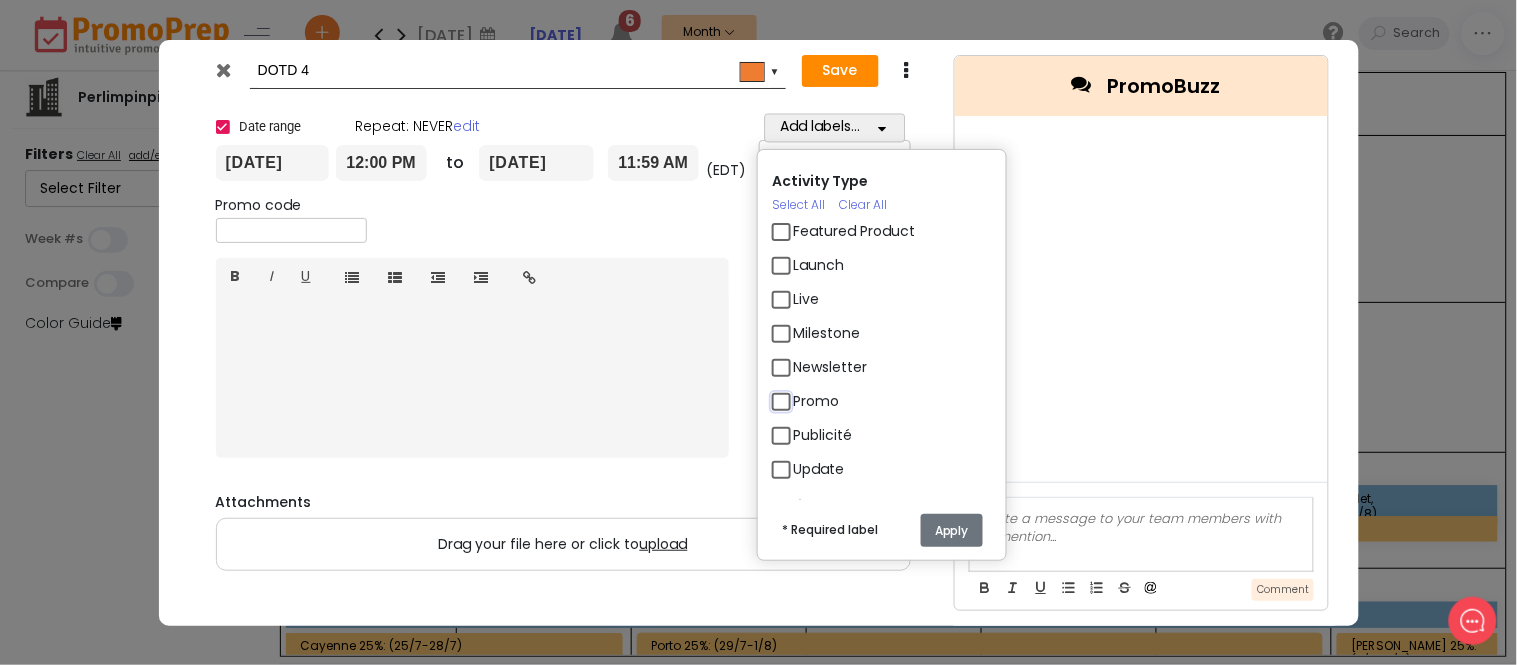 click on "Promo" at bounding box center (799, 393) 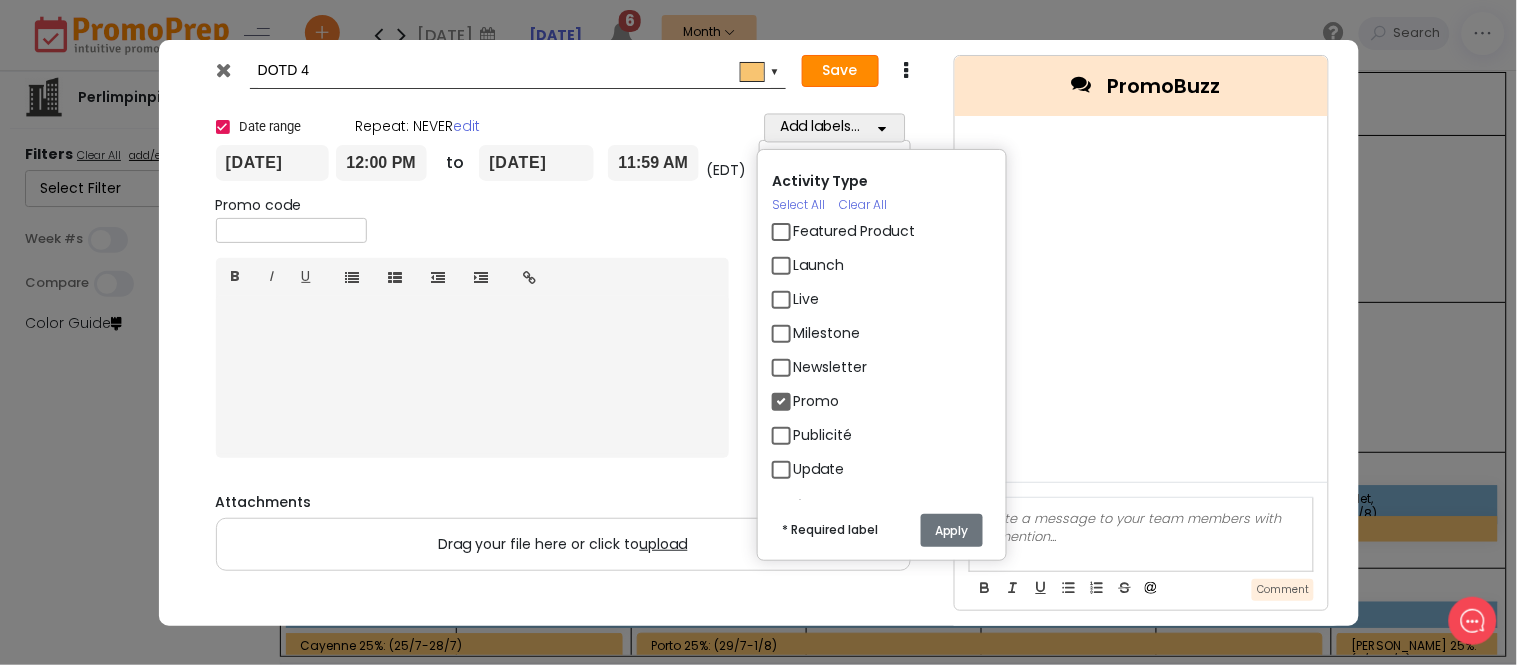 click on "Save" at bounding box center [840, 71] 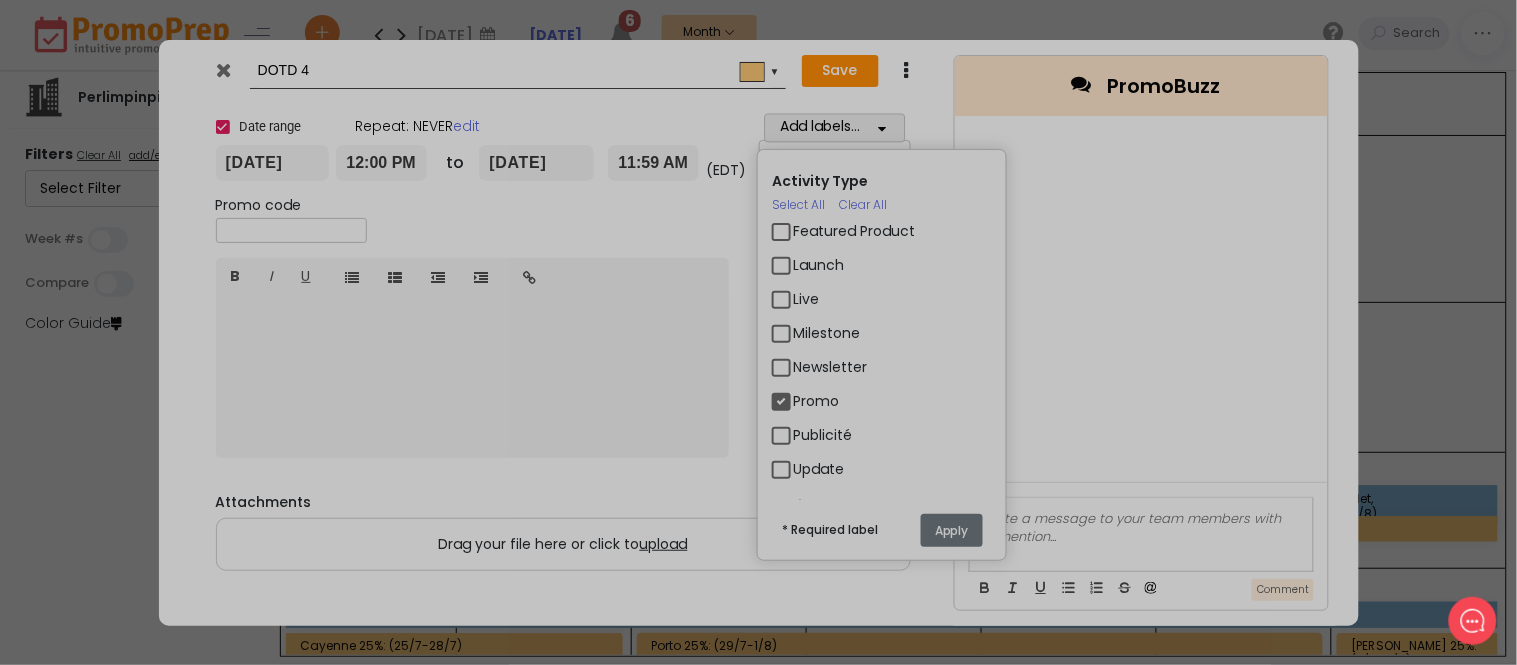 type on "[DATE]" 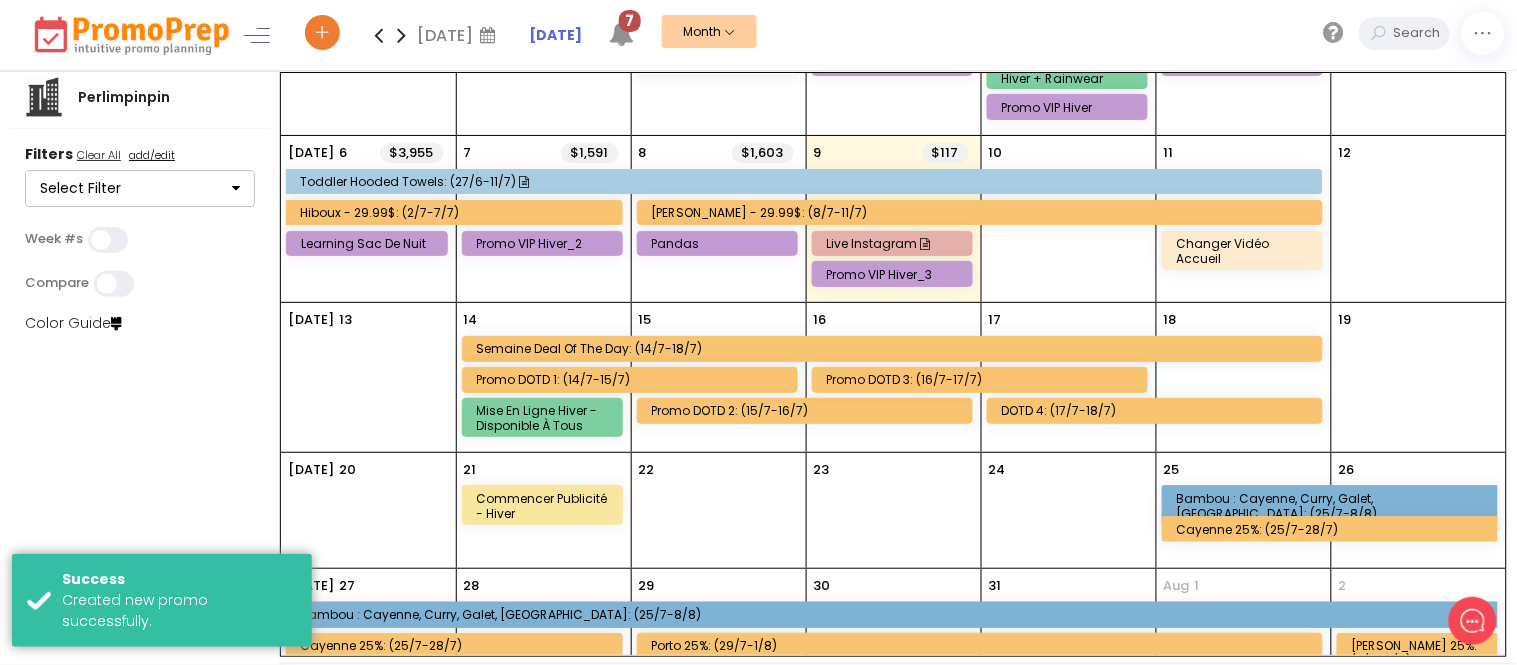 click on "Promo DOTD 1:  (14/7-15/7)" 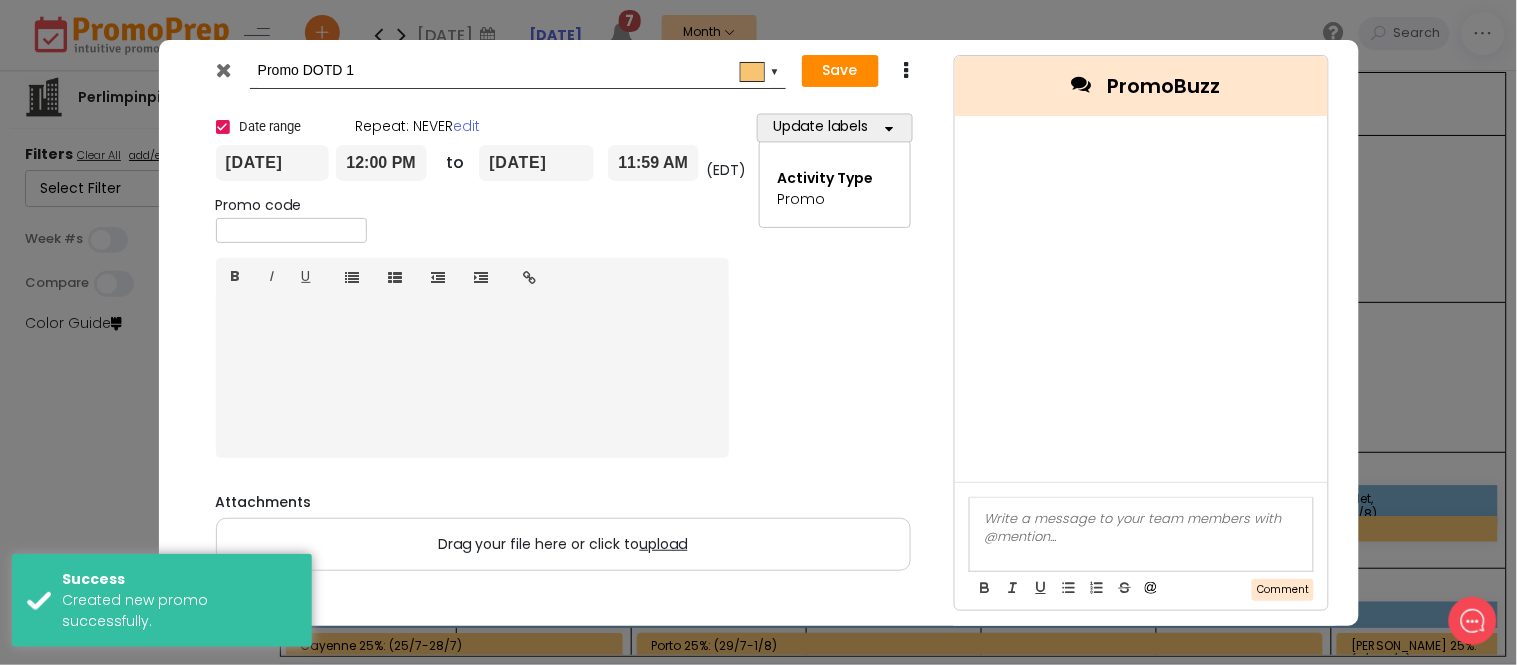 drag, startPoint x: 305, startPoint y: 73, endPoint x: 223, endPoint y: 64, distance: 82.492424 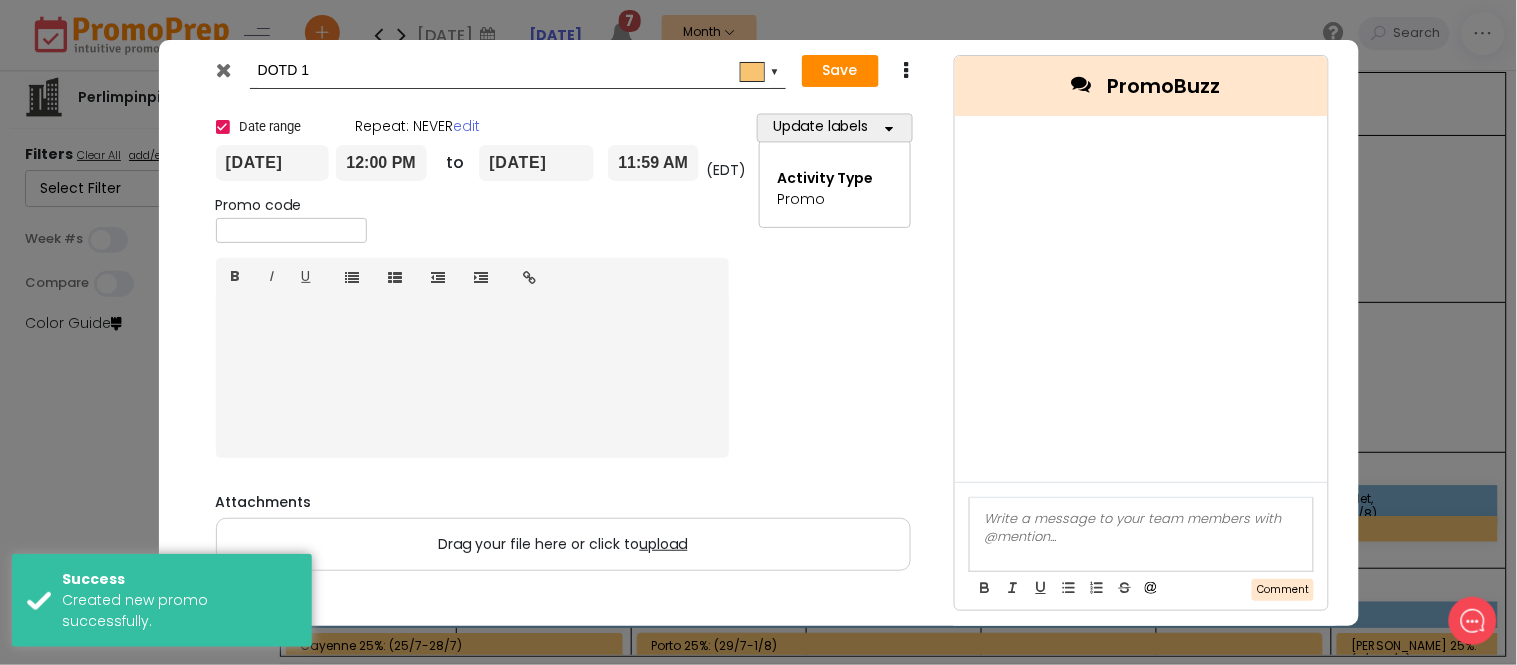 type on "DOTD 1" 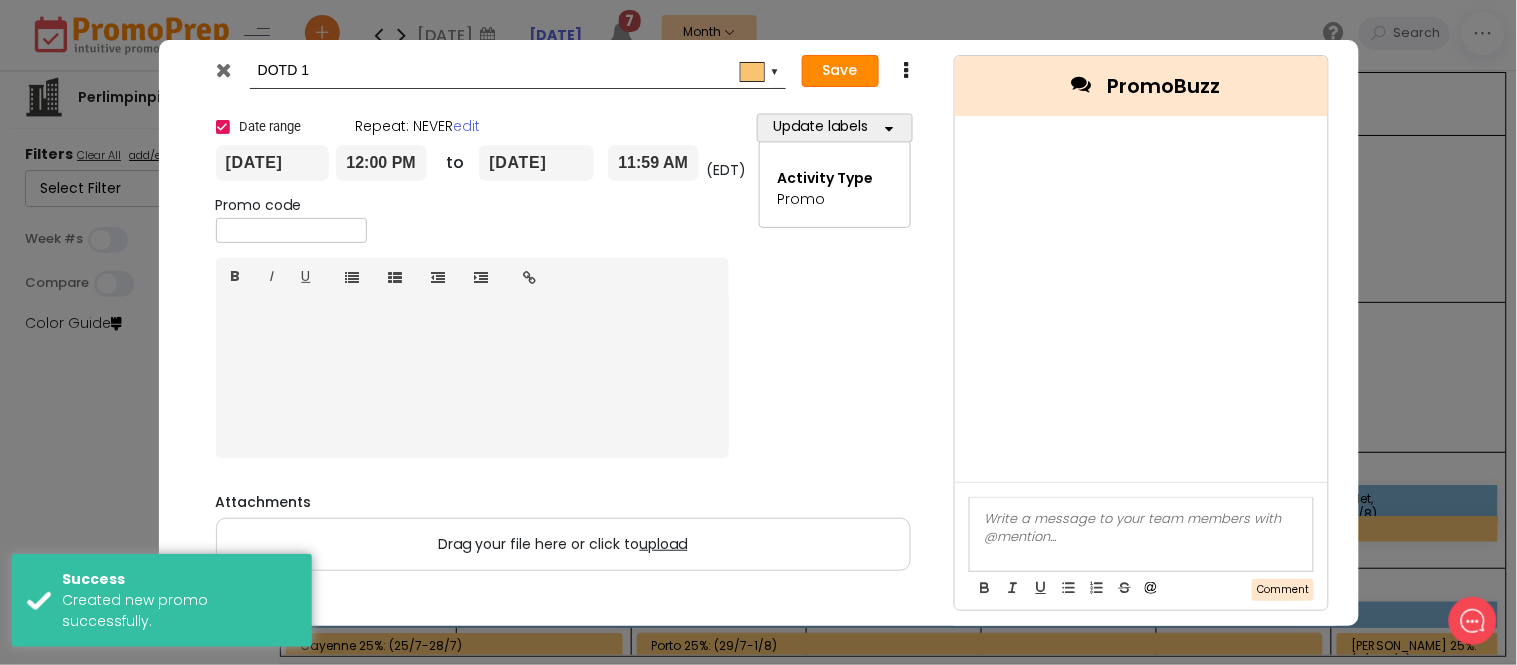 click on "Save" at bounding box center [840, 71] 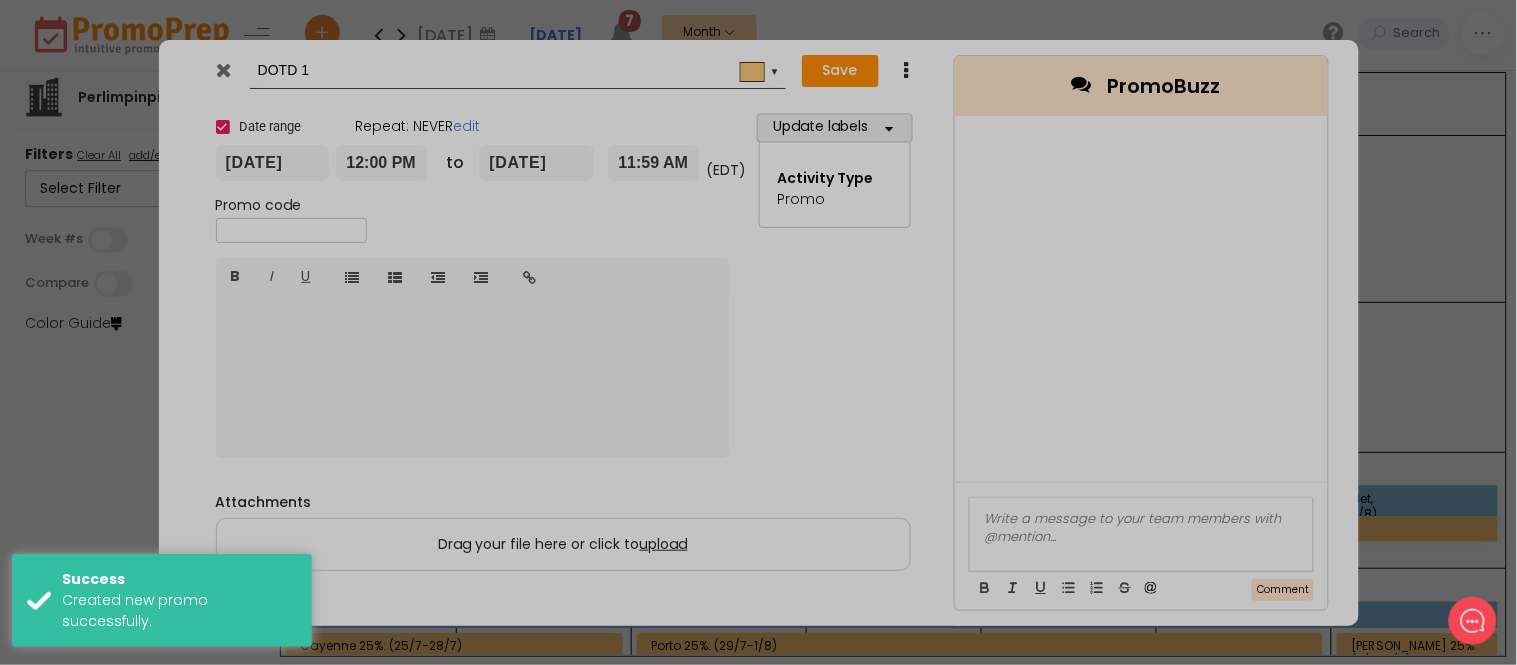 type on "[DATE]" 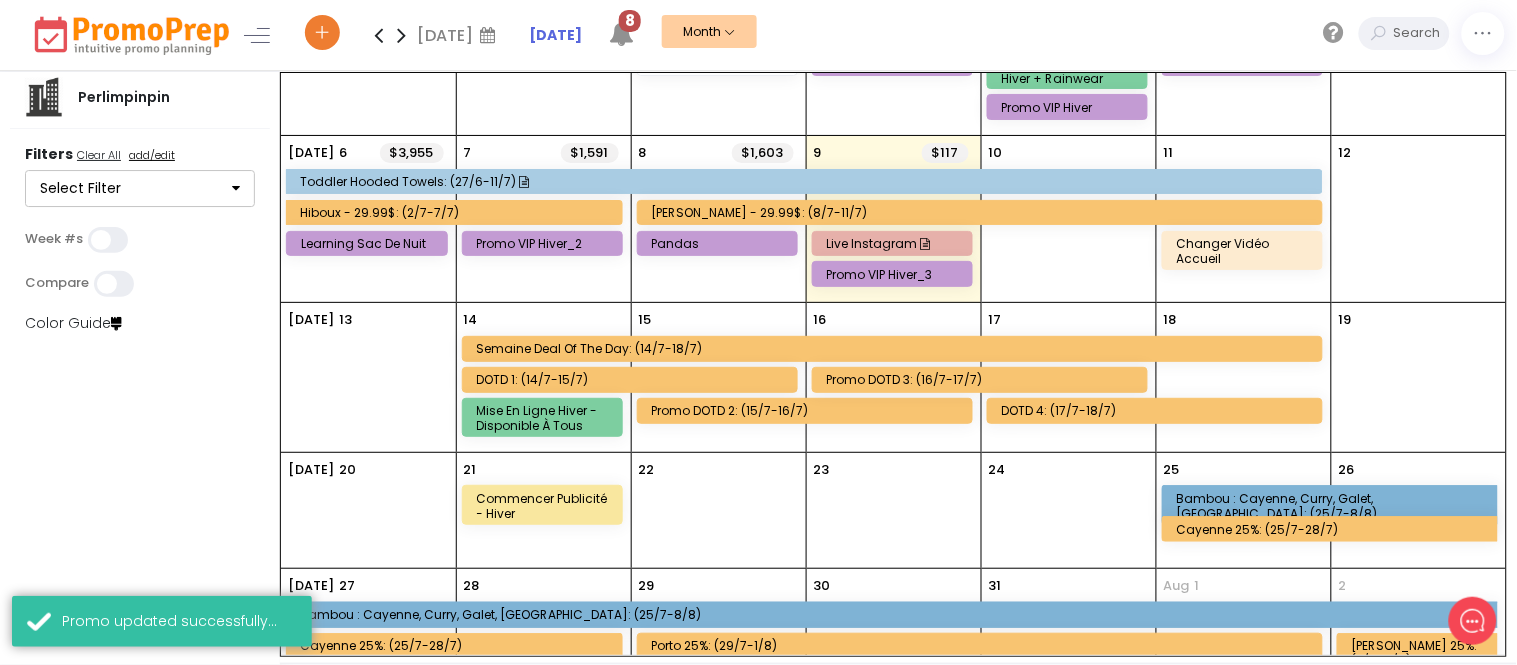 click on "Promo DOTD 2:  (15/7-16/7)" at bounding box center (808, 410) 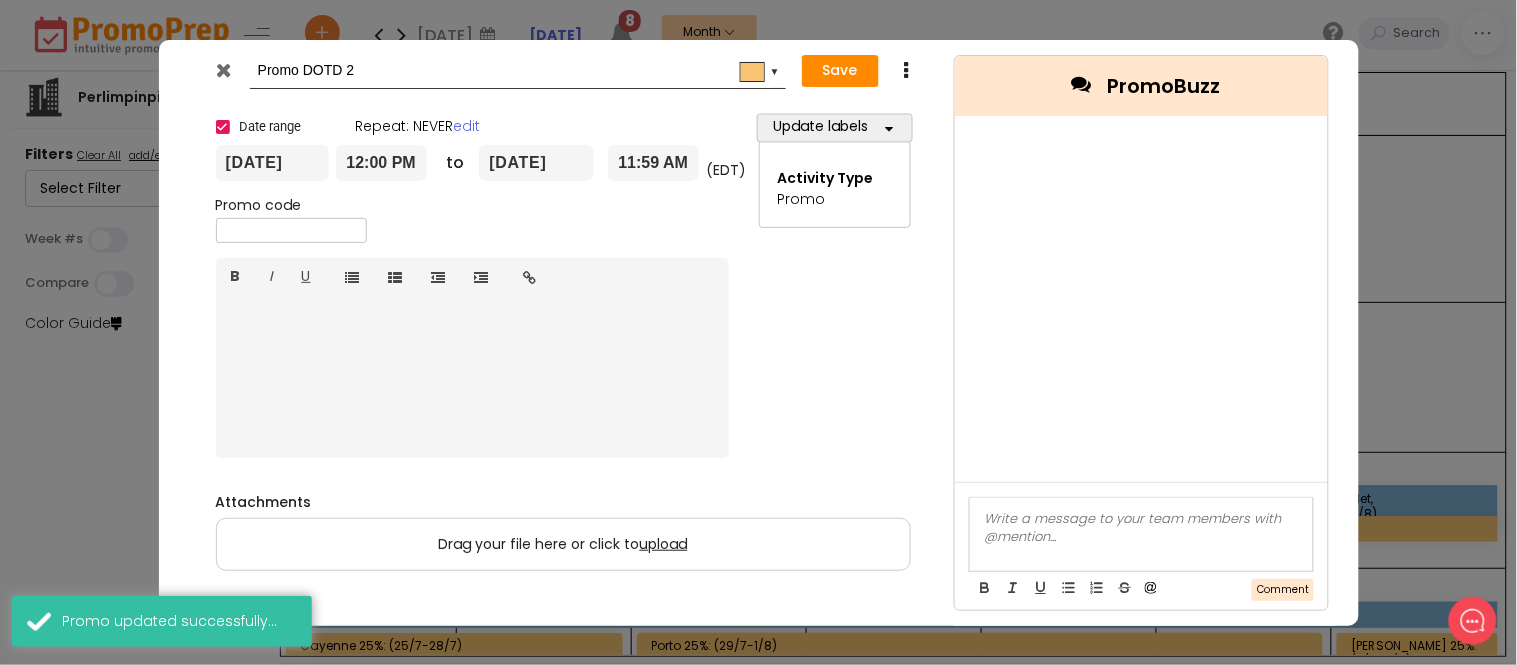 drag, startPoint x: 306, startPoint y: 70, endPoint x: 245, endPoint y: 70, distance: 61 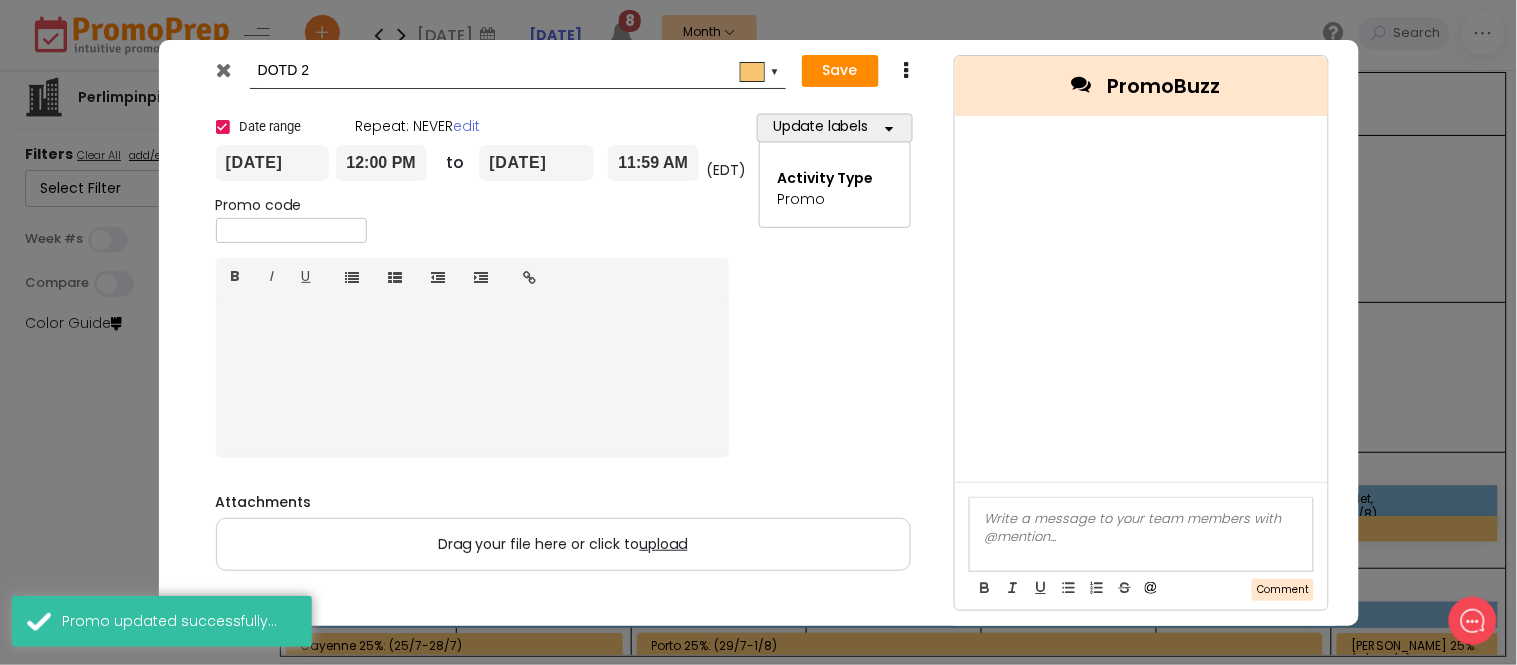 type on "DOTD 2" 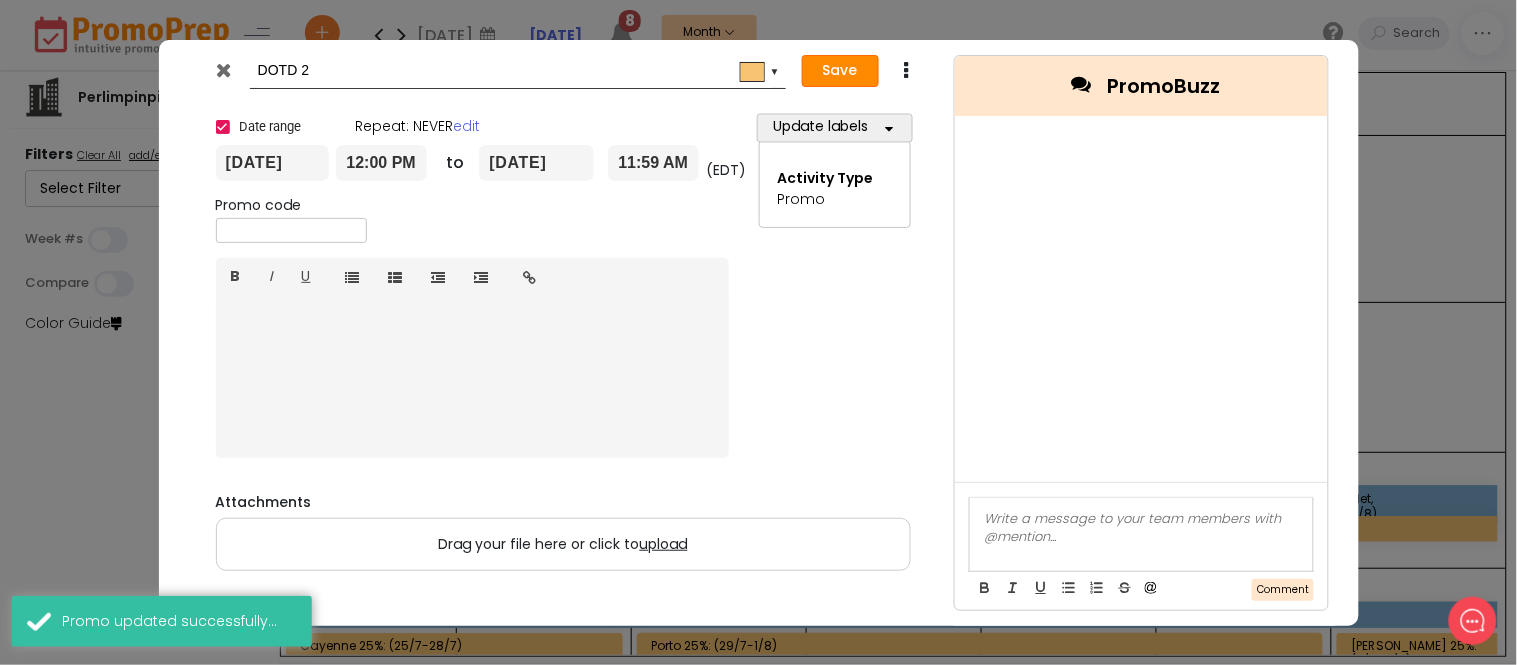 click on "Save" at bounding box center (840, 71) 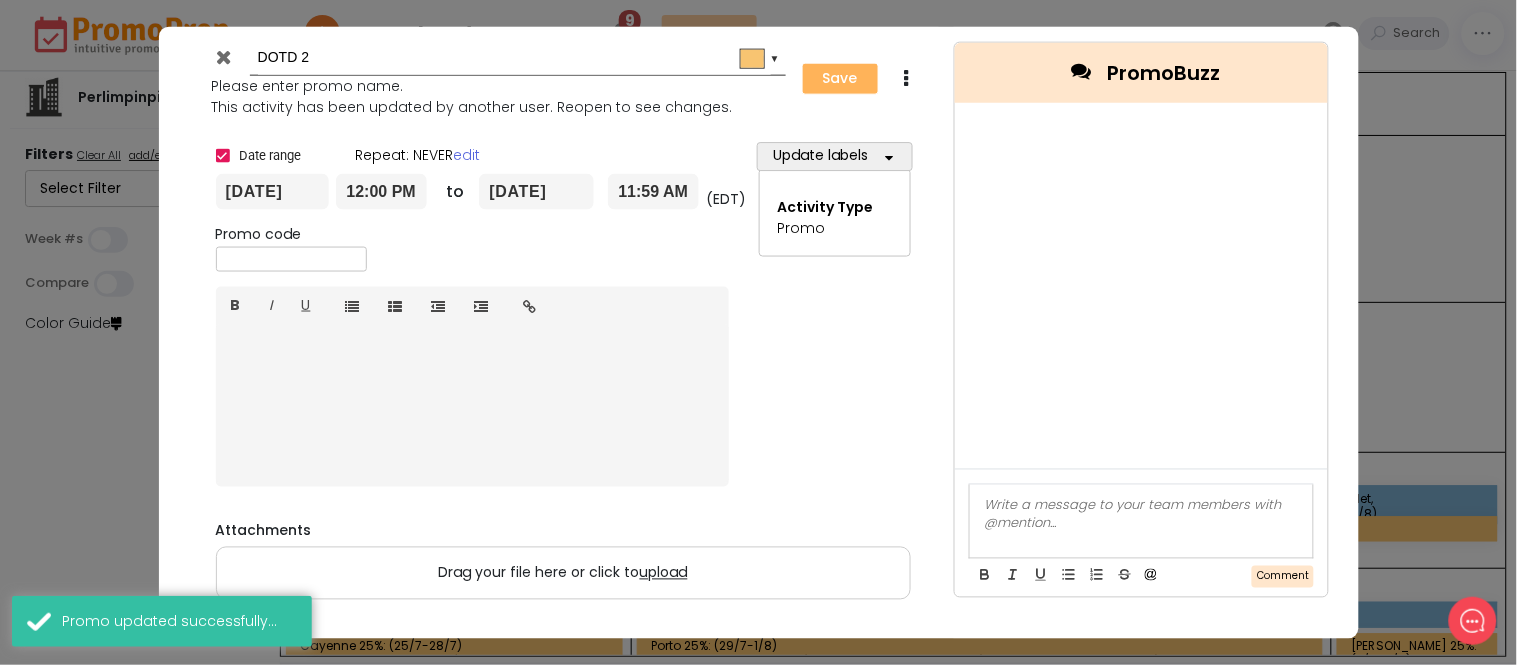 type on "[DATE]" 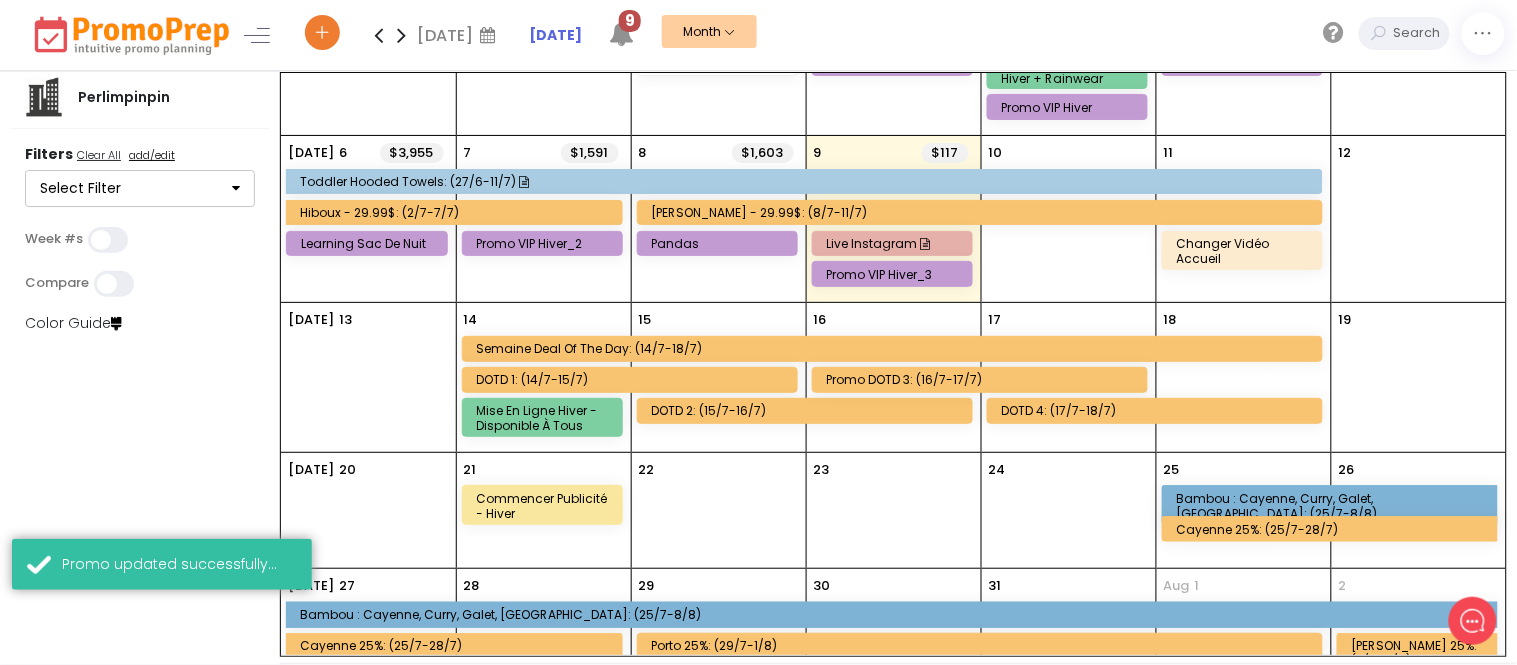 click on "Promo DOTD 3:  (16/7-17/7)" at bounding box center (983, 379) 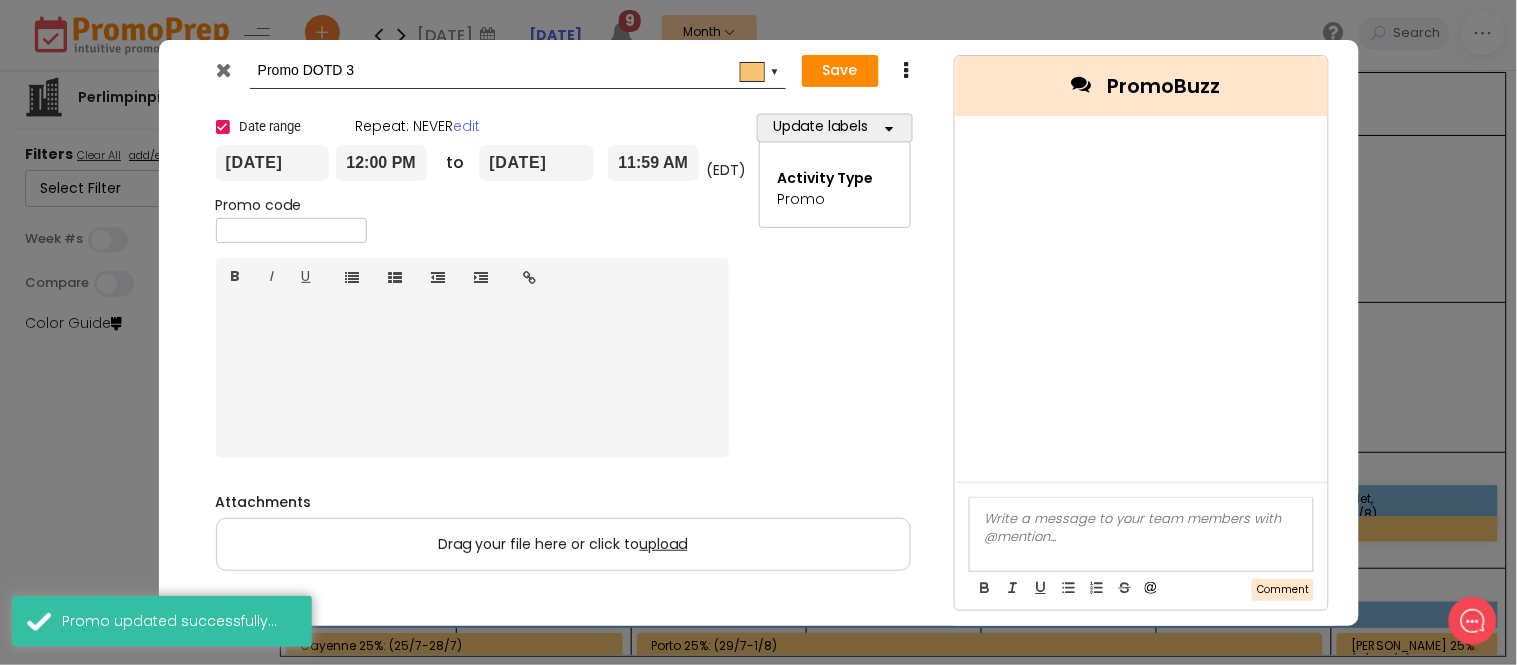 drag, startPoint x: 303, startPoint y: 74, endPoint x: 243, endPoint y: 66, distance: 60.530983 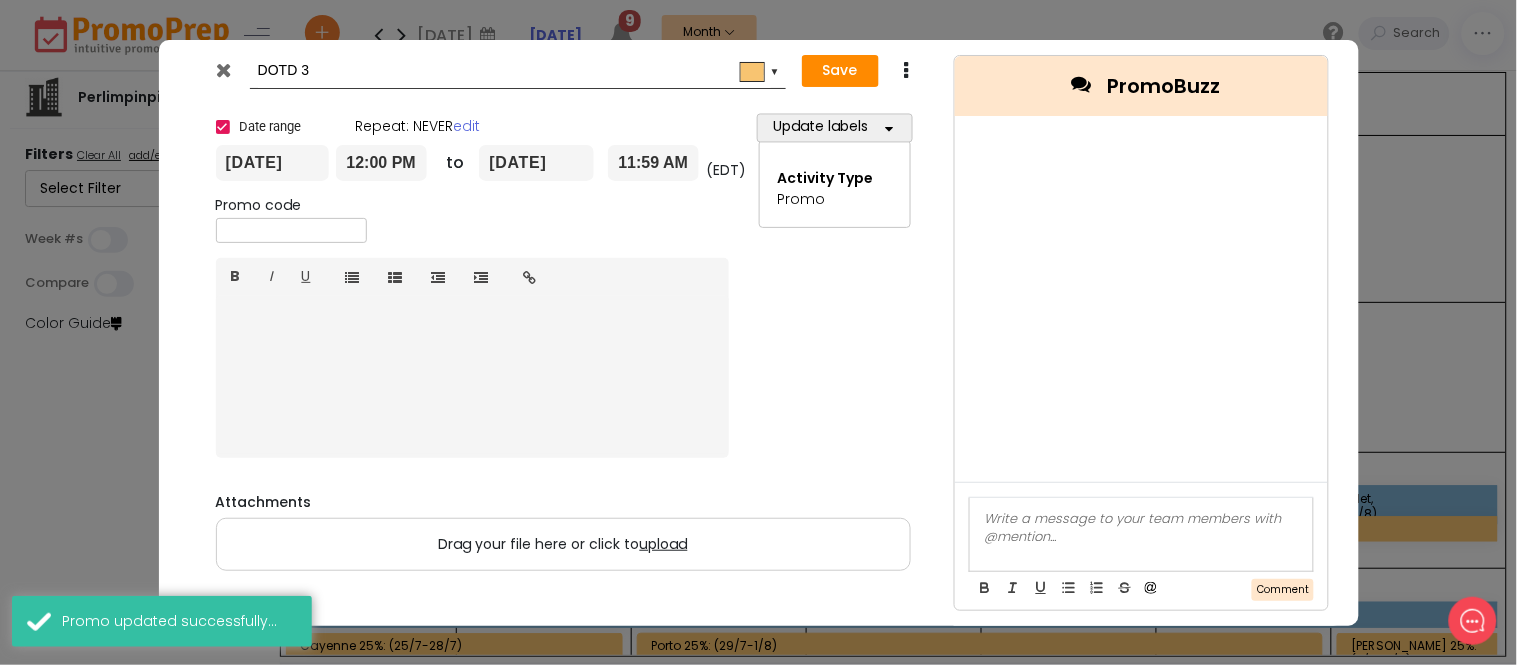 type on "DOTD 3" 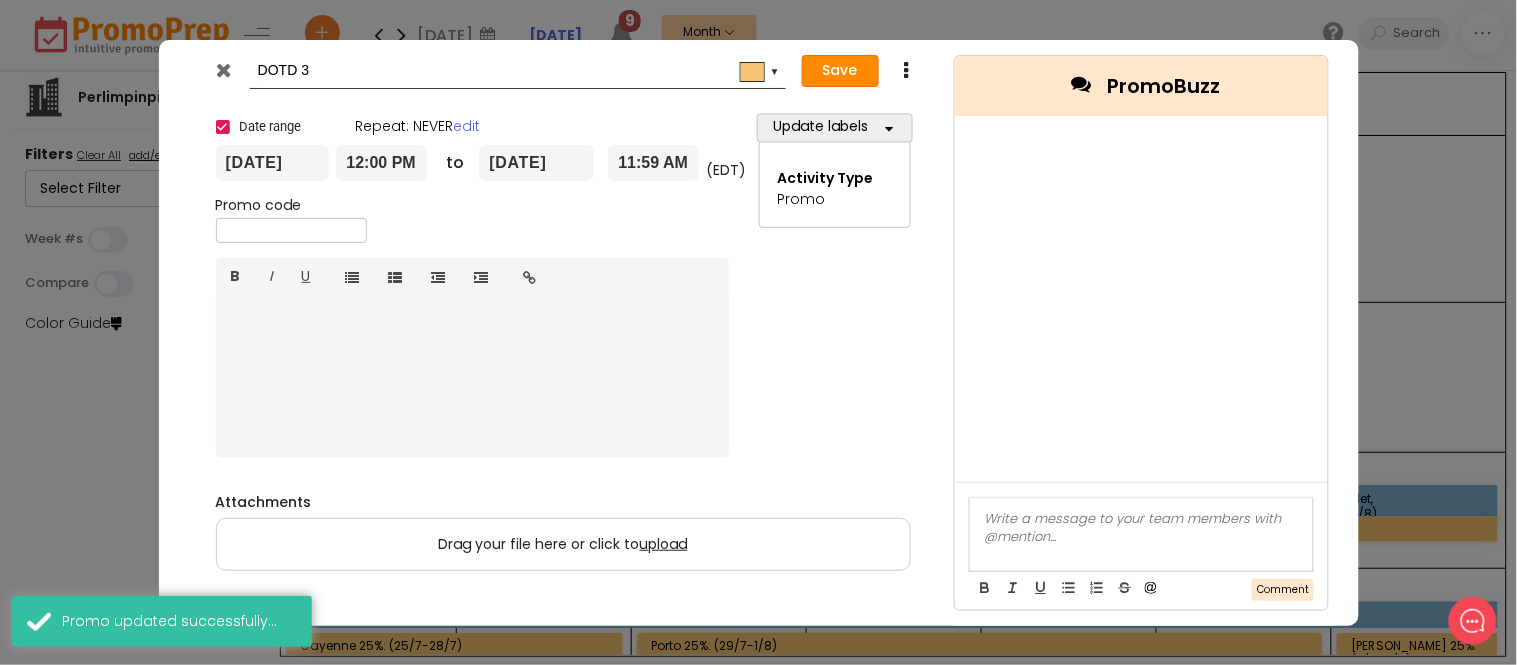 click on "Save" at bounding box center [840, 71] 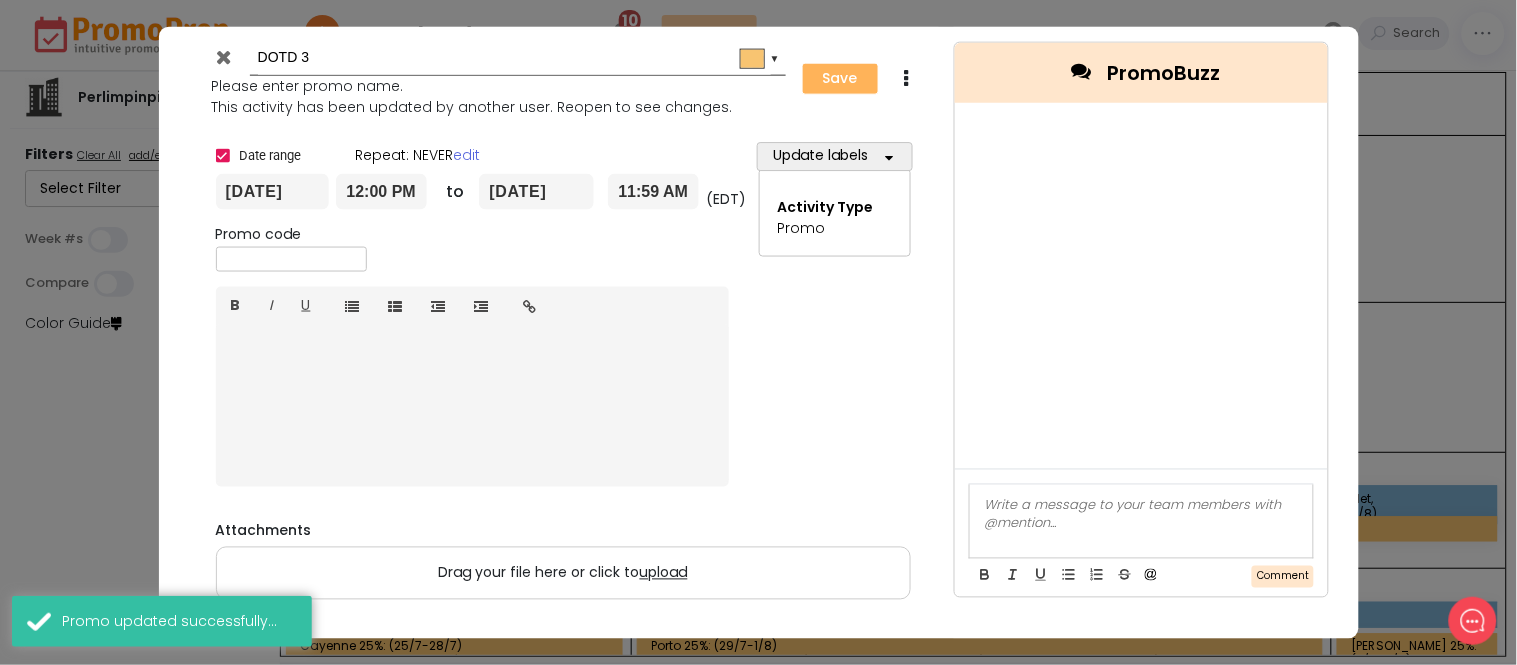 type on "[DATE]" 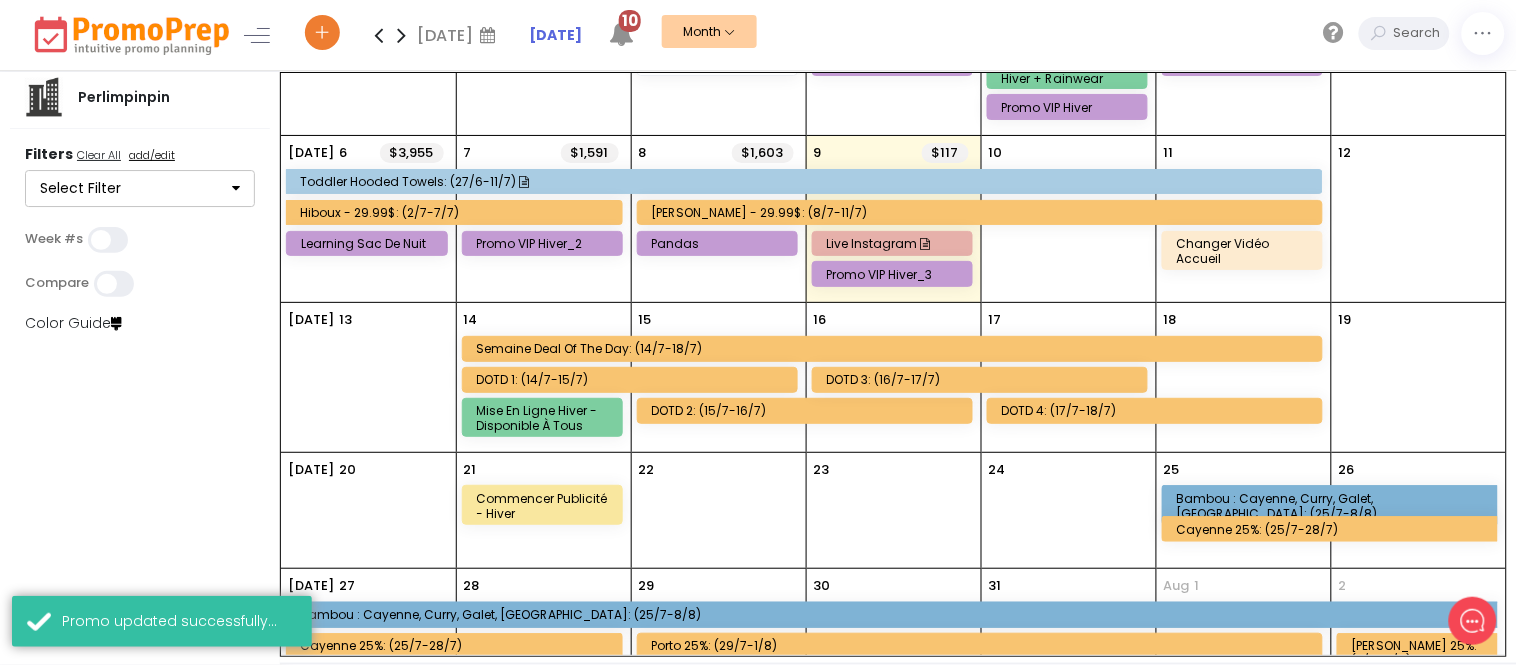 click on "18" at bounding box center (1244, 377) 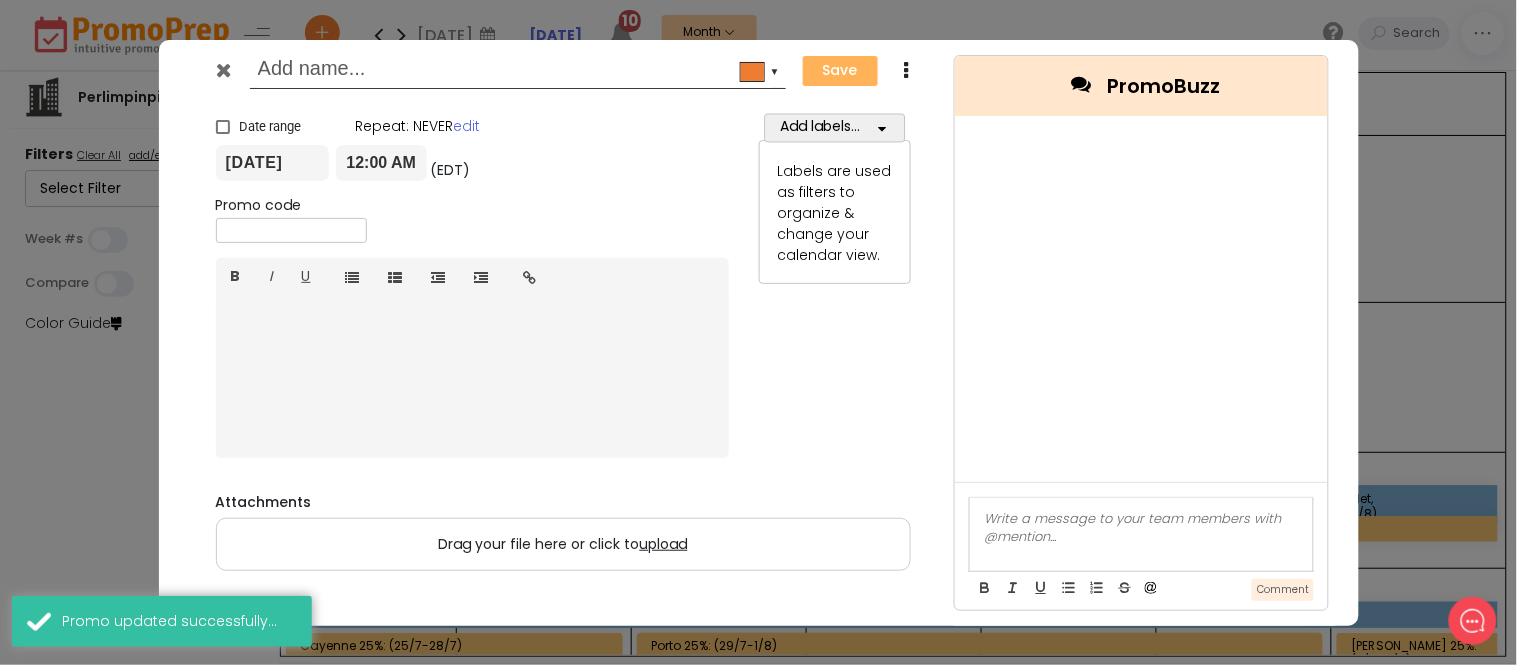 click at bounding box center (514, 71) 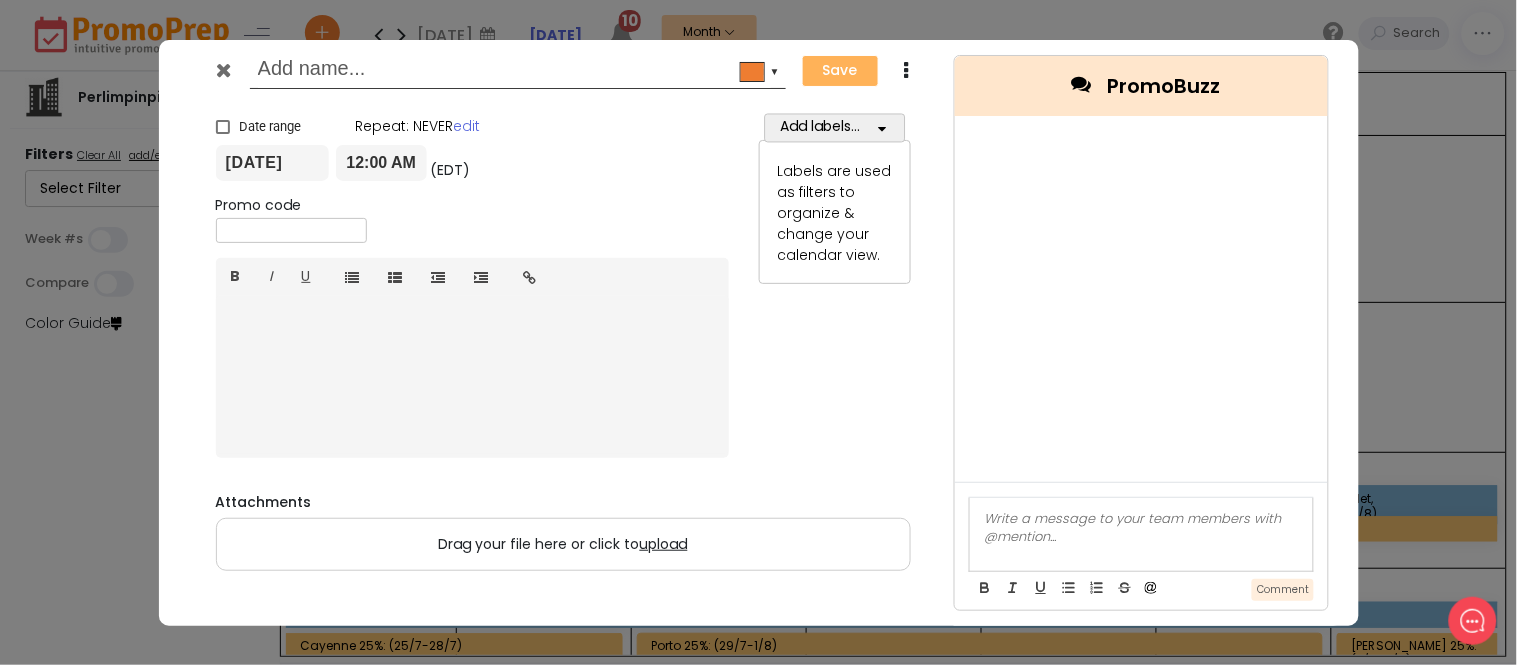 click at bounding box center [223, 70] 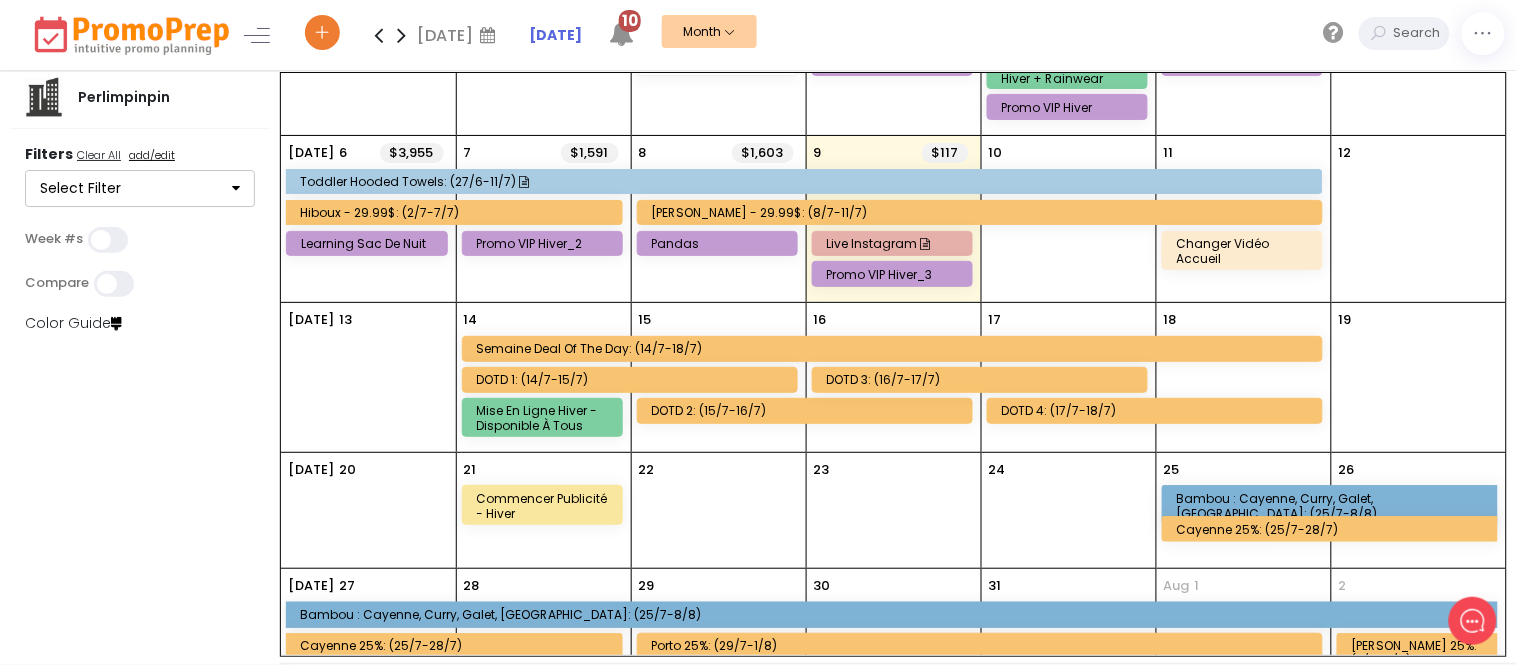 click on "DOTD 1:  (14/7-15/7)" at bounding box center [633, 379] 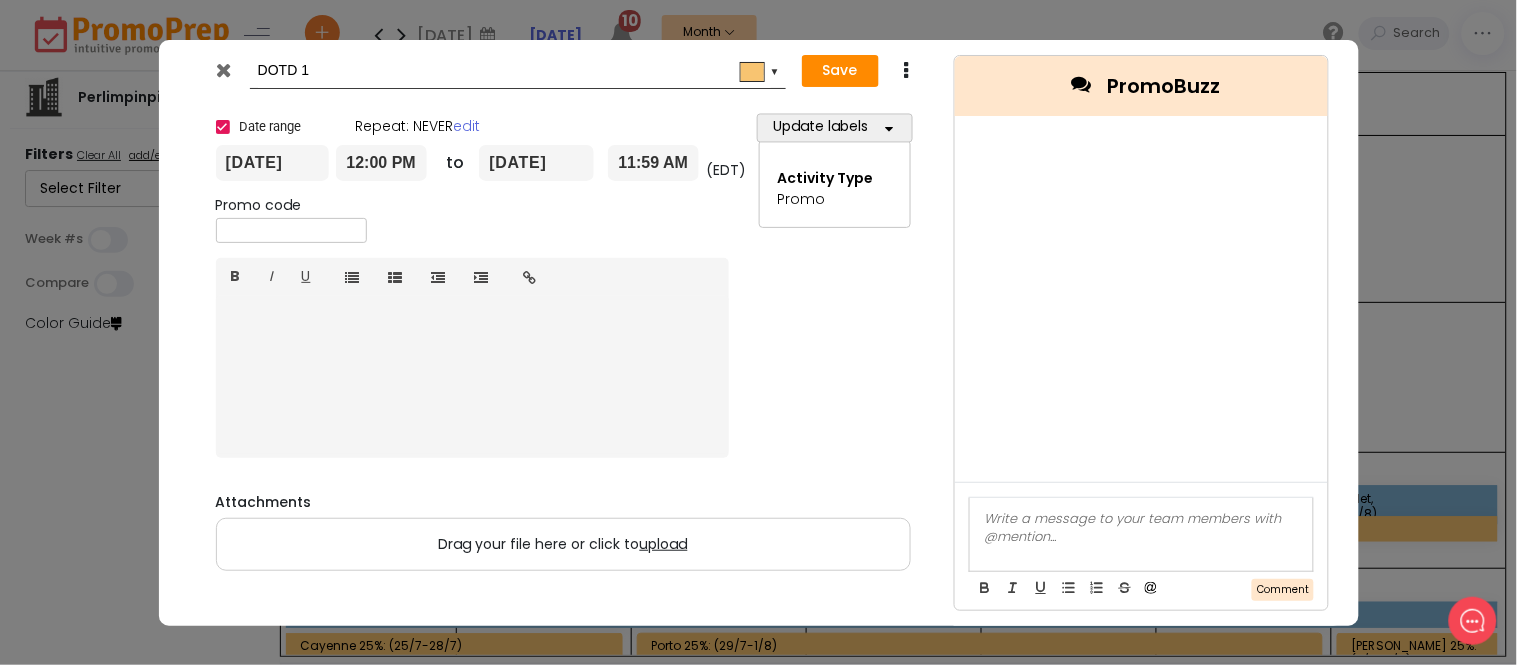 drag, startPoint x: 295, startPoint y: 66, endPoint x: 254, endPoint y: 64, distance: 41.04875 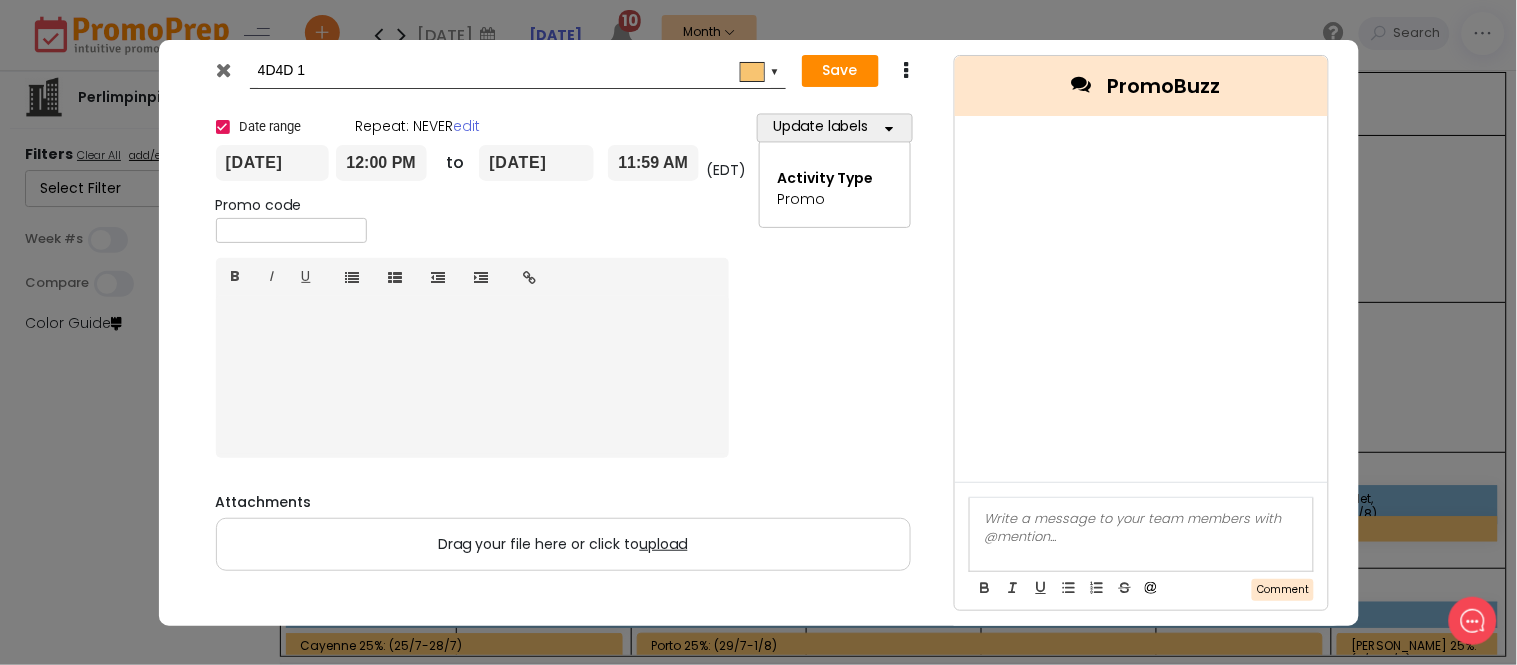 type on "4D4D 1" 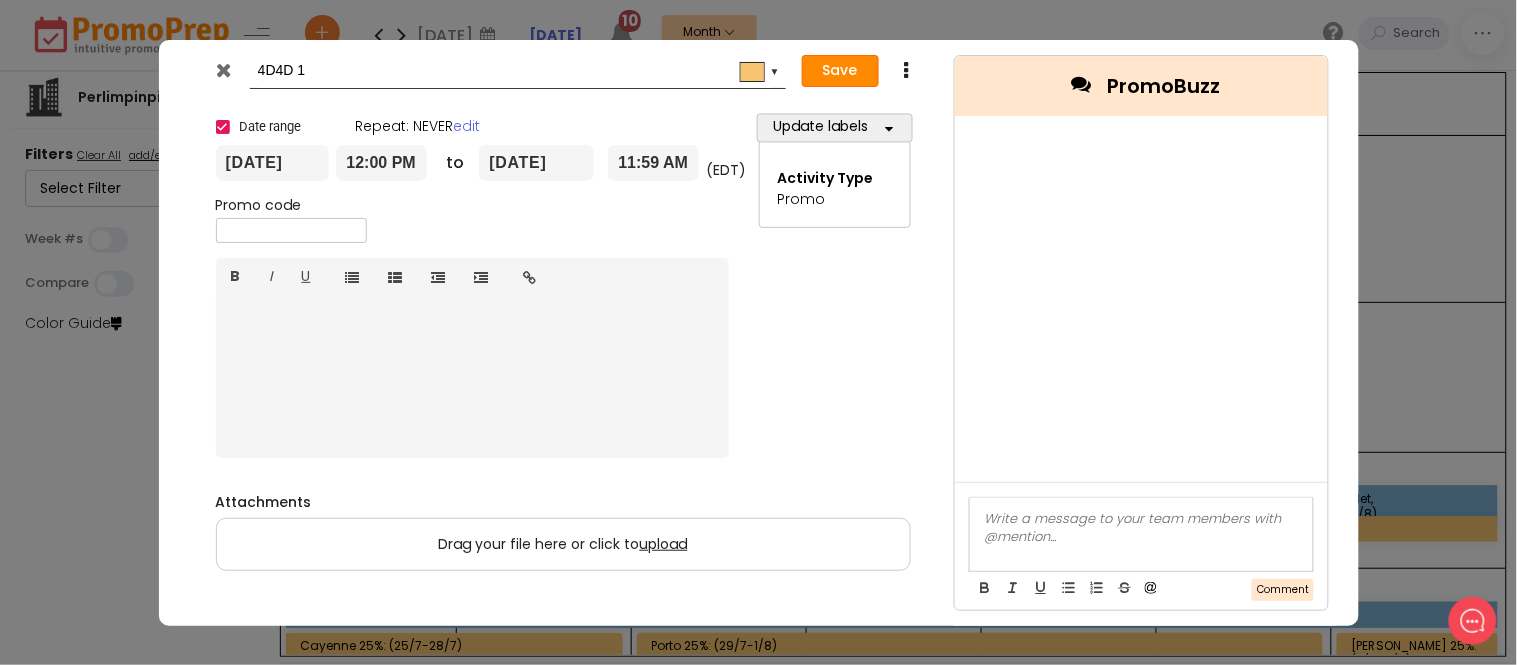 click on "Save" at bounding box center [840, 71] 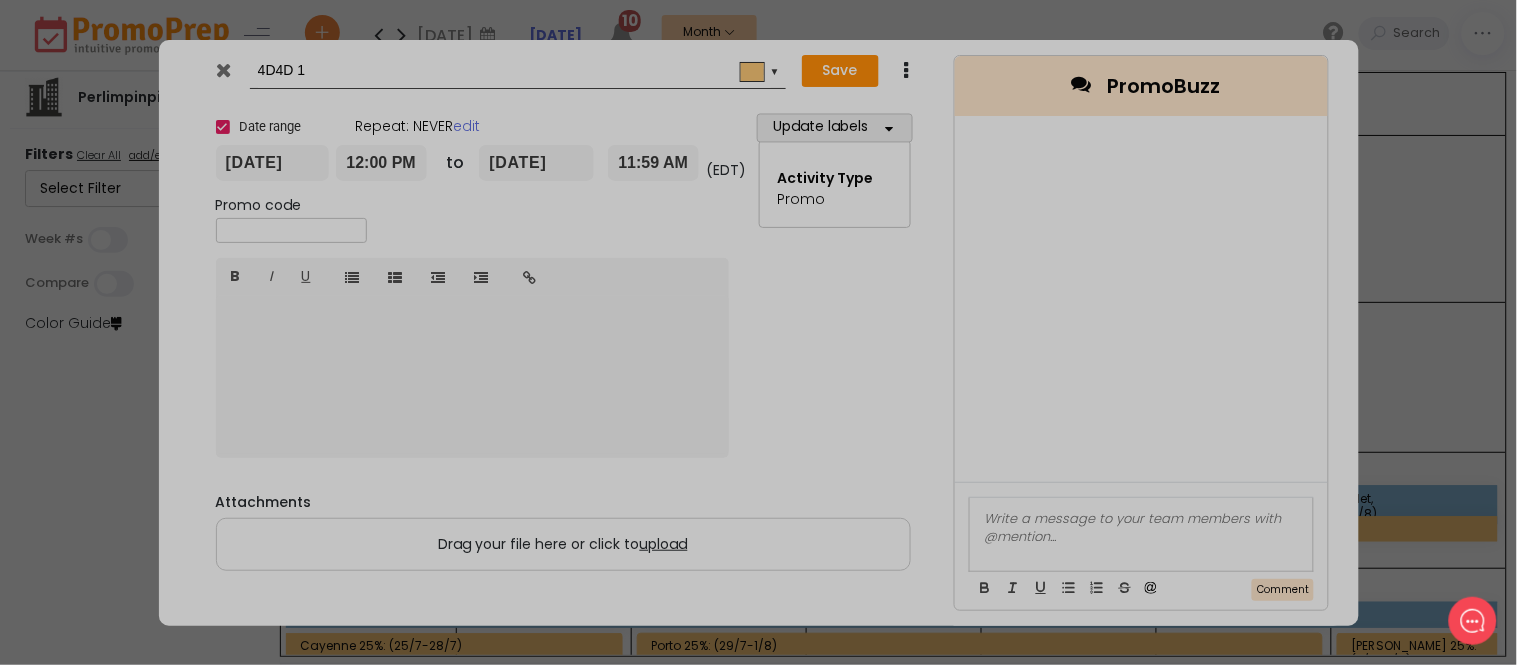 type on "[DATE]" 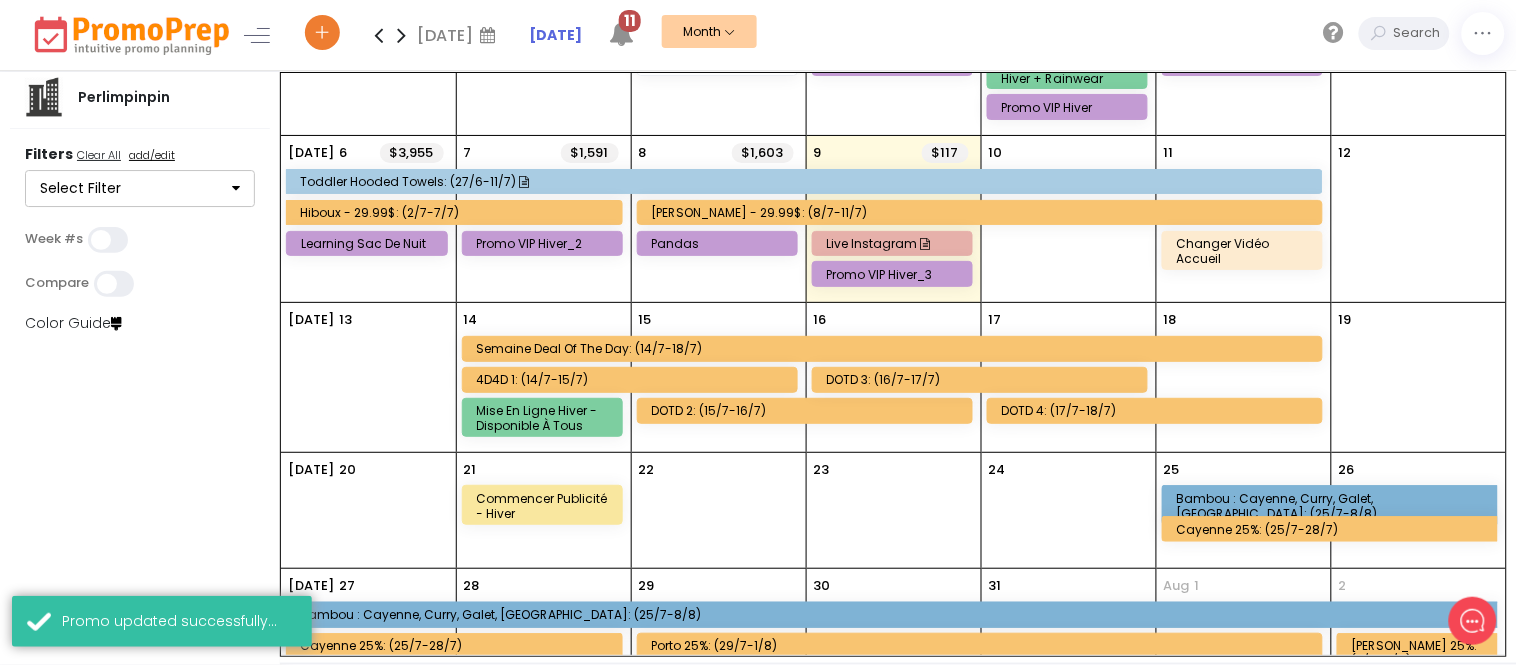 click on "DOTD 2:  (15/7-16/7)" at bounding box center (808, 410) 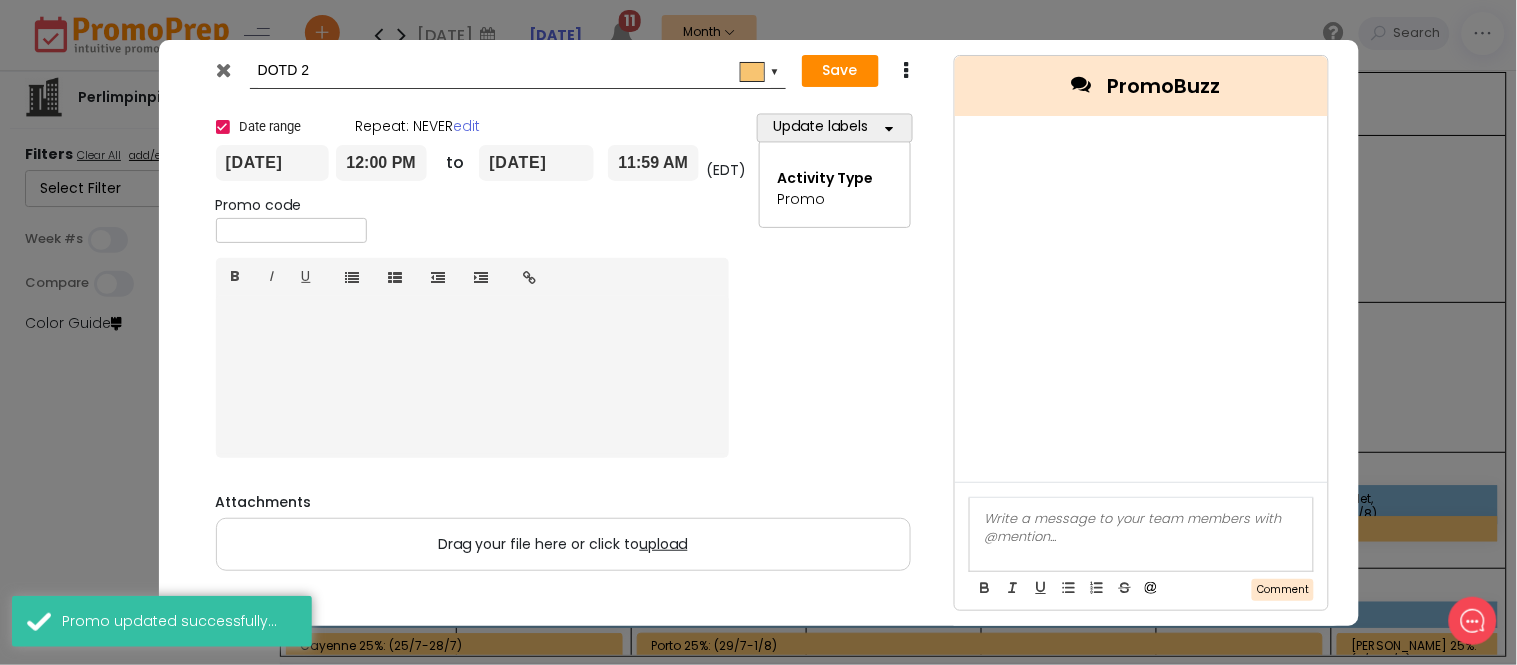 drag, startPoint x: 296, startPoint y: 72, endPoint x: 246, endPoint y: 75, distance: 50.08992 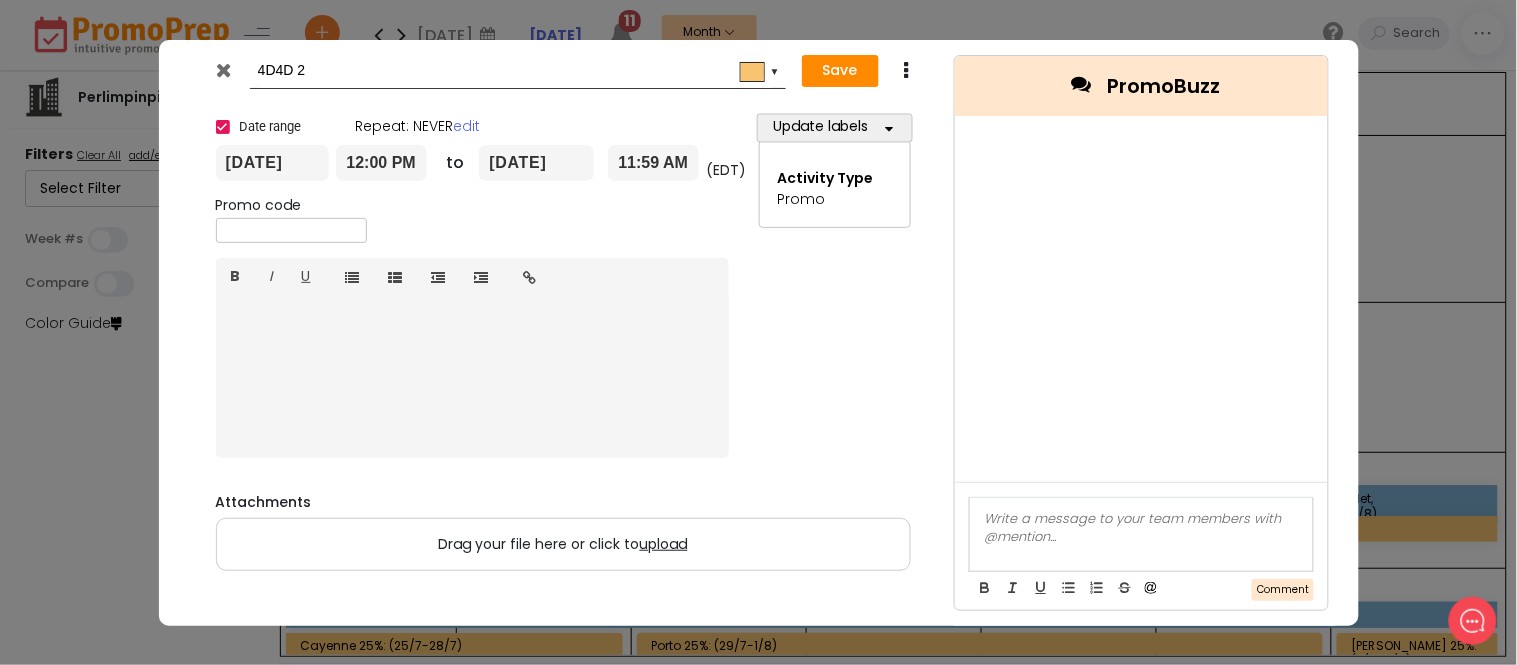 type on "4D4D 2" 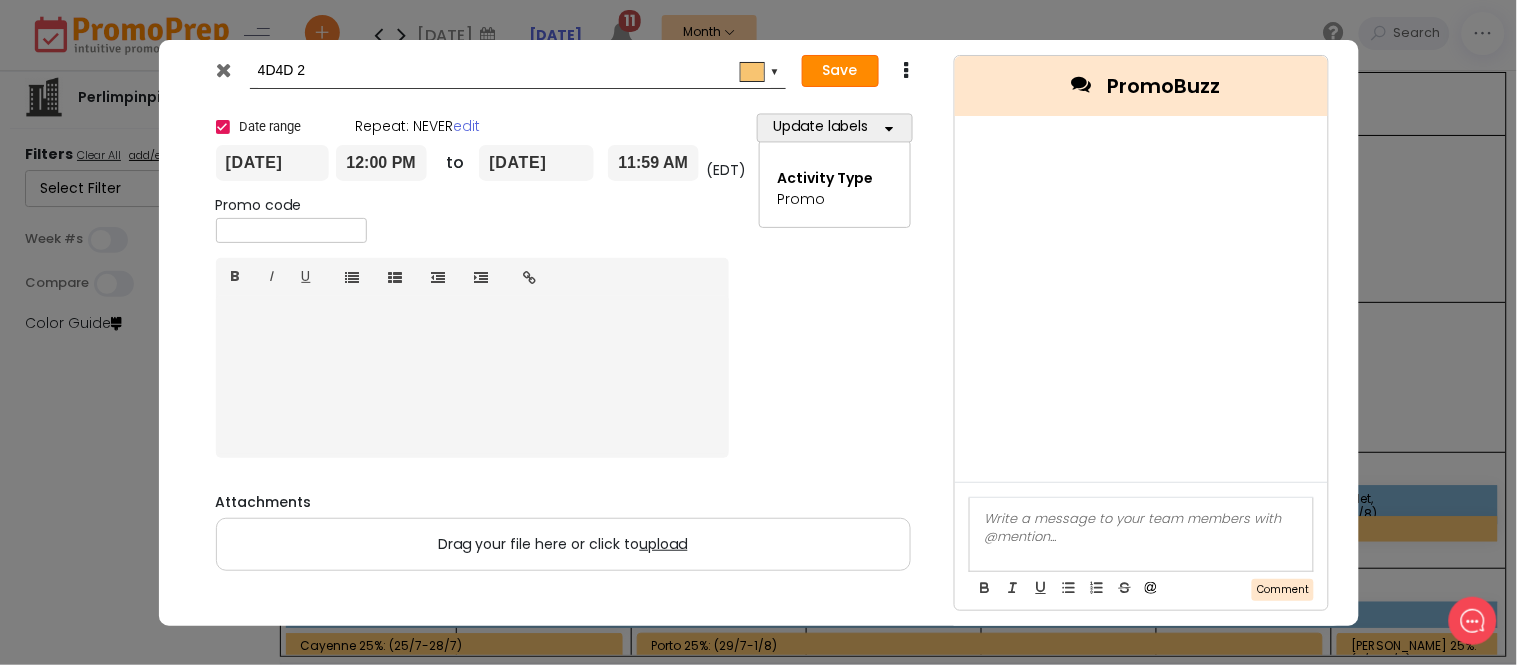 click on "Save" at bounding box center [840, 71] 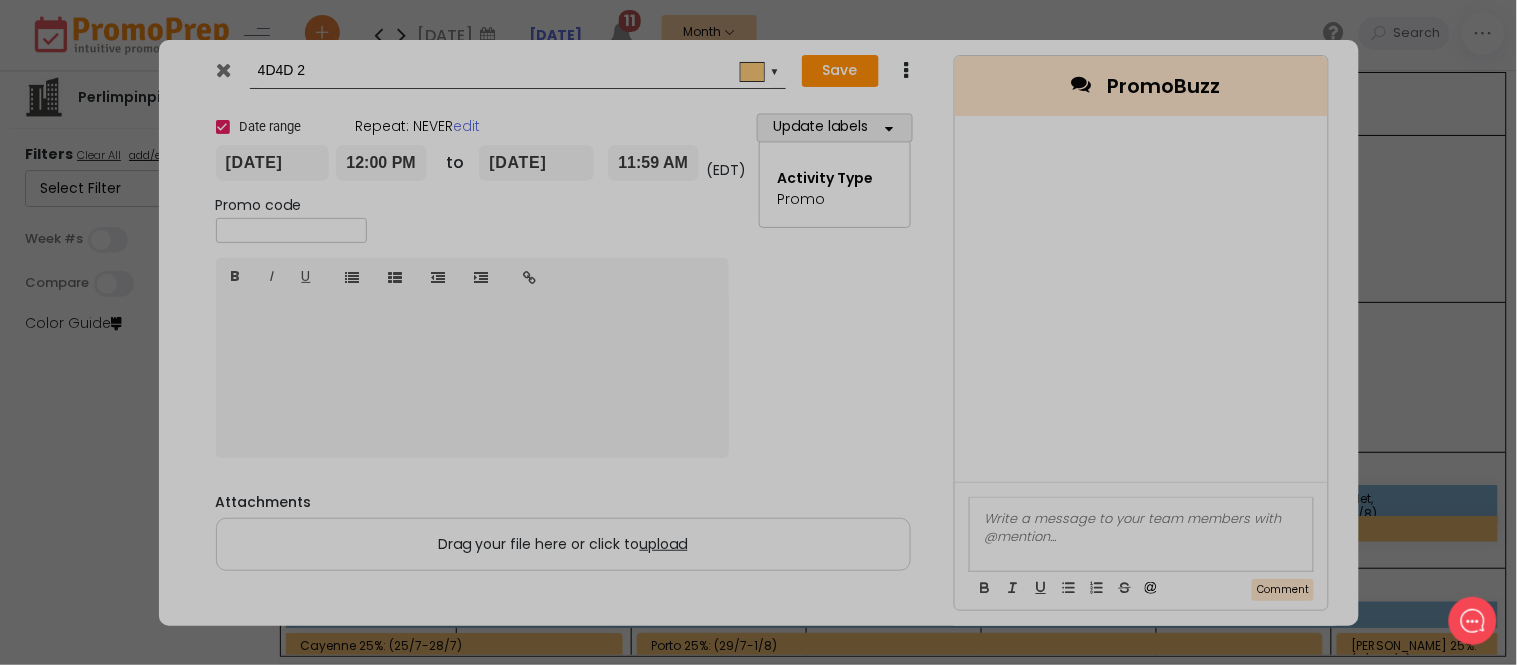 type on "[DATE]" 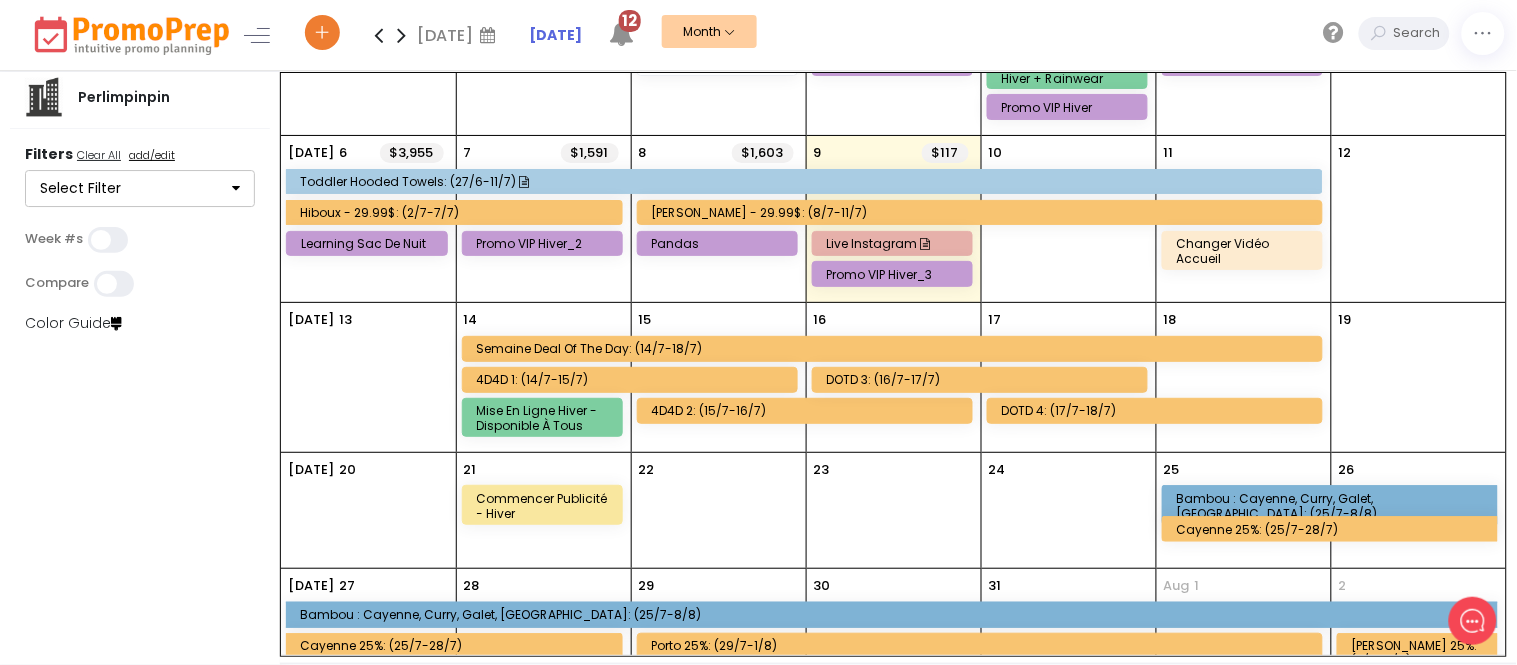 click on "DOTD 3:  (16/7-17/7)" at bounding box center (983, 379) 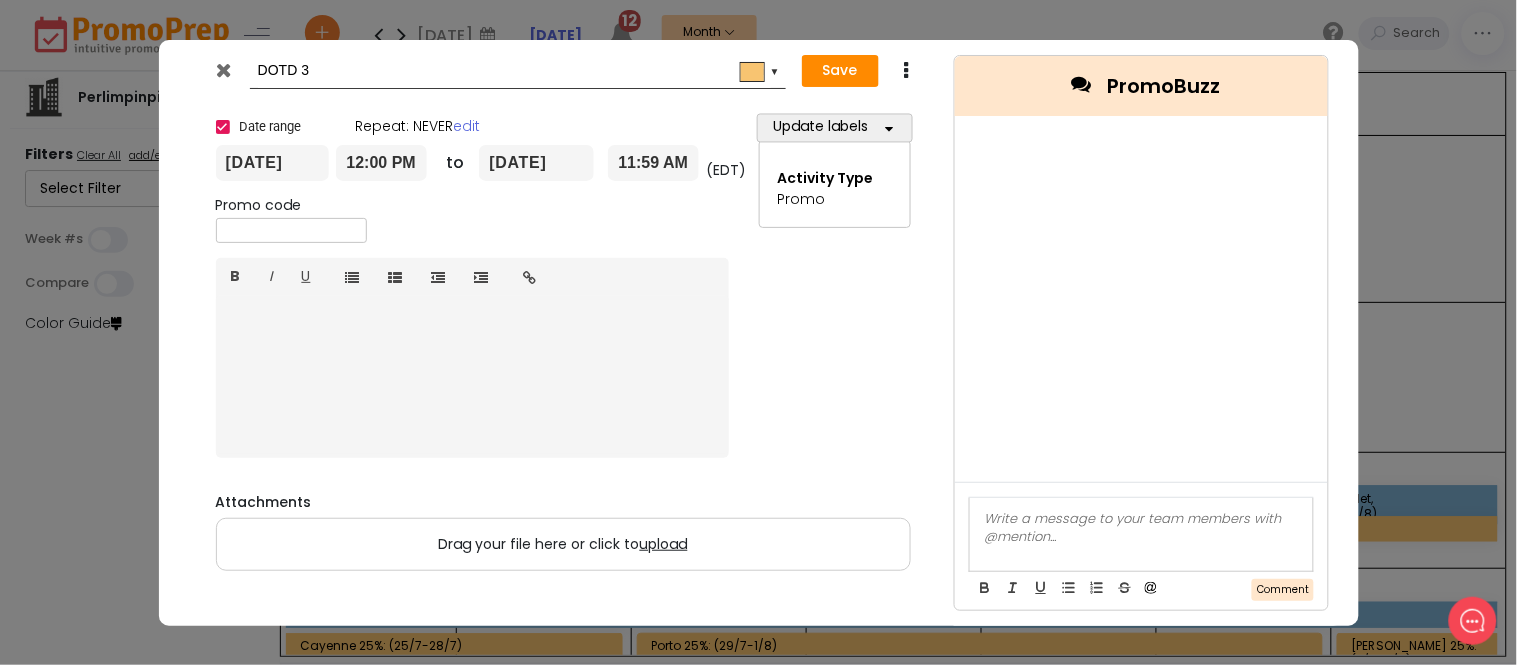 drag, startPoint x: 296, startPoint y: 64, endPoint x: 253, endPoint y: 64, distance: 43 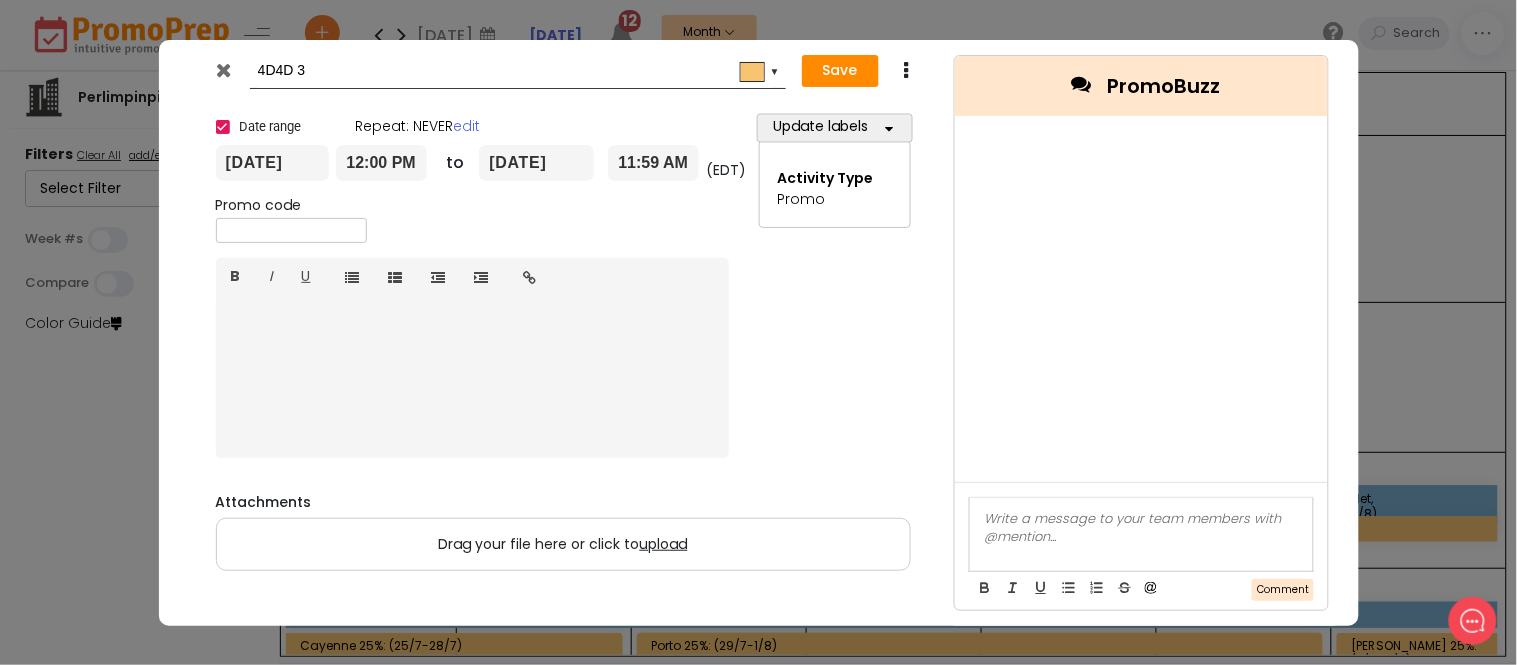 type on "4D4D 3" 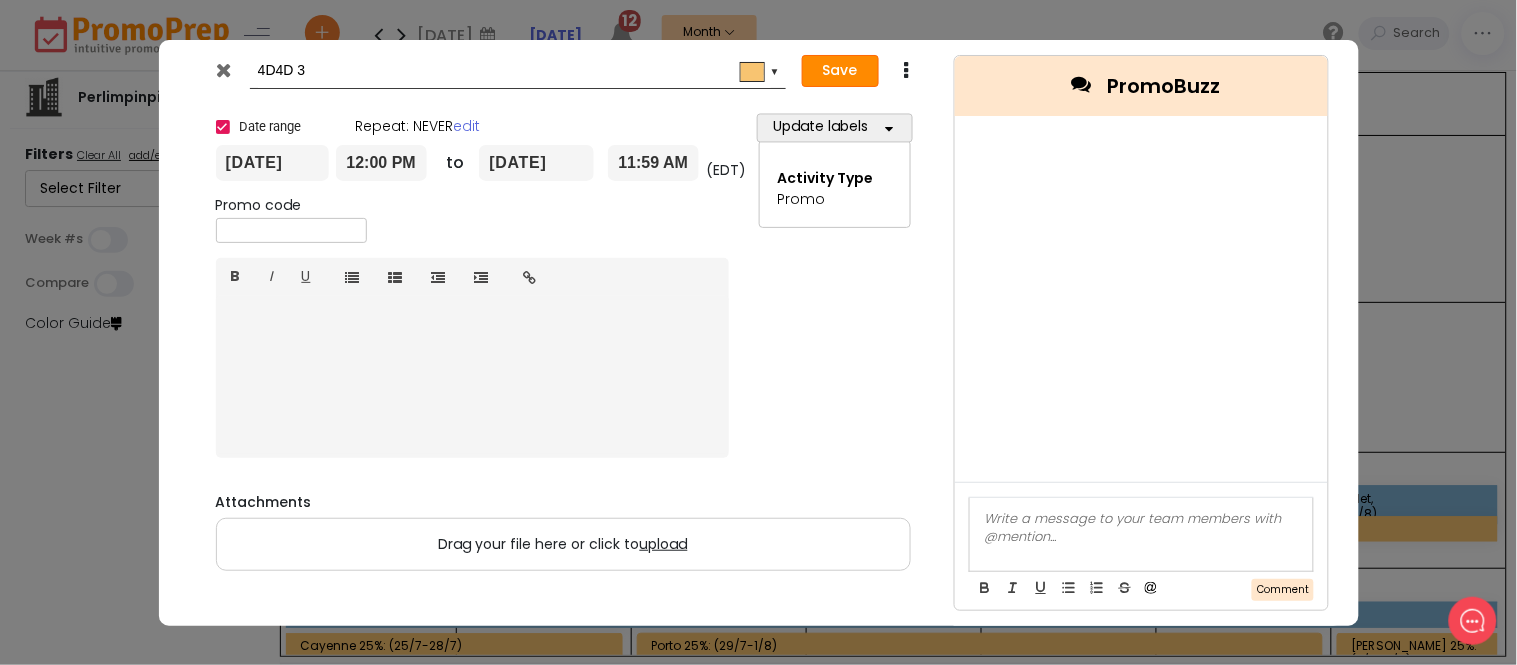 click on "Save" at bounding box center (840, 71) 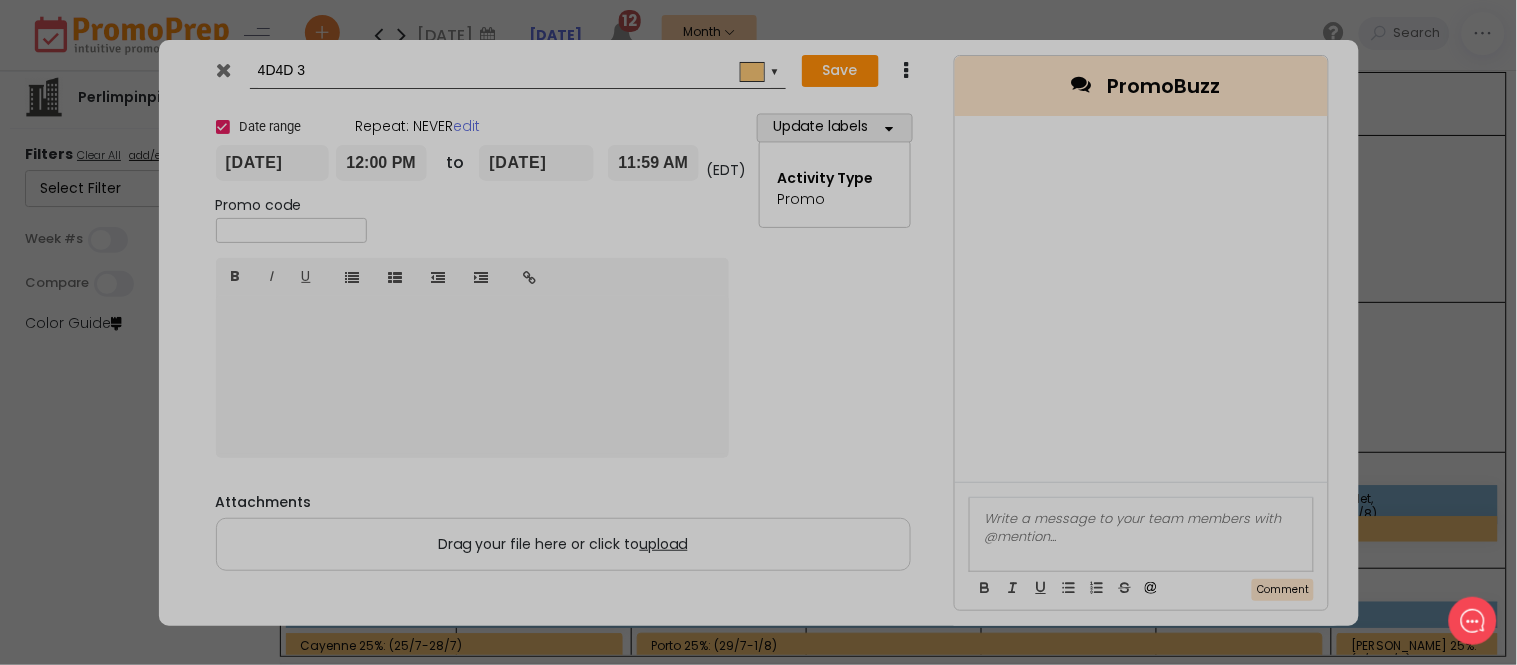 type on "[DATE]" 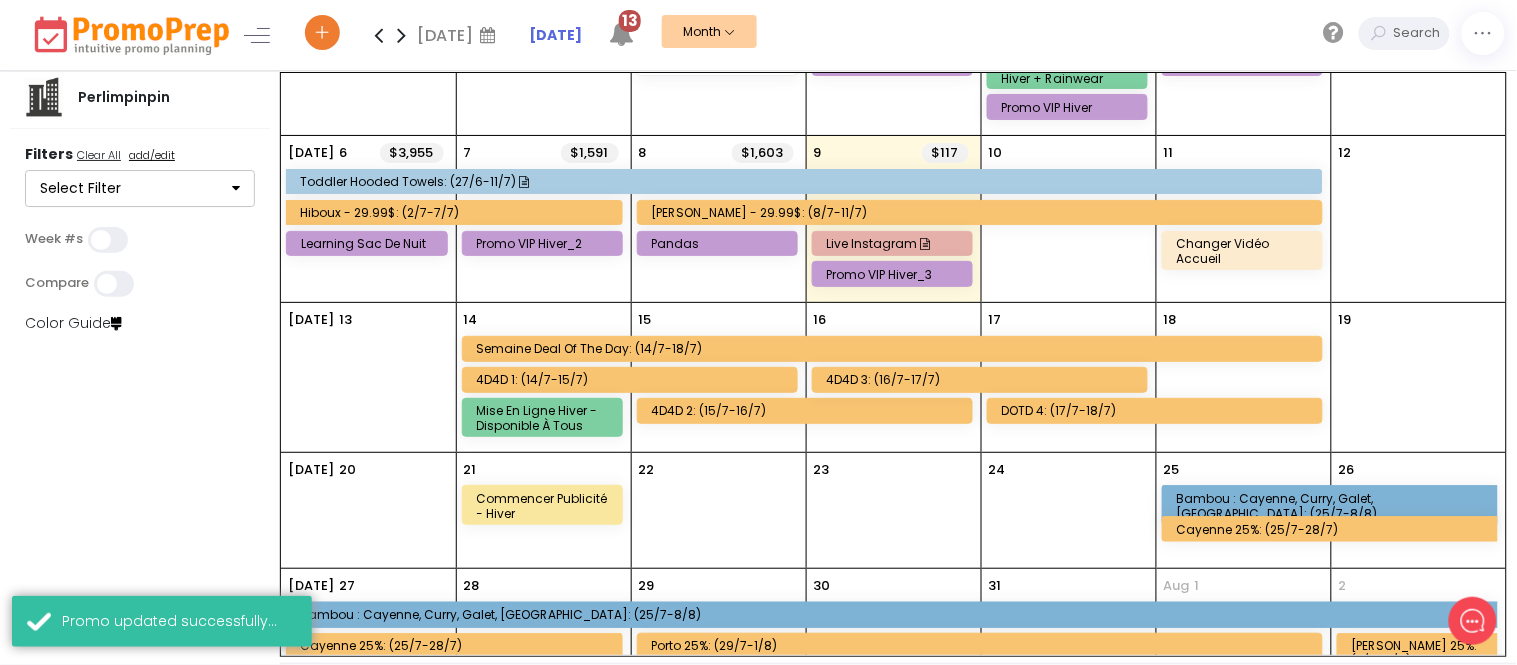 click on "DOTD 4:  (17/7-18/7)" 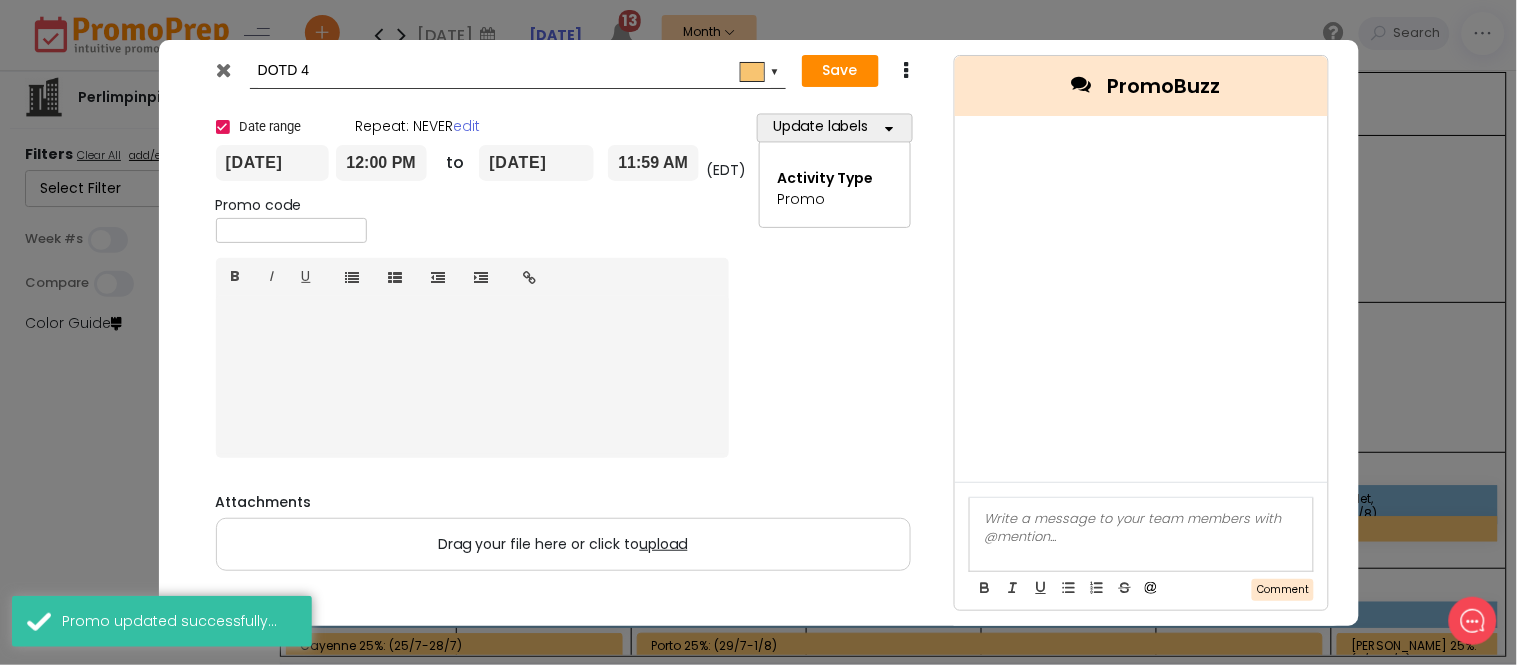 drag, startPoint x: 291, startPoint y: 63, endPoint x: 253, endPoint y: 63, distance: 38 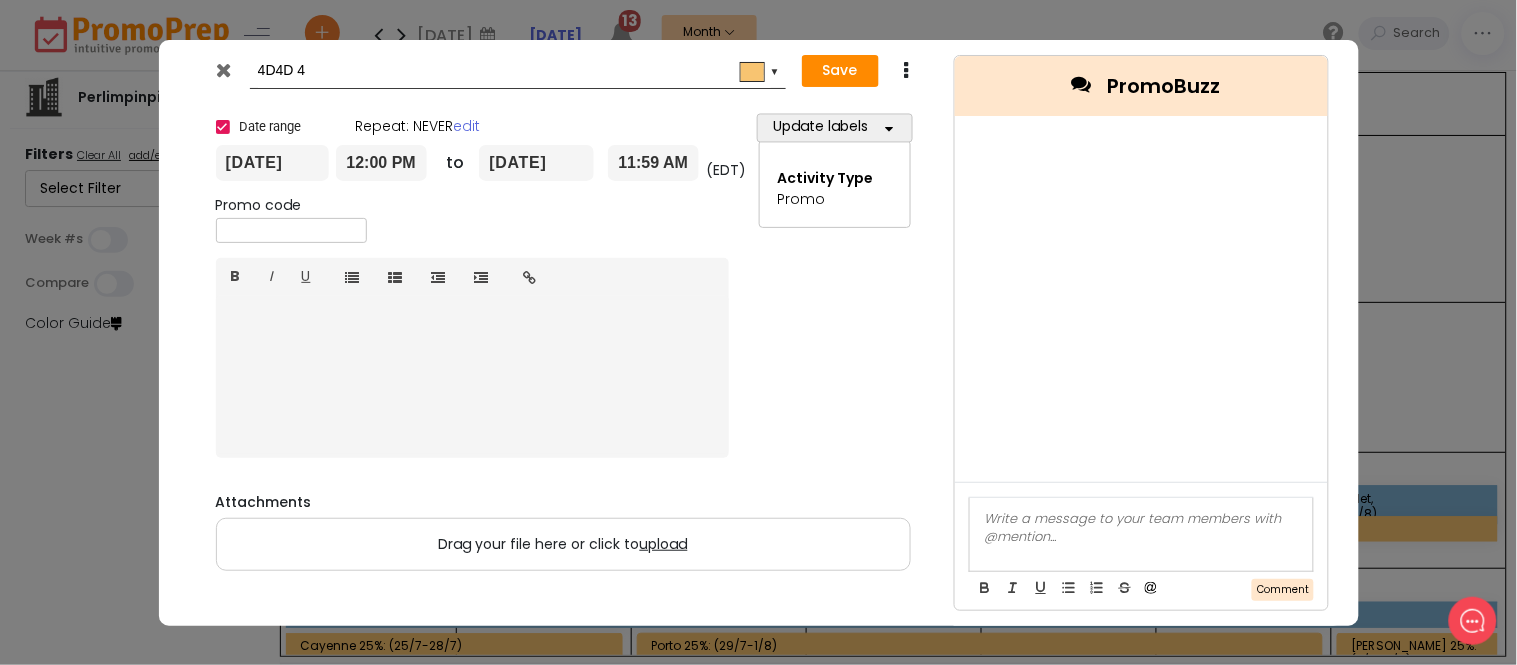 type on "4D4D 4" 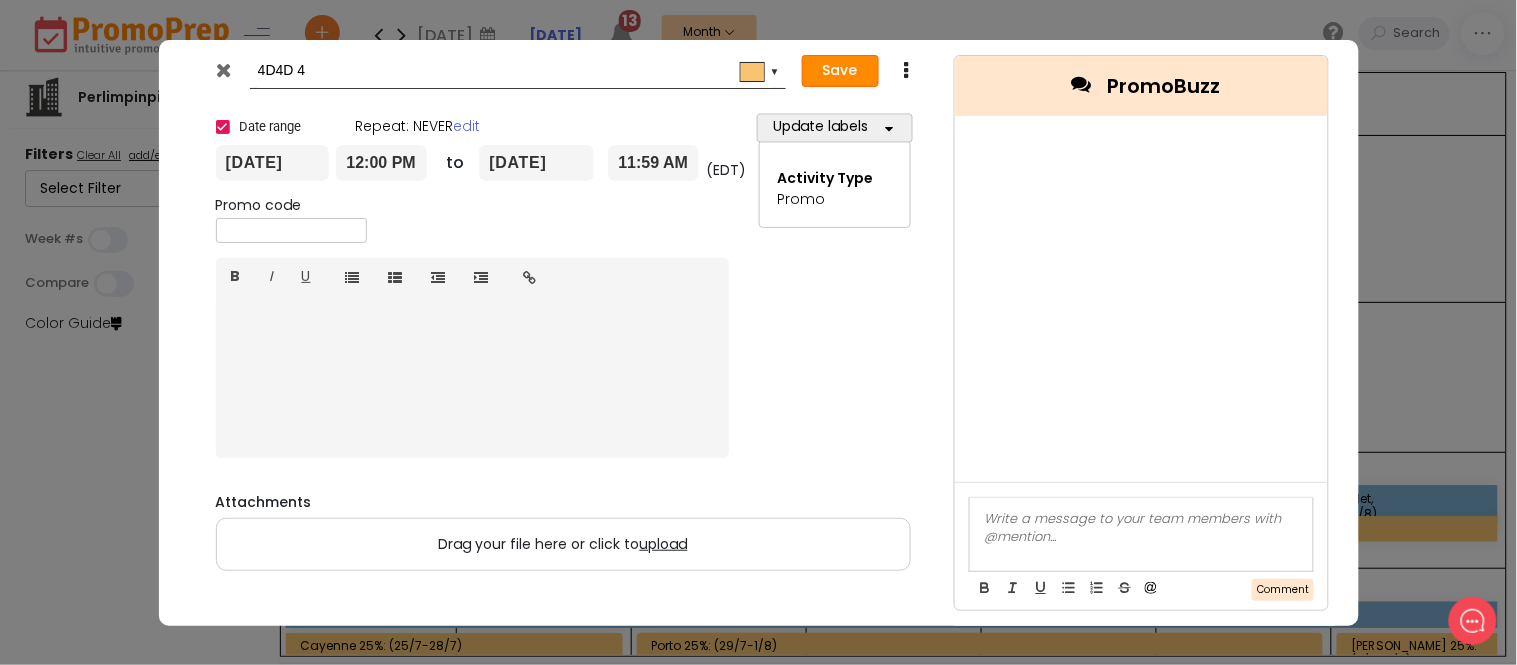 click on "Save" at bounding box center [840, 71] 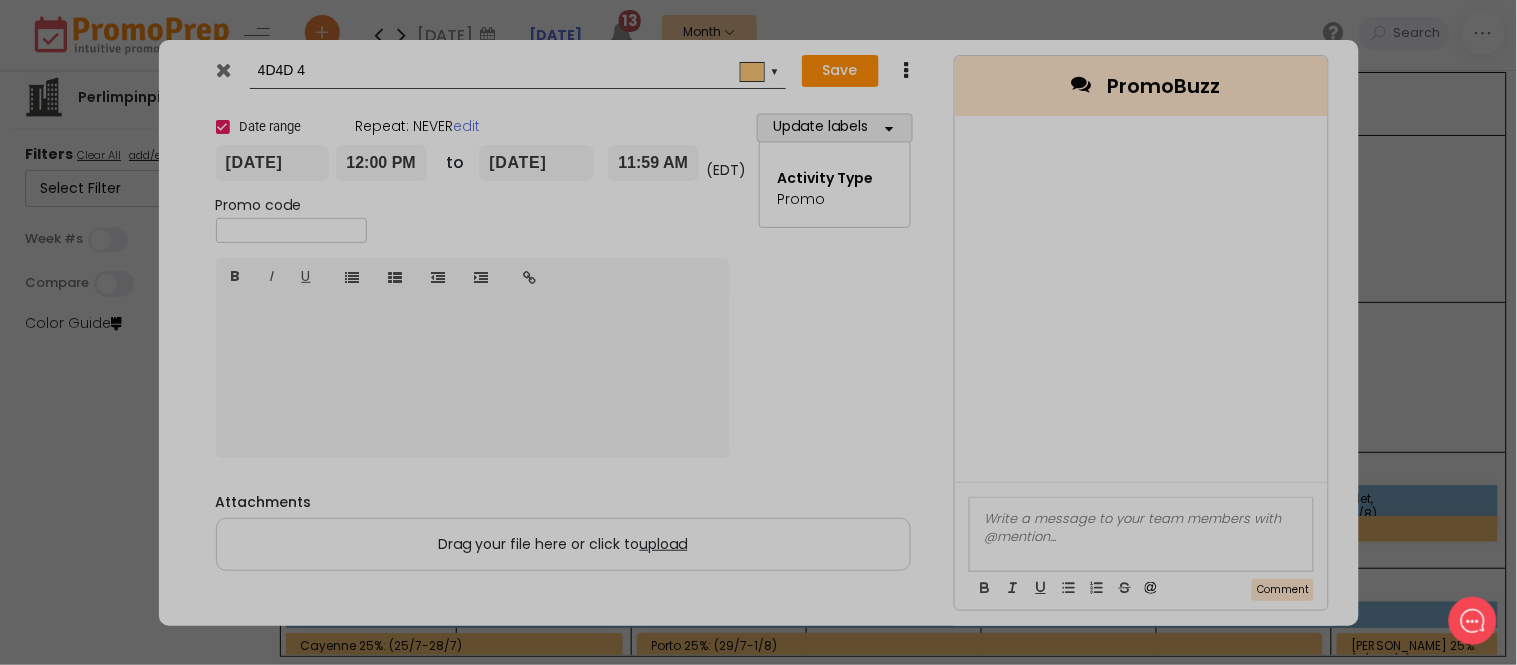 type on "[DATE]" 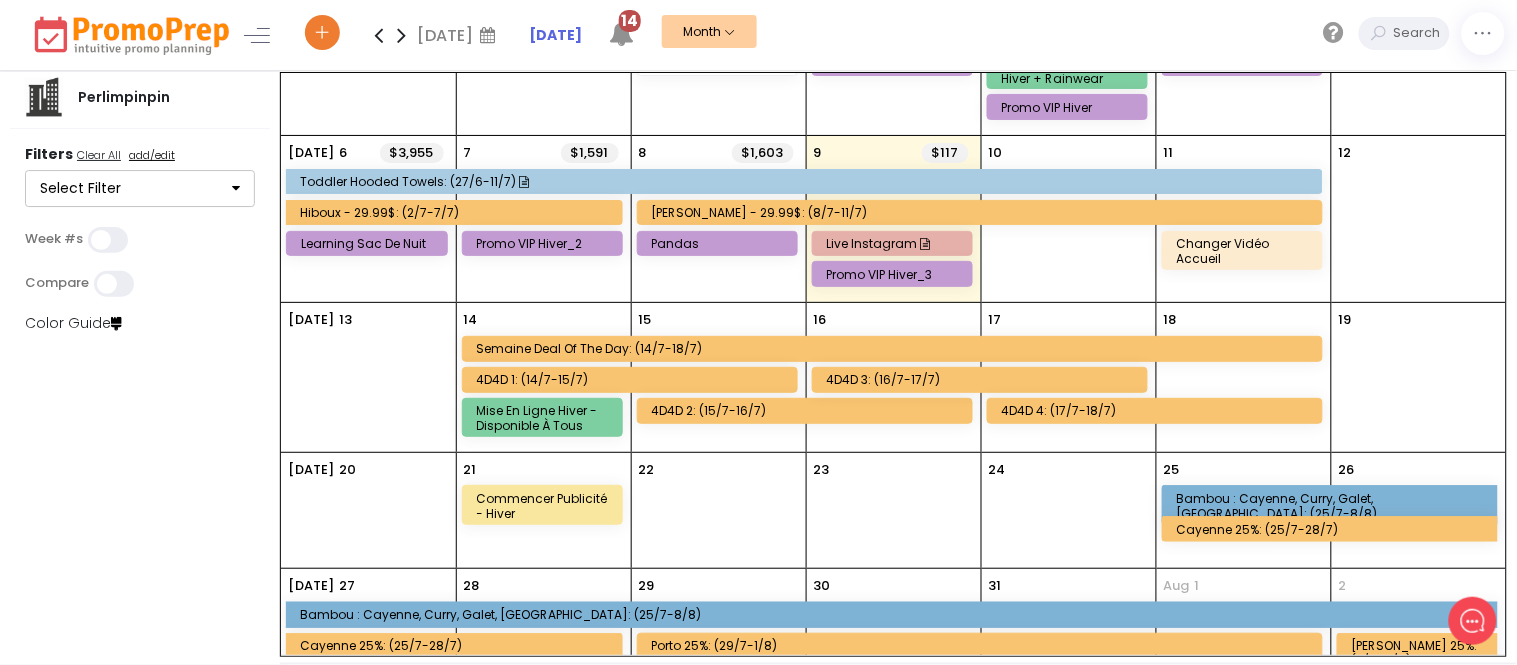 click on "4D4D 1:  (14/7-15/7)" at bounding box center [633, 379] 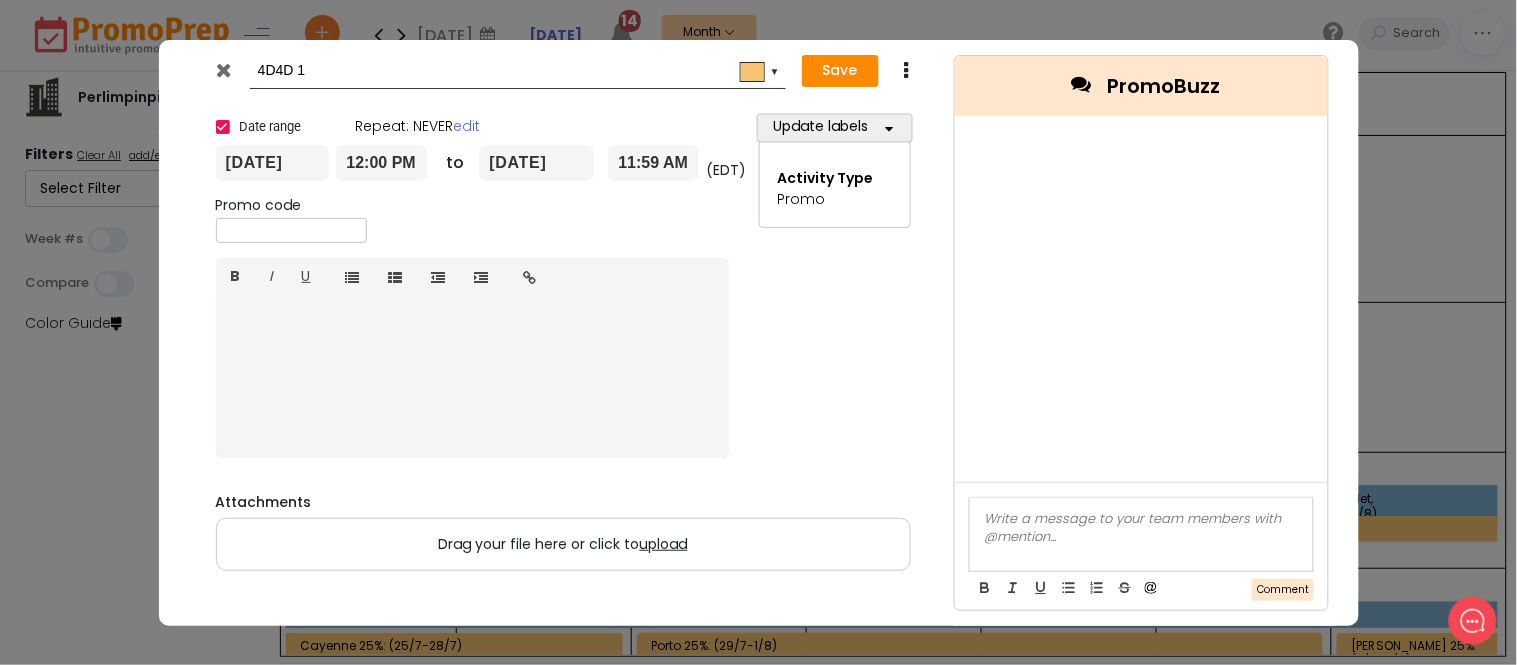 click on "4D4D 1" at bounding box center (514, 71) 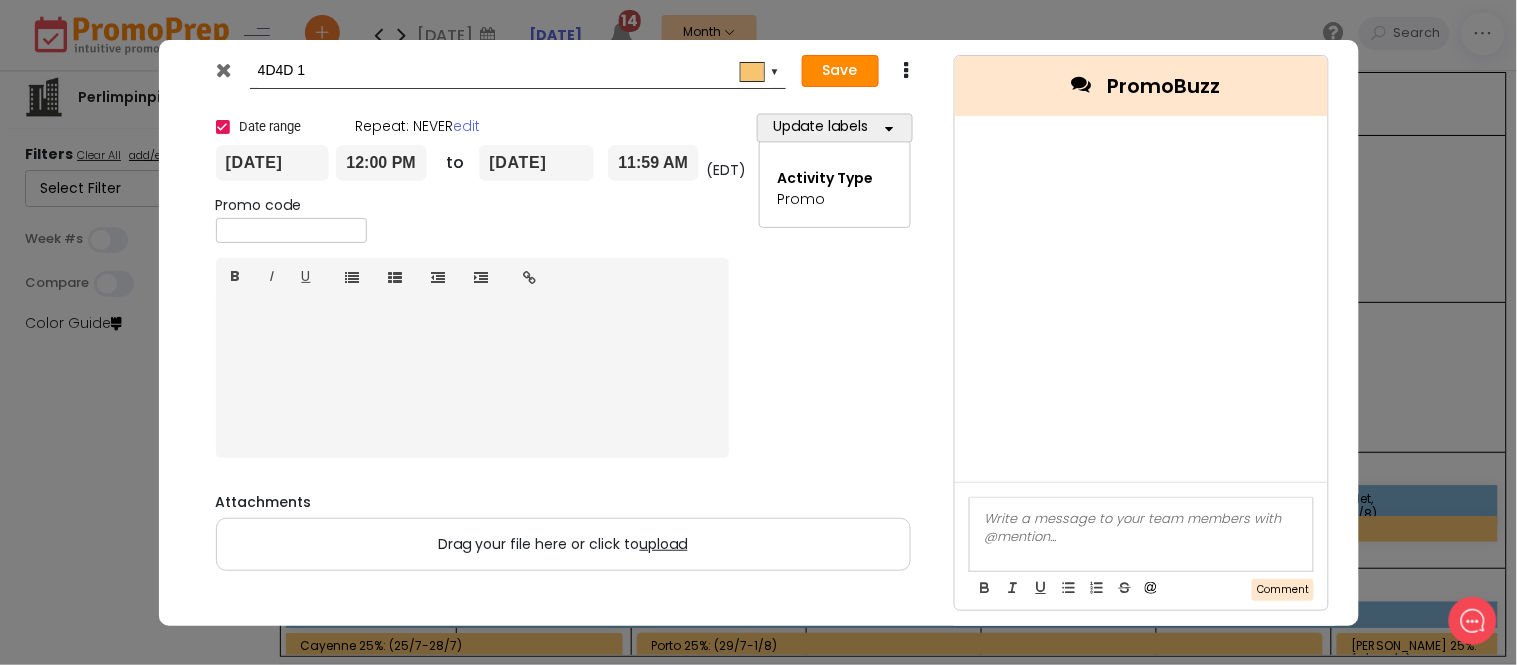 click on "Save" at bounding box center [840, 71] 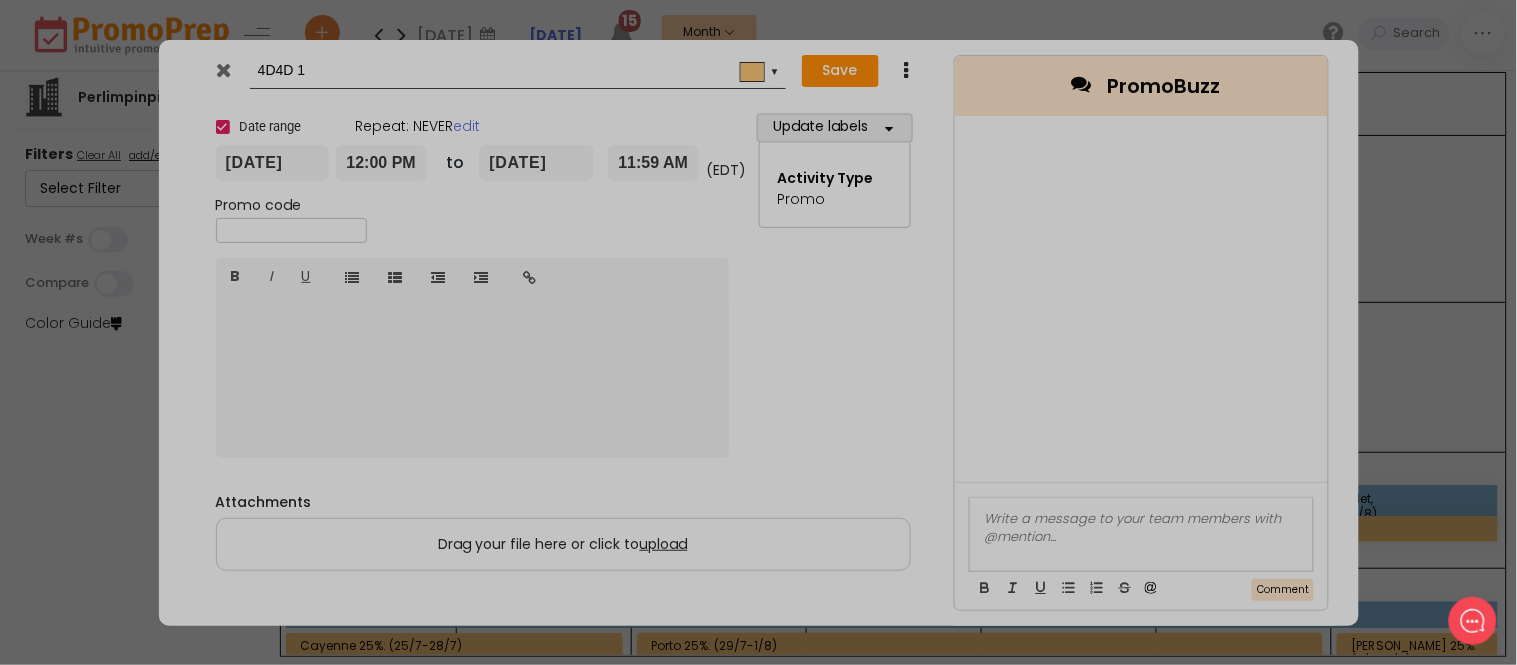 type on "[DATE]" 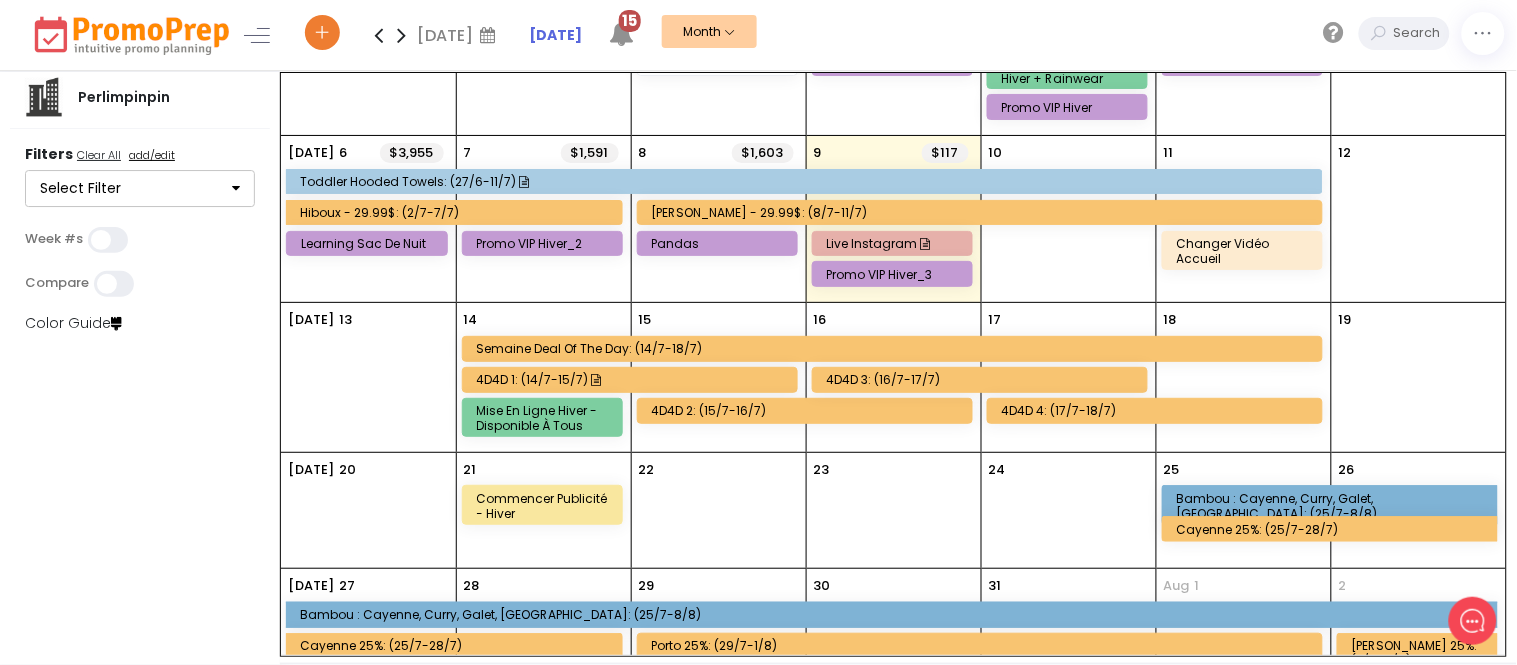 click on "4D4D 1:  (14/7-15/7)" at bounding box center [633, 379] 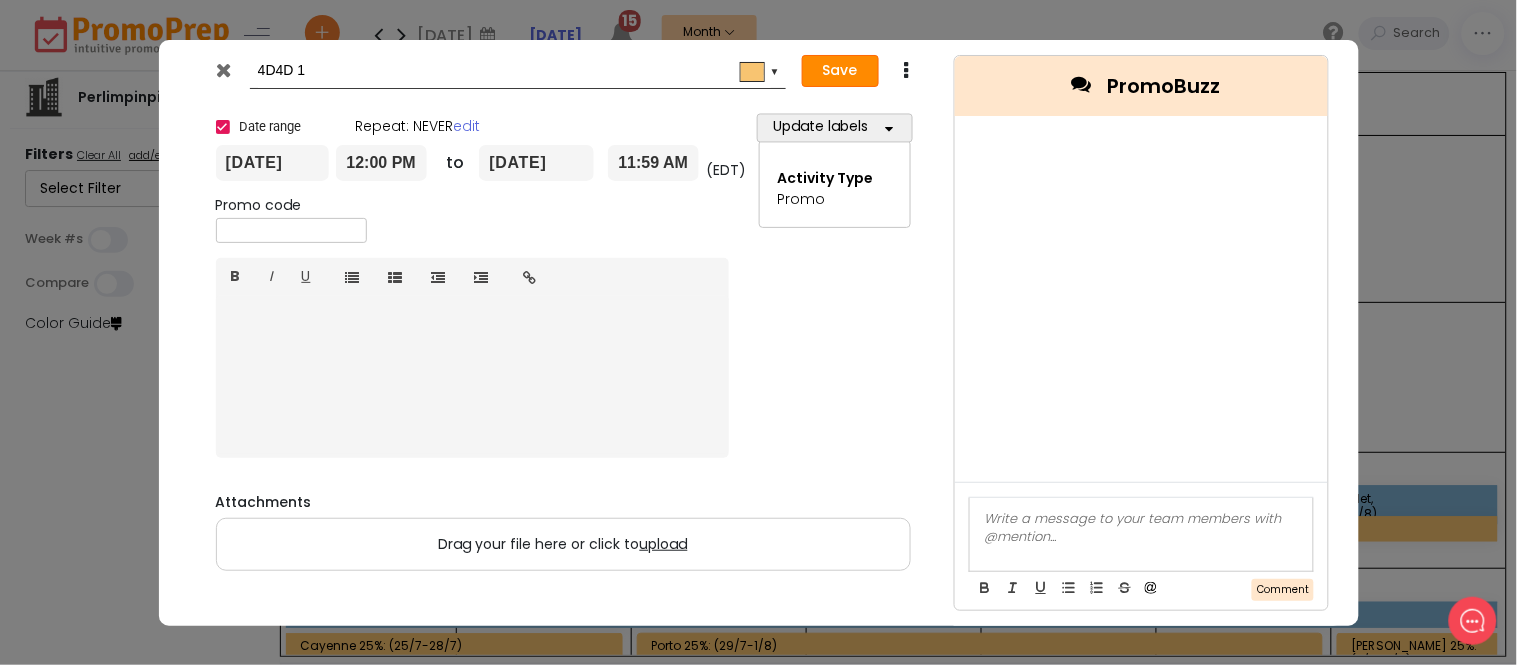 click on "Save" at bounding box center (840, 71) 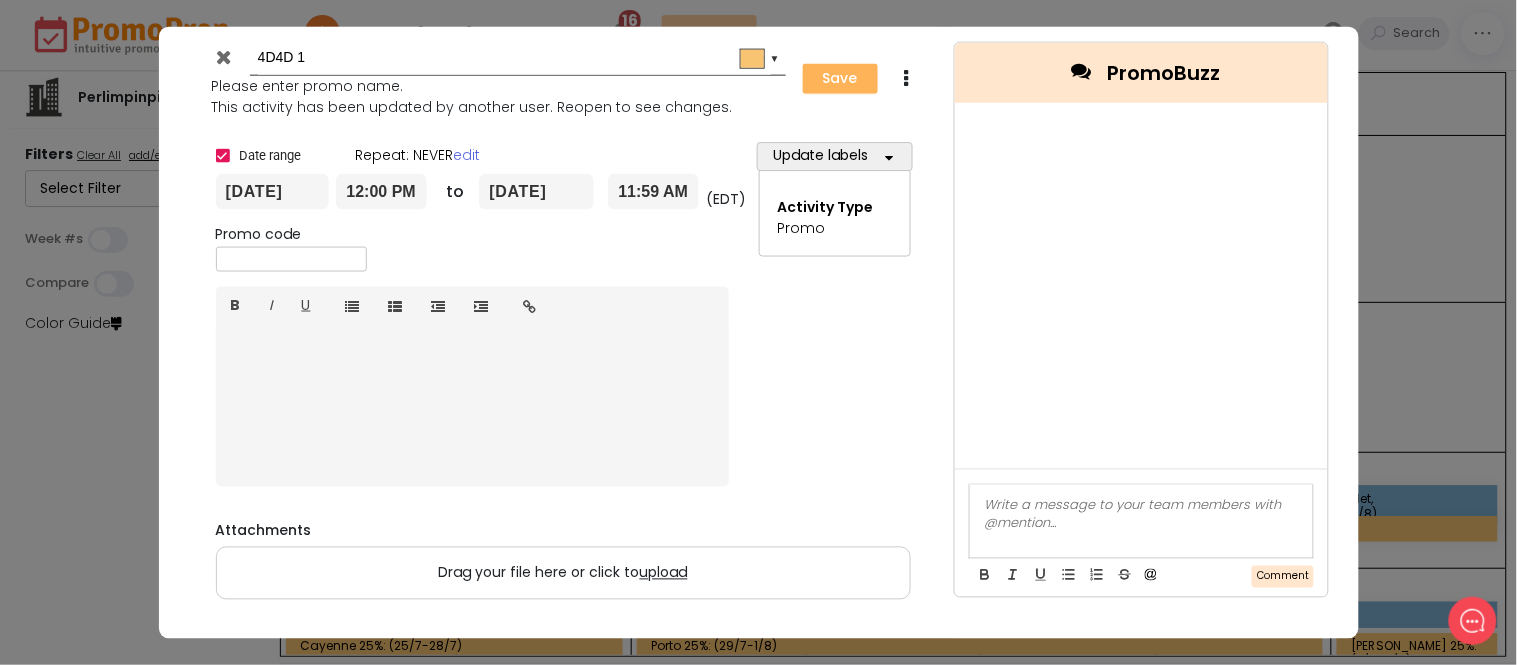 type on "[DATE]" 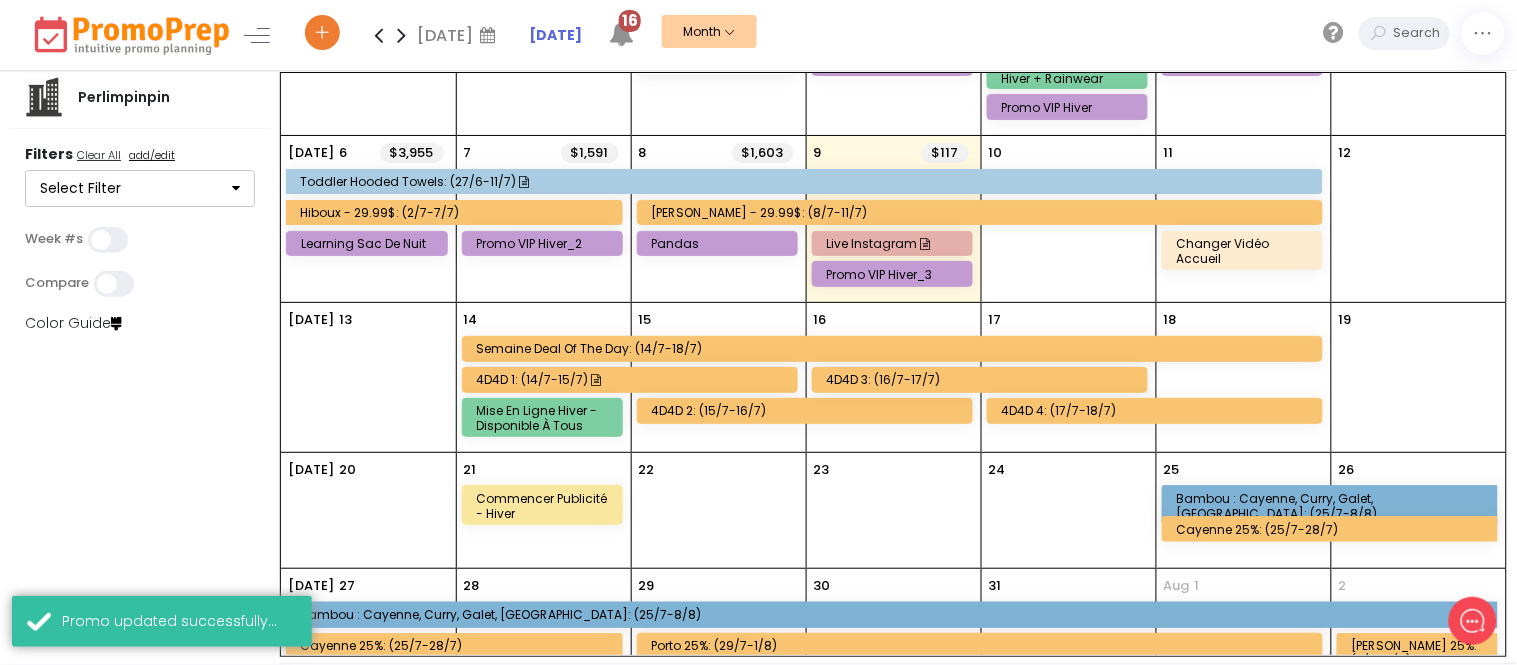 click on "4D4D 1:  (14/7-15/7)" at bounding box center (633, 379) 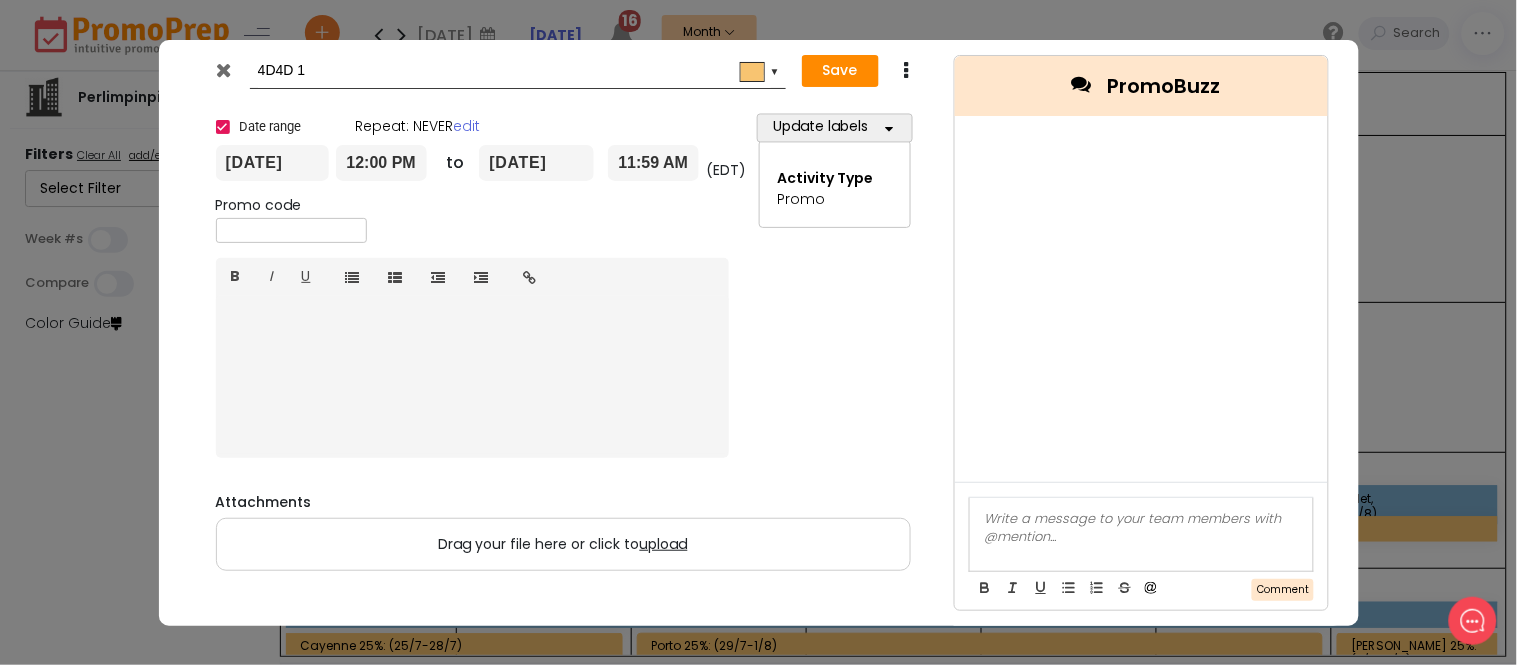 click on "4D4D 1" at bounding box center [514, 71] 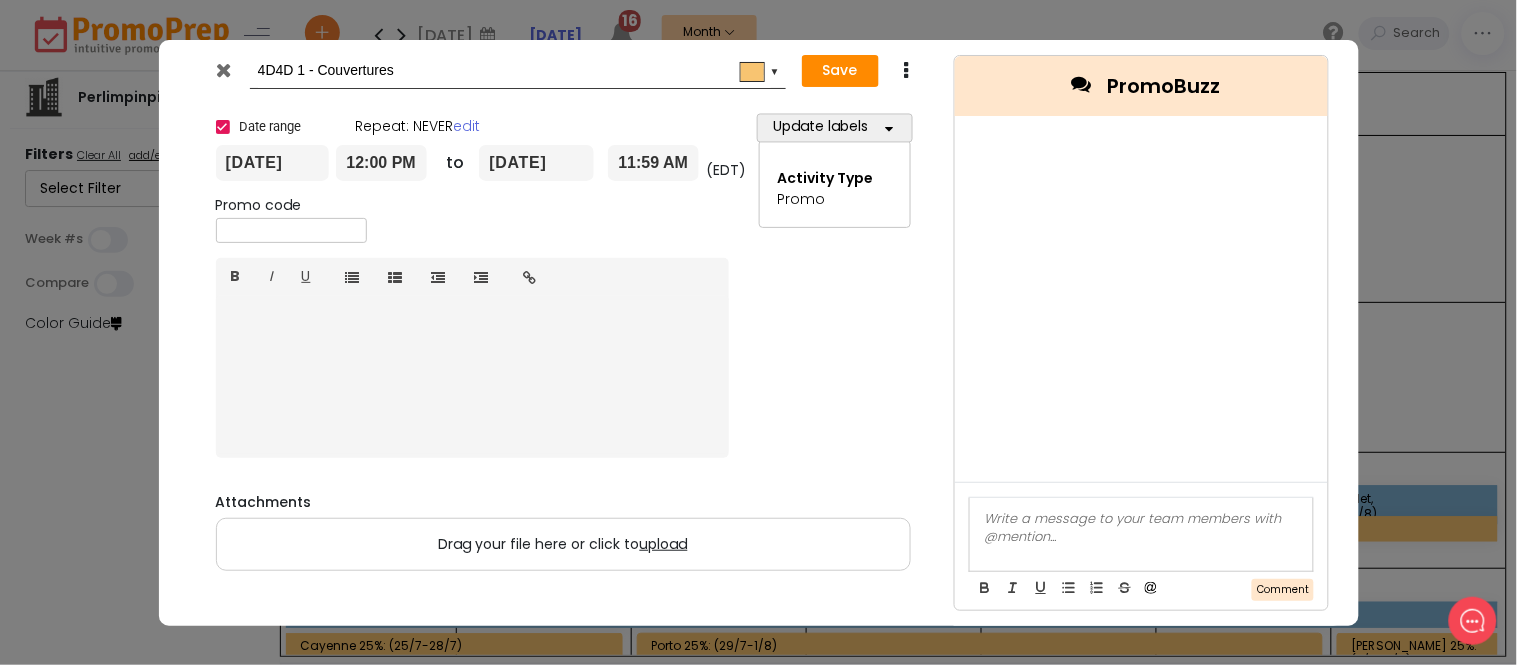 type on "4D4D 1 - Couvertures" 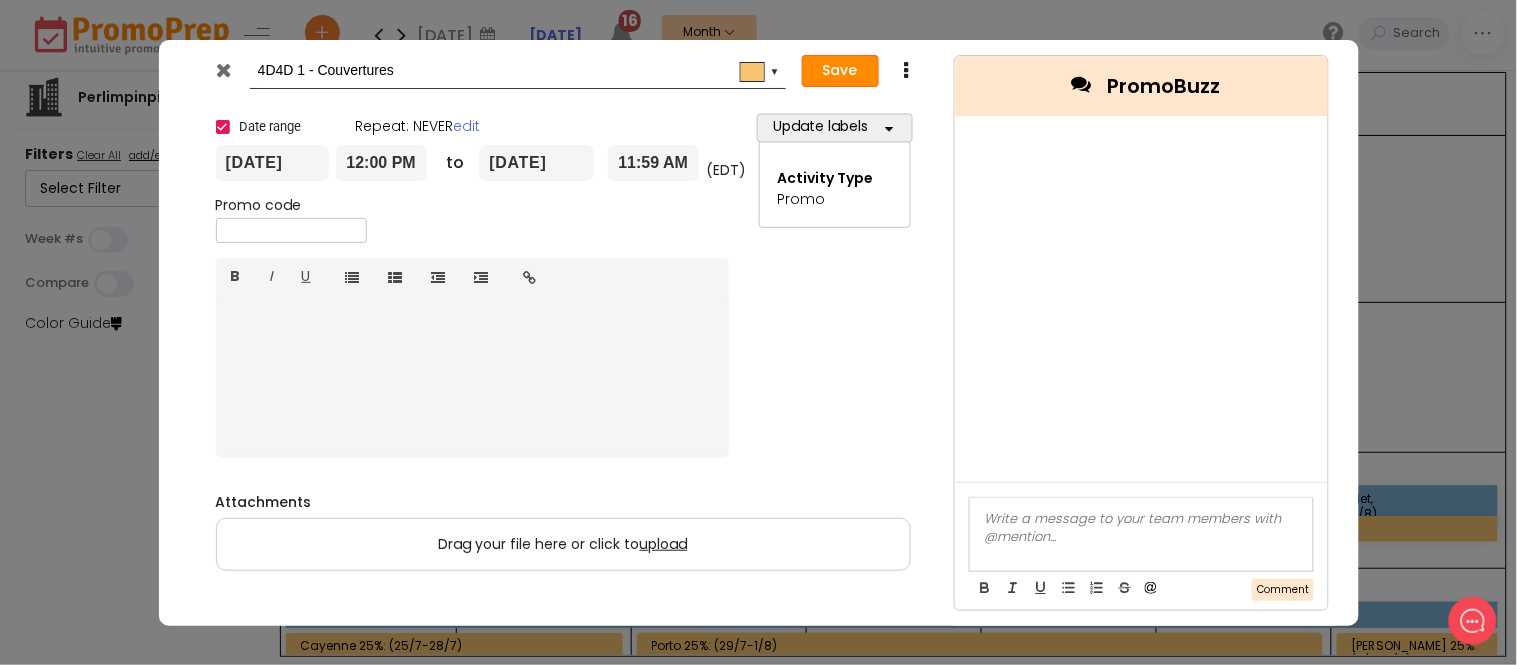 click on "Save" at bounding box center [840, 71] 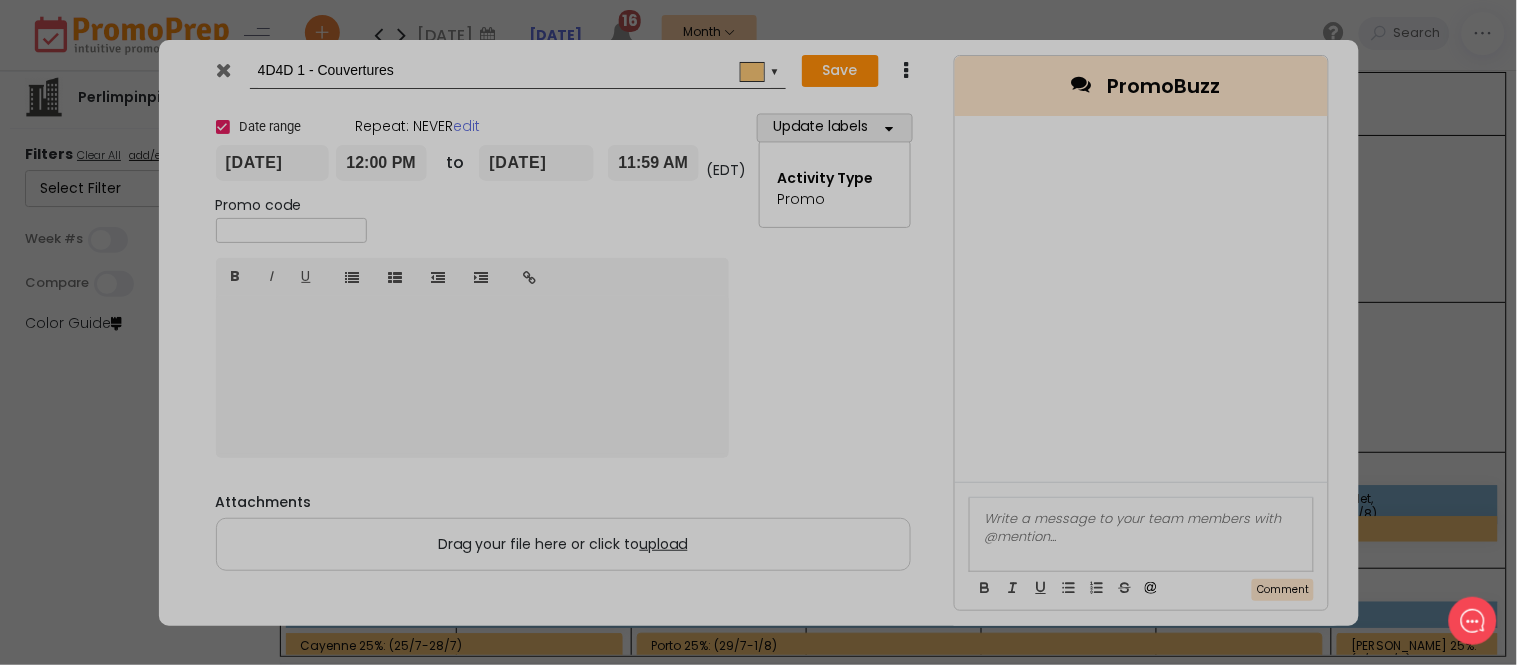 type on "[DATE]" 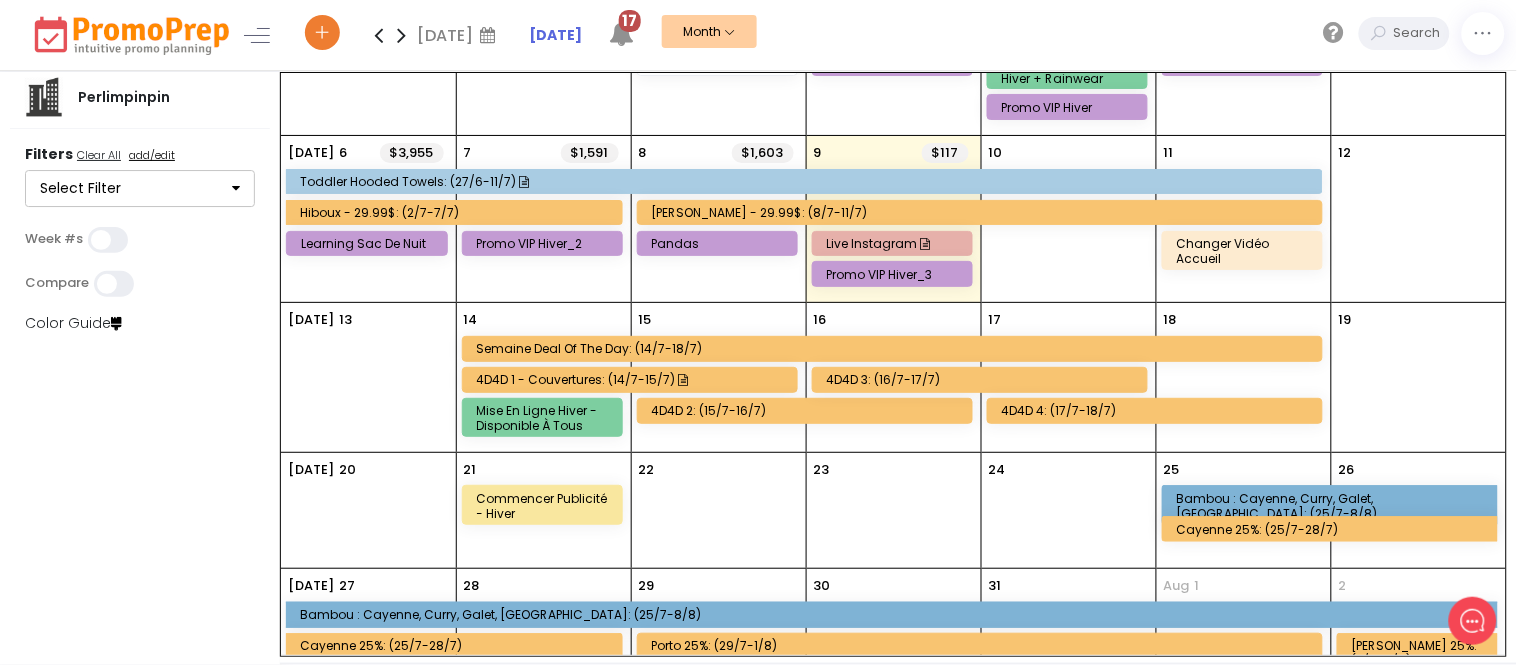 click at bounding box center [621, 34] 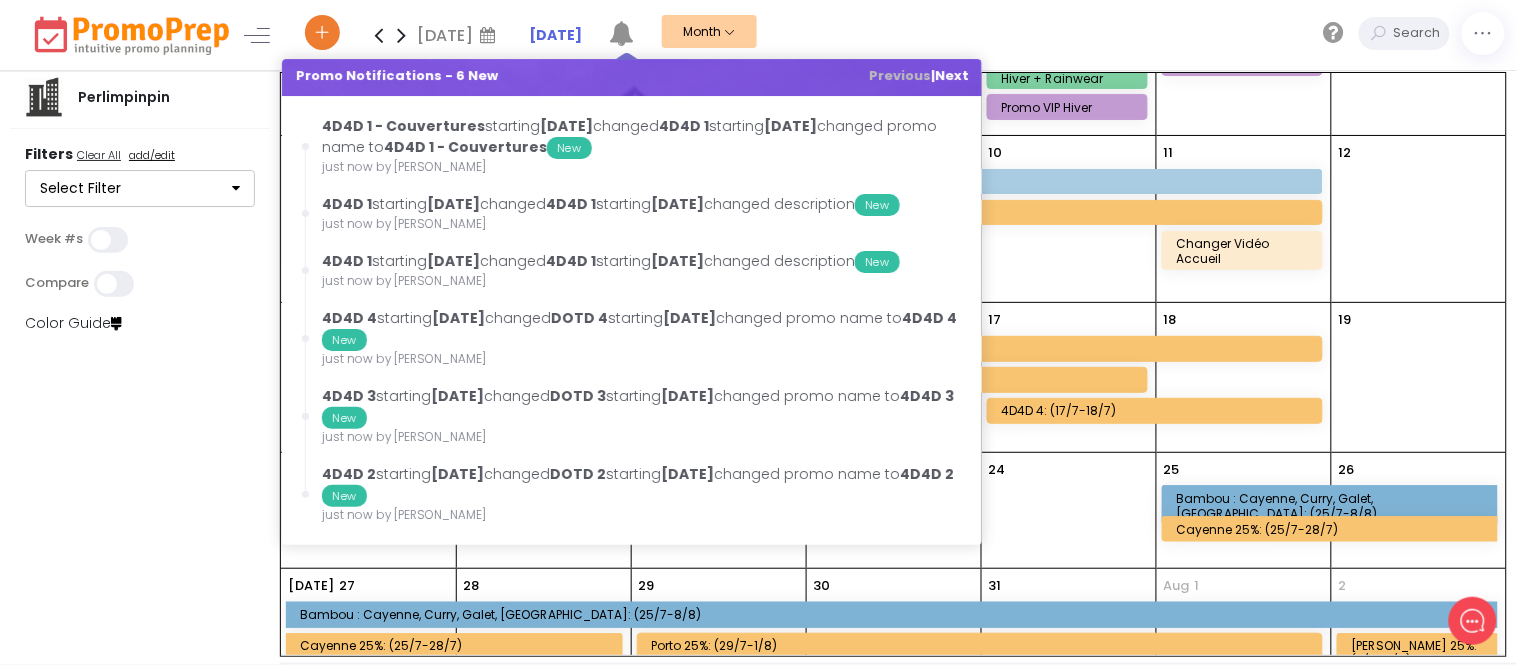 click at bounding box center [621, 34] 